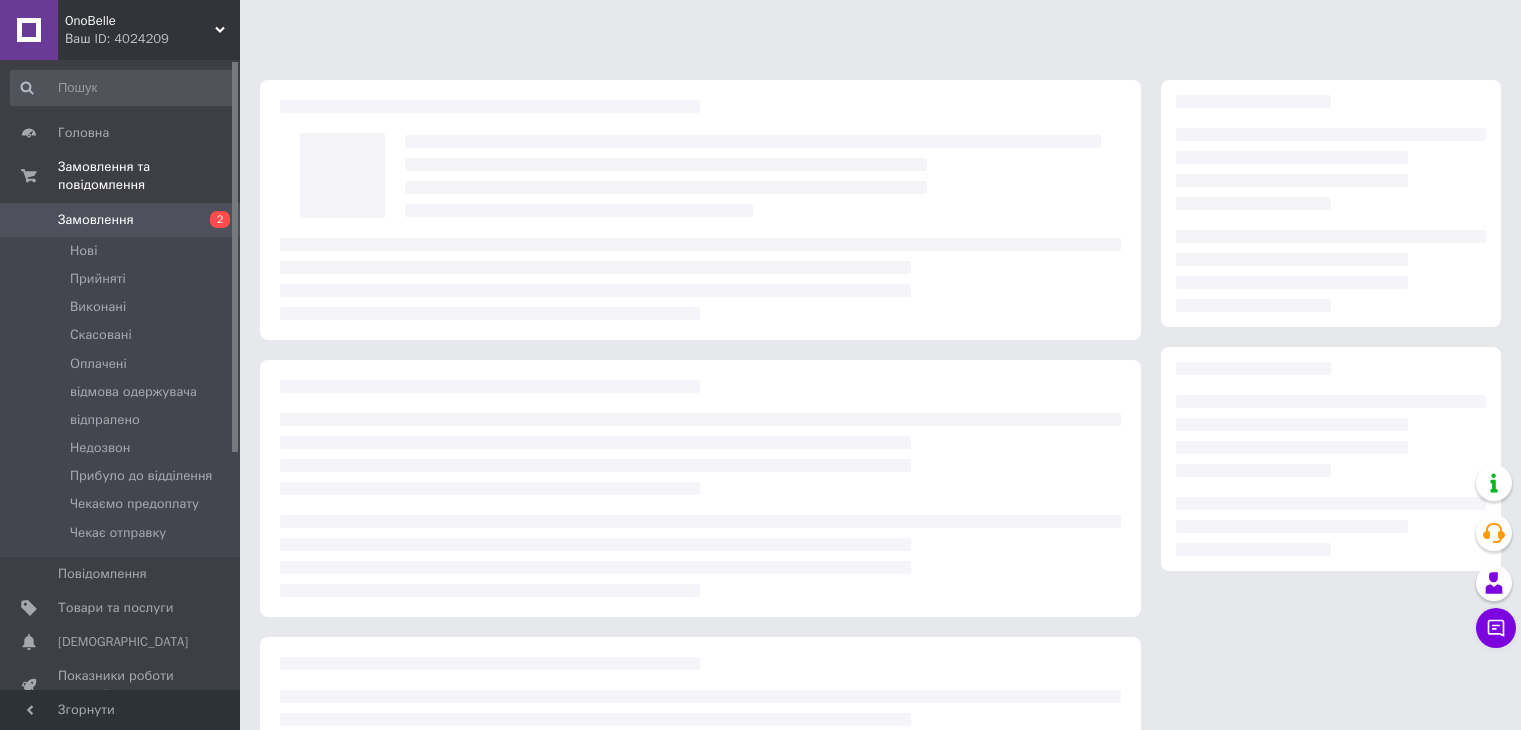 scroll, scrollTop: 0, scrollLeft: 0, axis: both 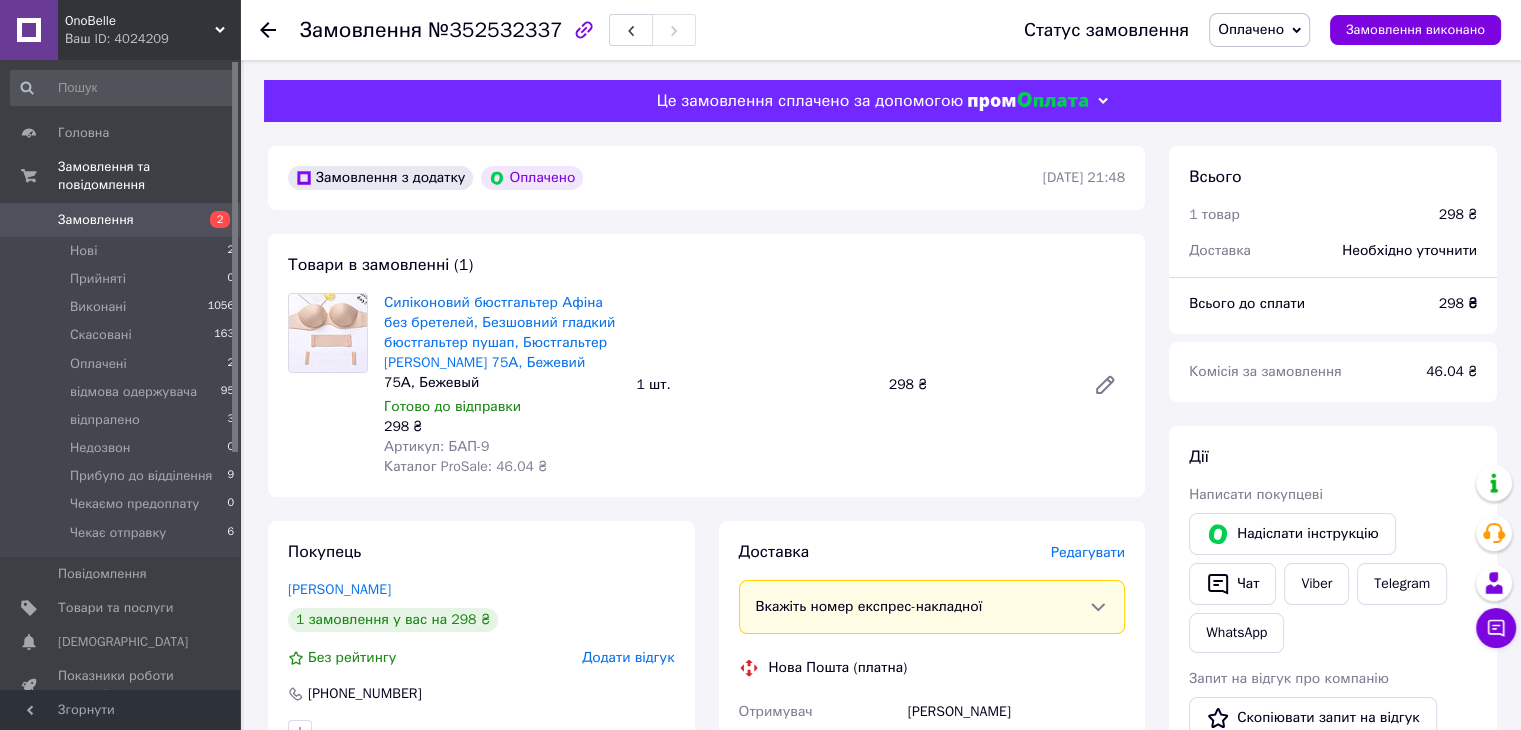 click 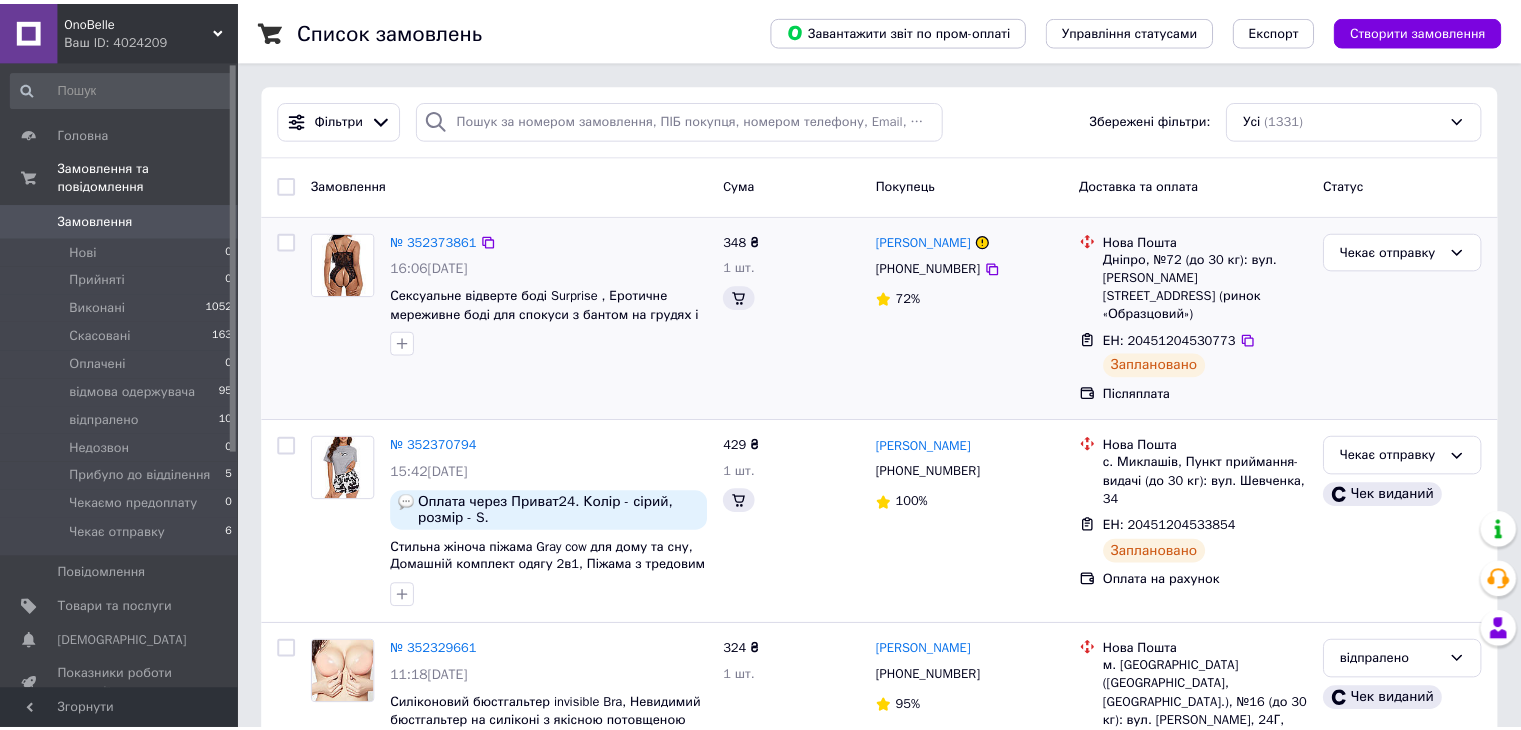 scroll, scrollTop: 0, scrollLeft: 0, axis: both 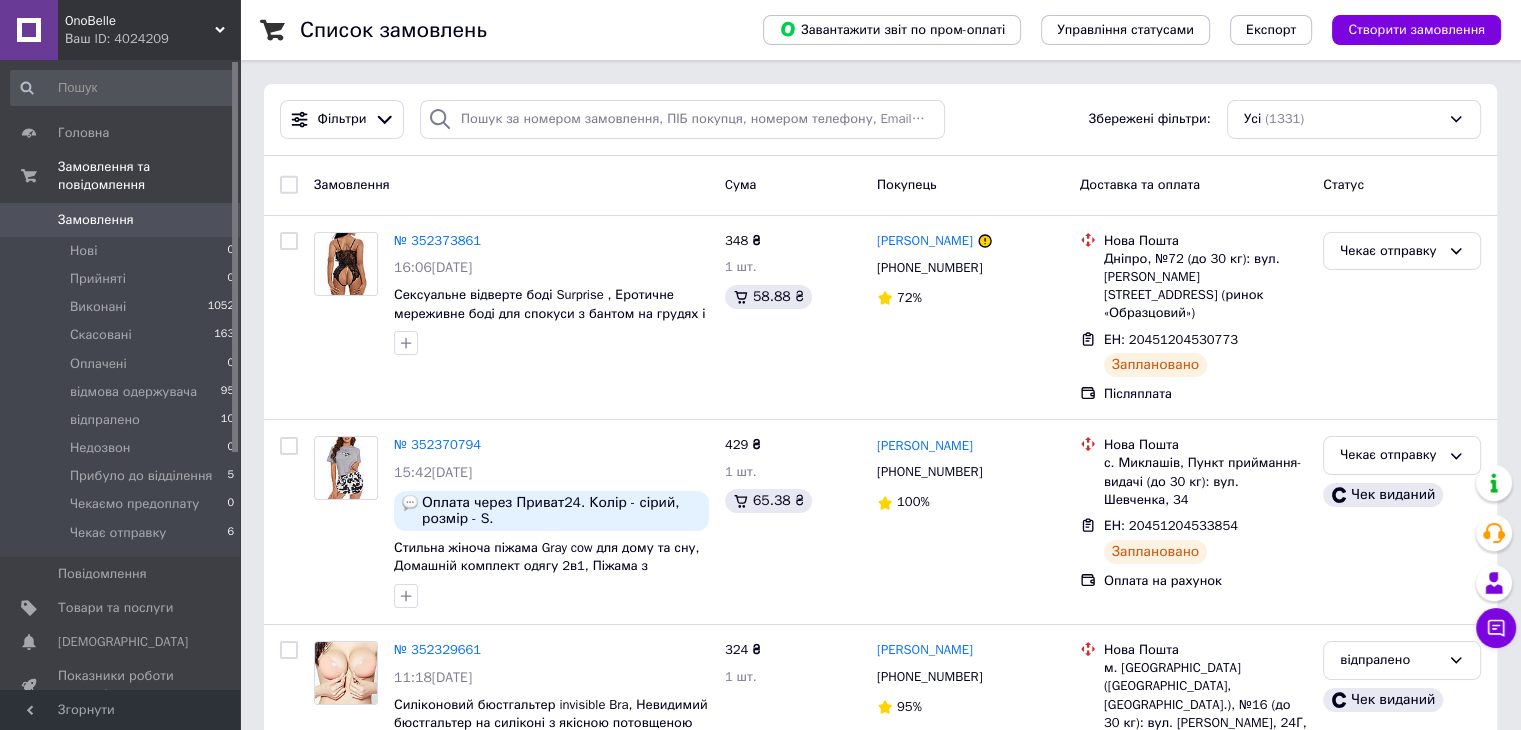 click on "Замовлення" at bounding box center [96, 220] 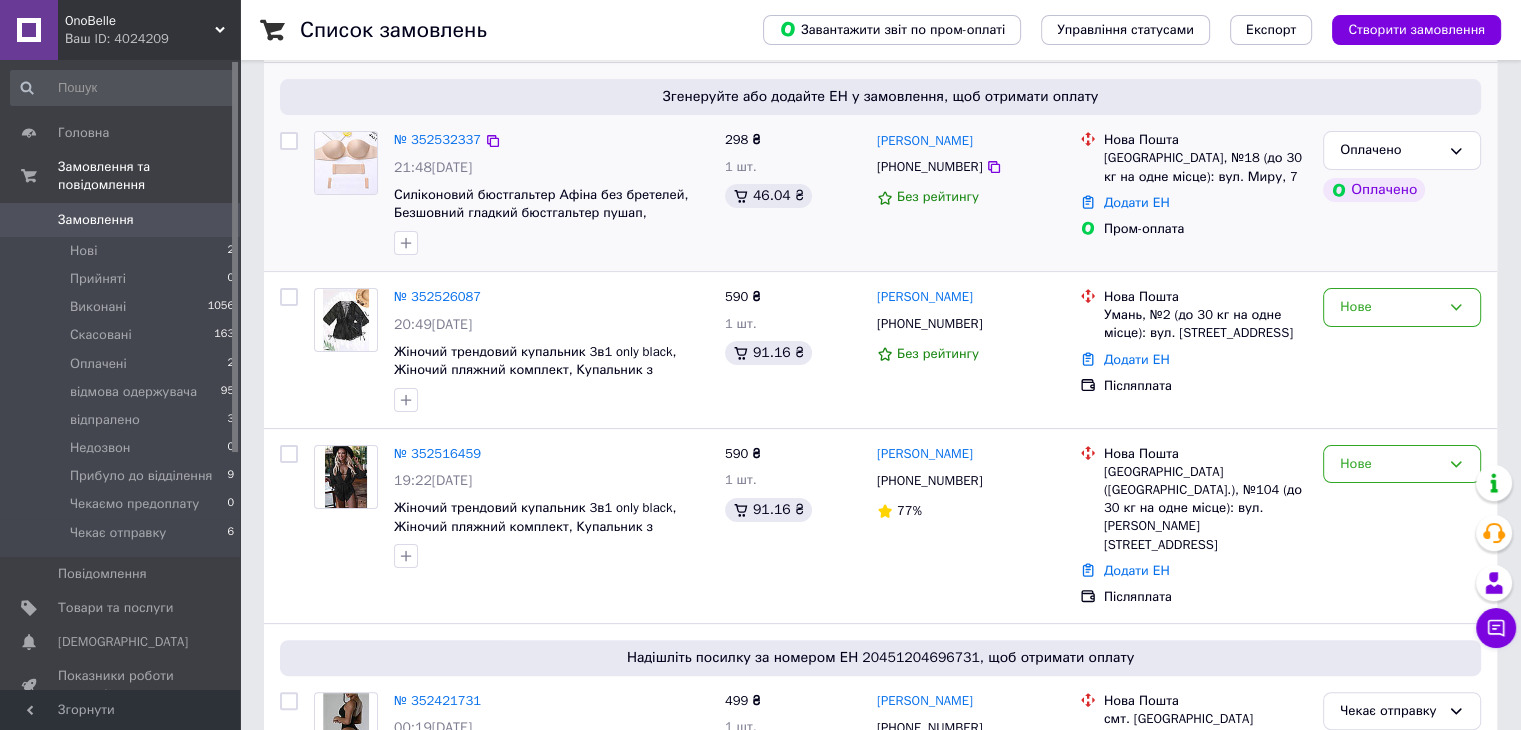scroll, scrollTop: 400, scrollLeft: 0, axis: vertical 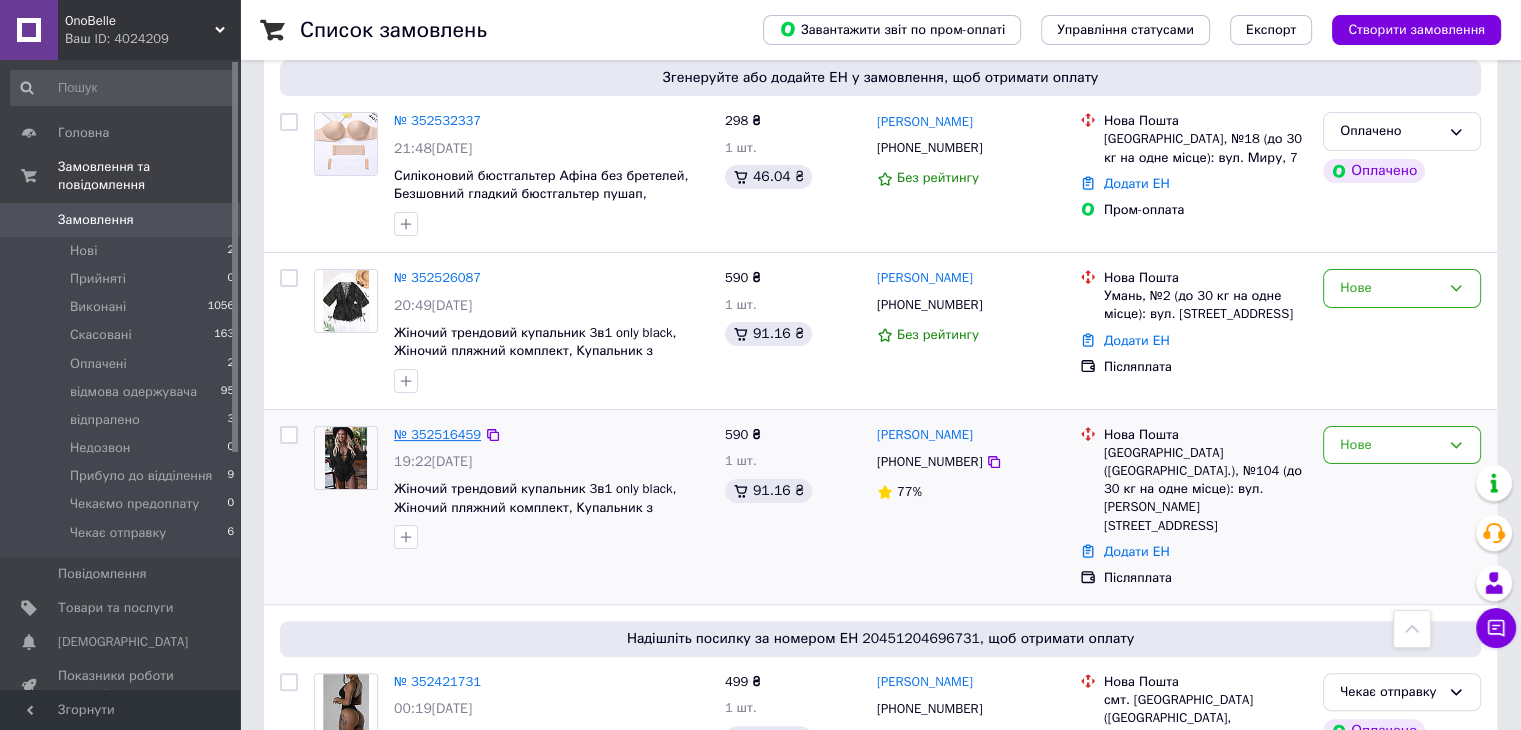 click on "№ 352516459" at bounding box center [437, 434] 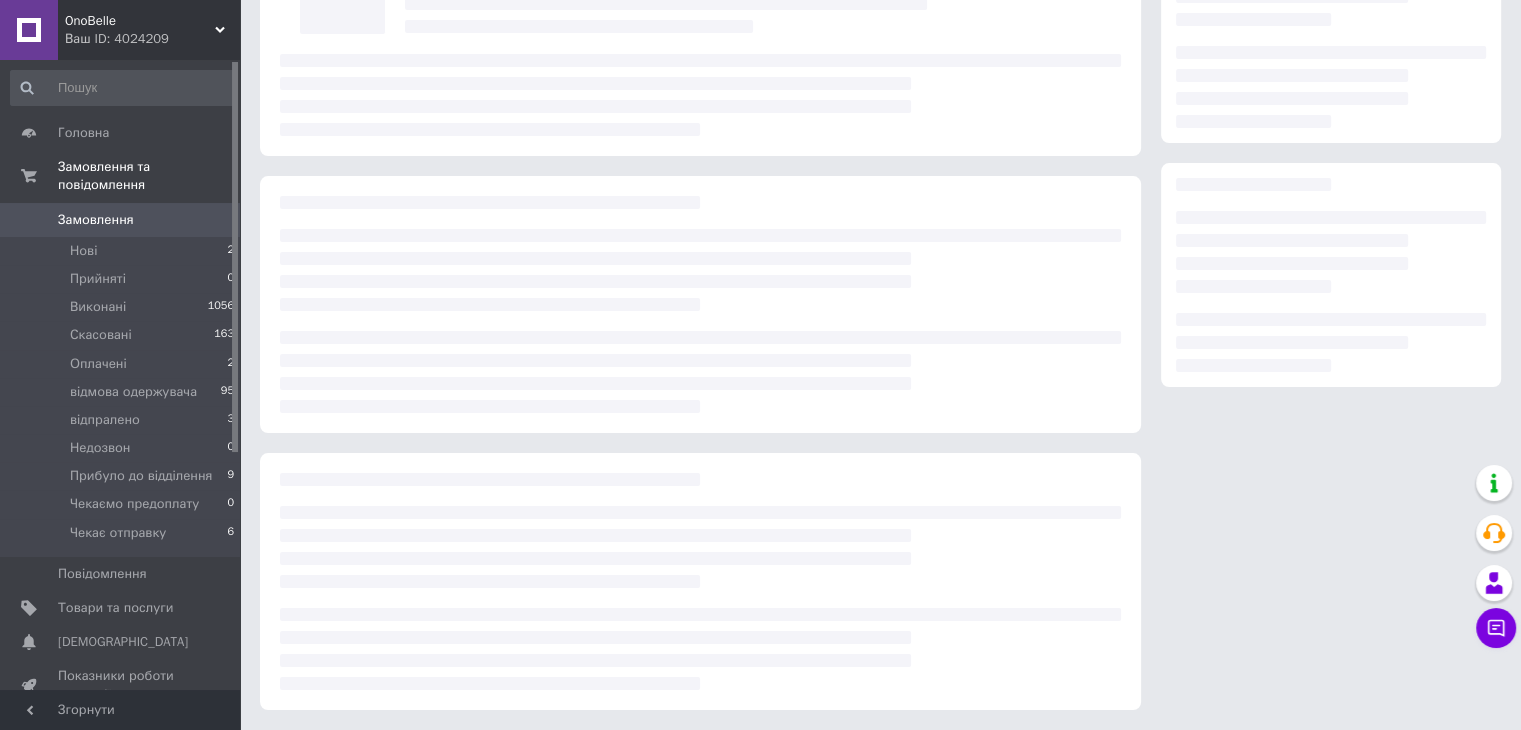 scroll, scrollTop: 0, scrollLeft: 0, axis: both 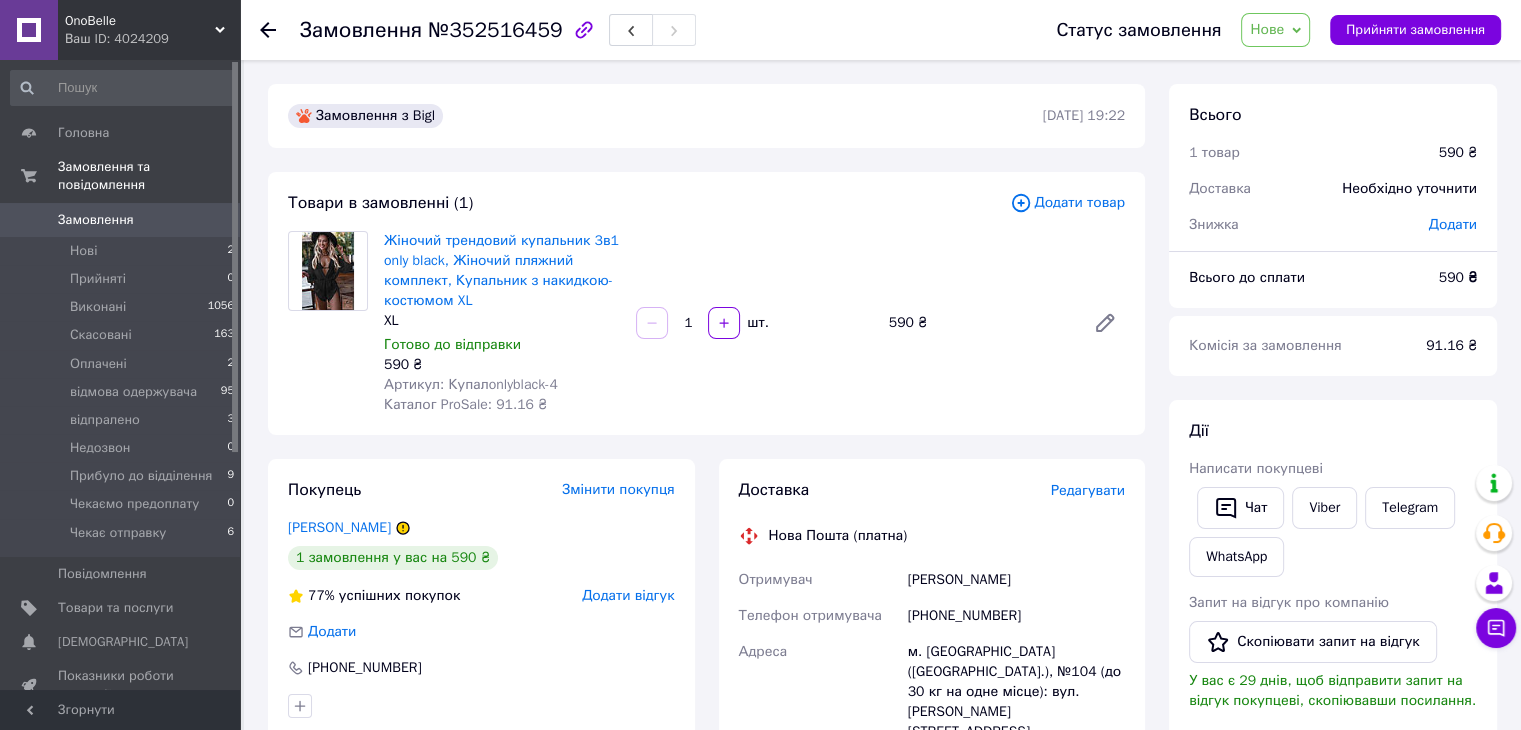 click 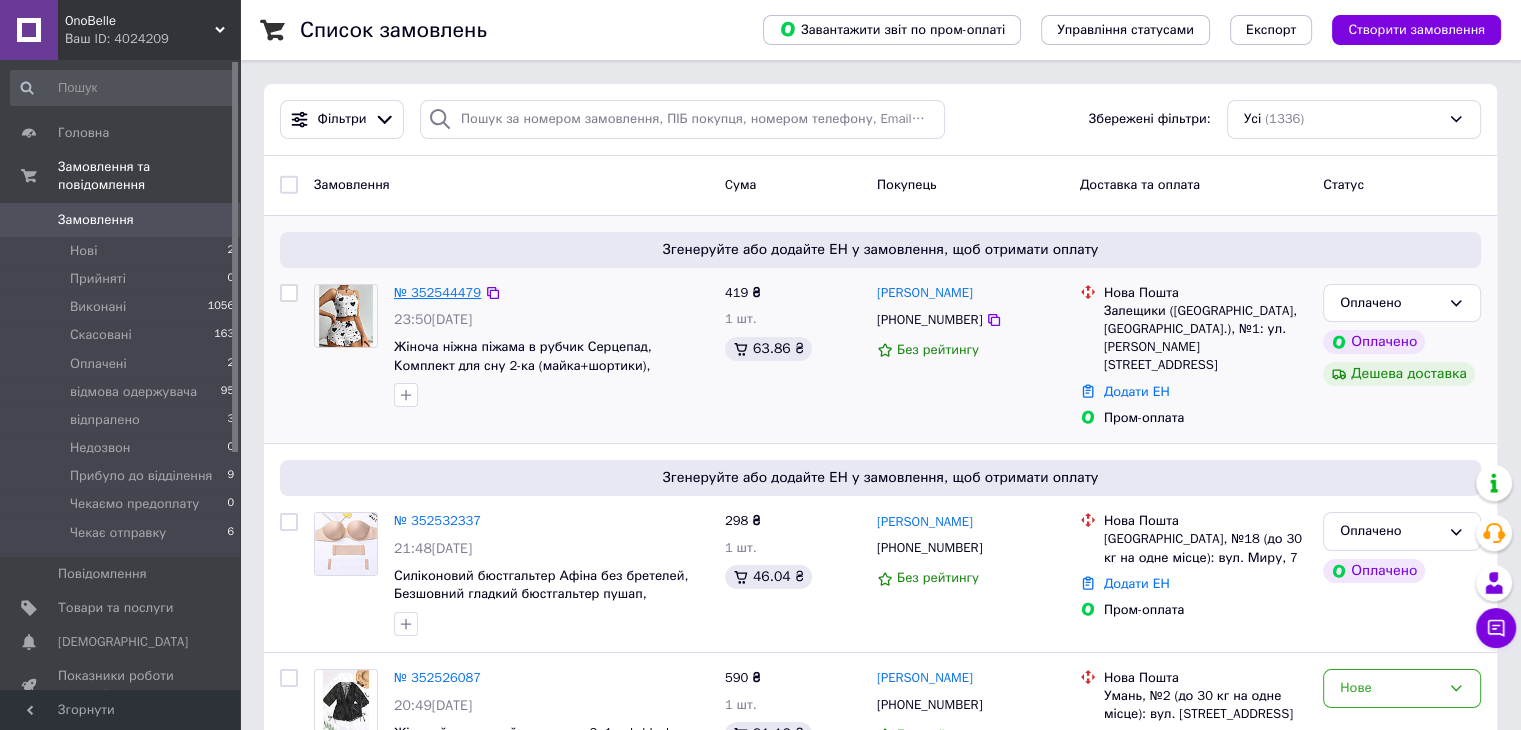 click on "№ 352544479" at bounding box center [437, 292] 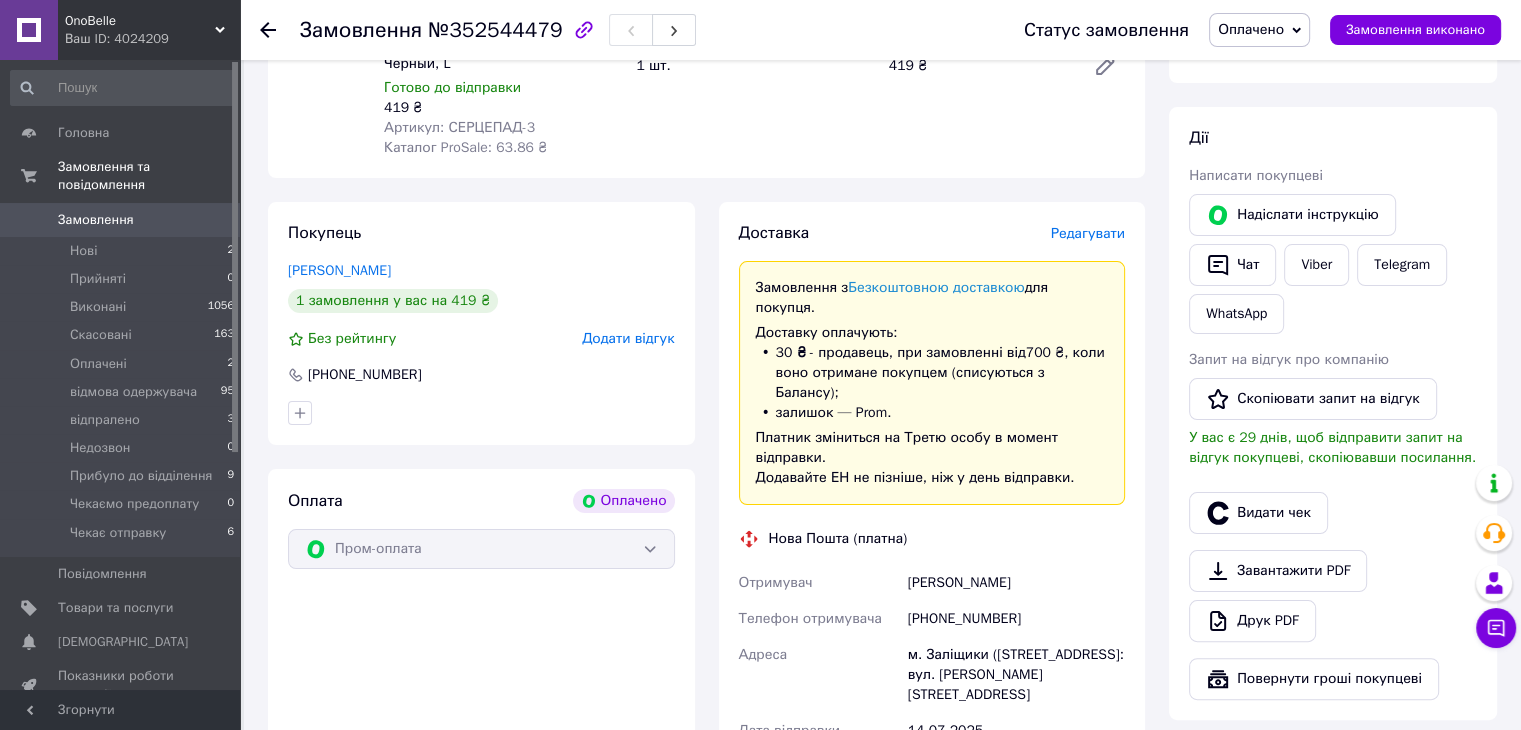 scroll, scrollTop: 400, scrollLeft: 0, axis: vertical 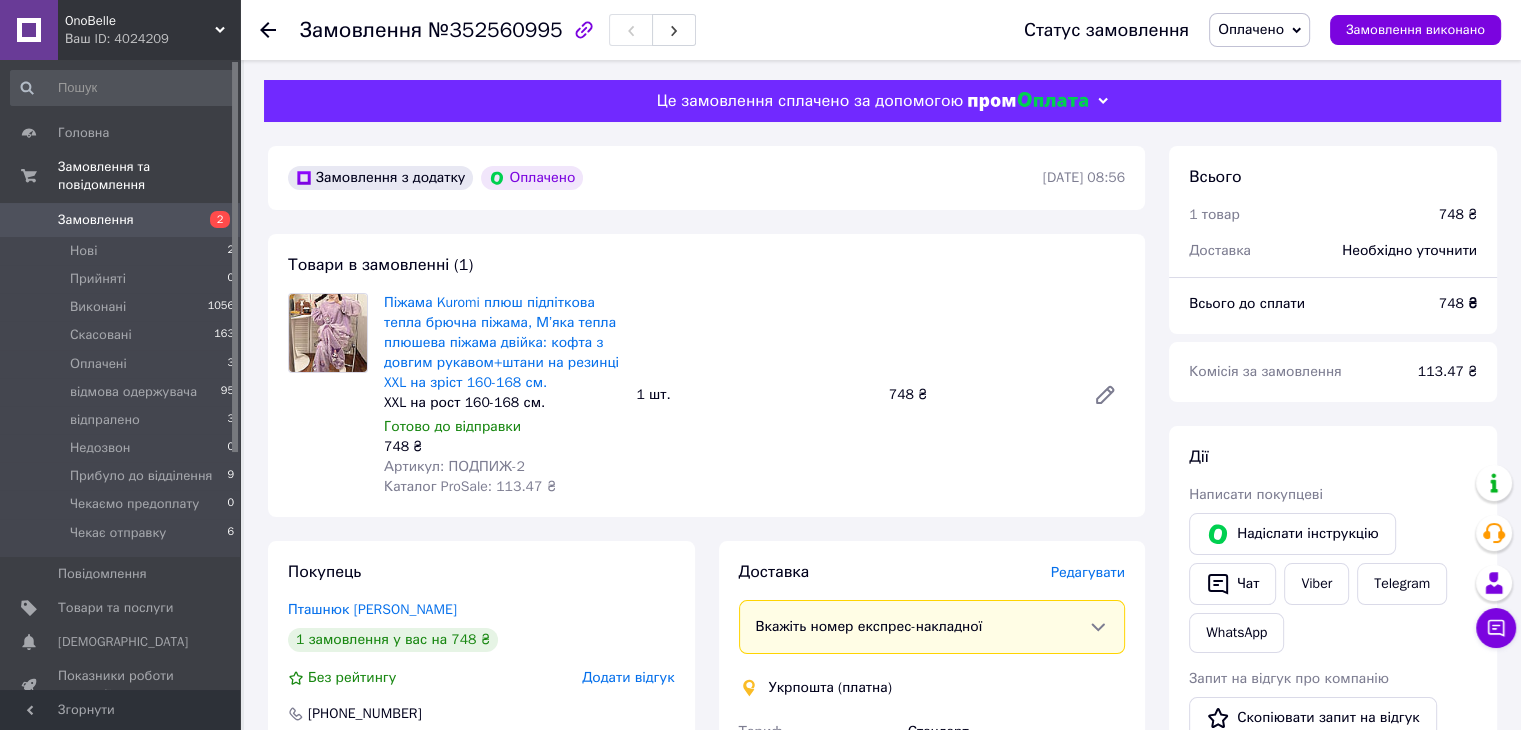 click 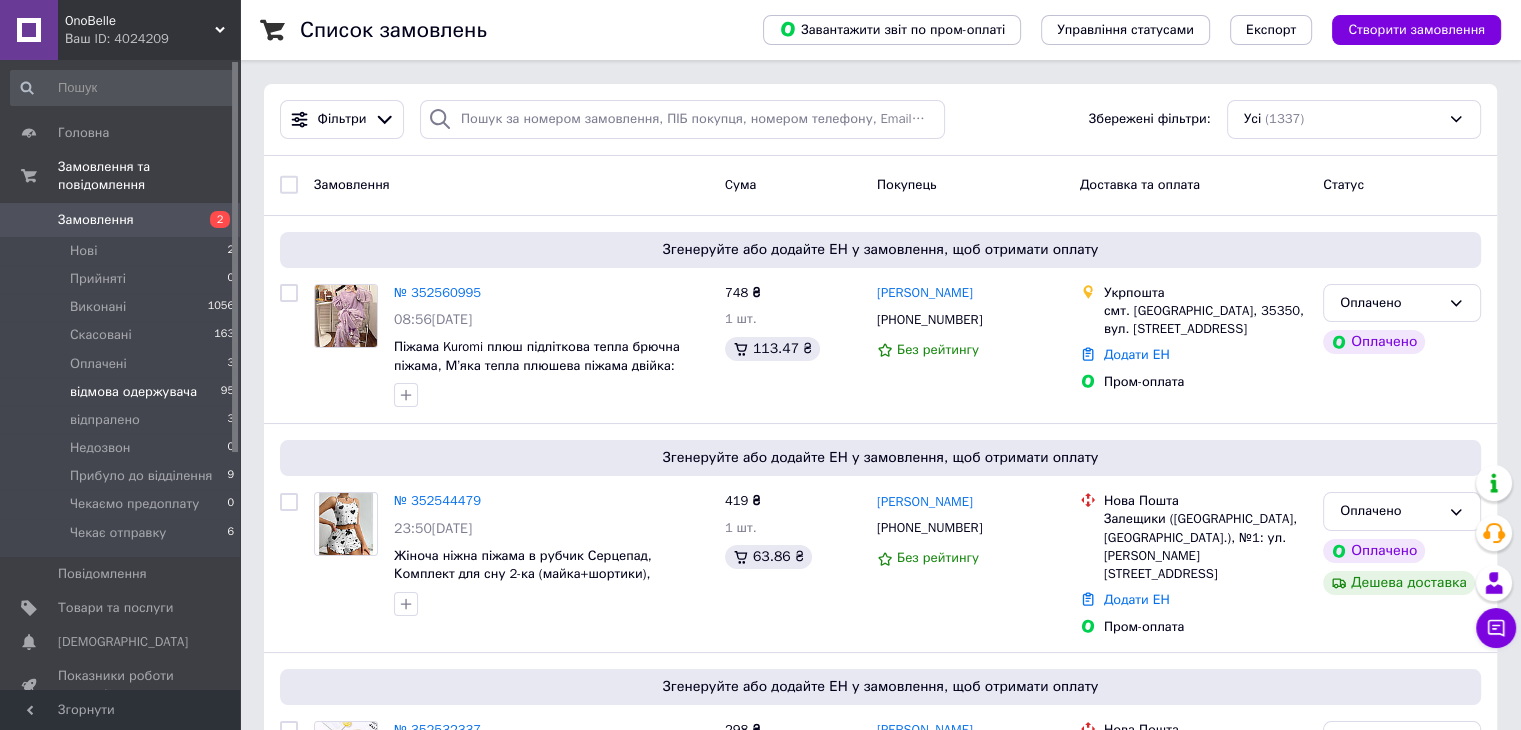 click on "відмова одержувача" at bounding box center (133, 392) 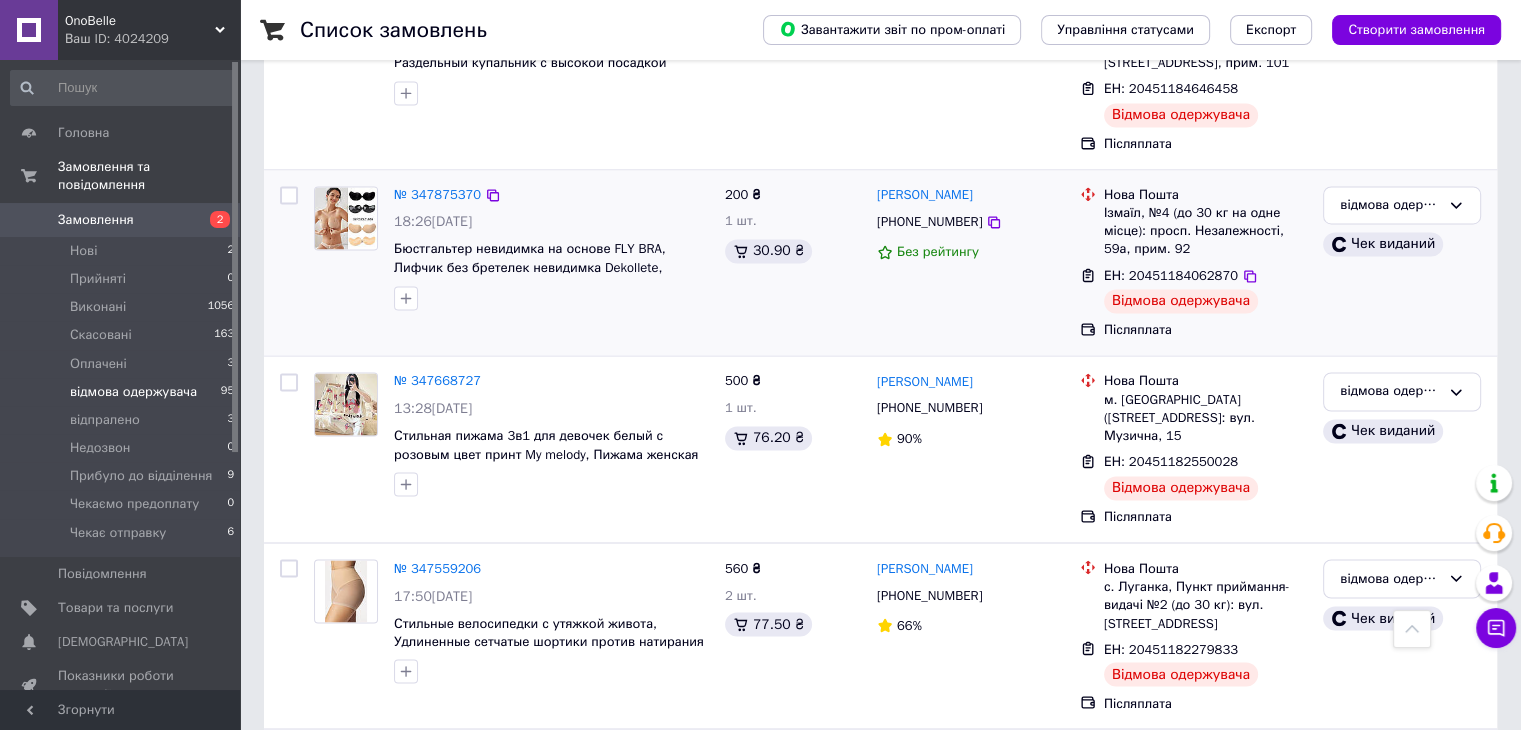 scroll, scrollTop: 3280, scrollLeft: 0, axis: vertical 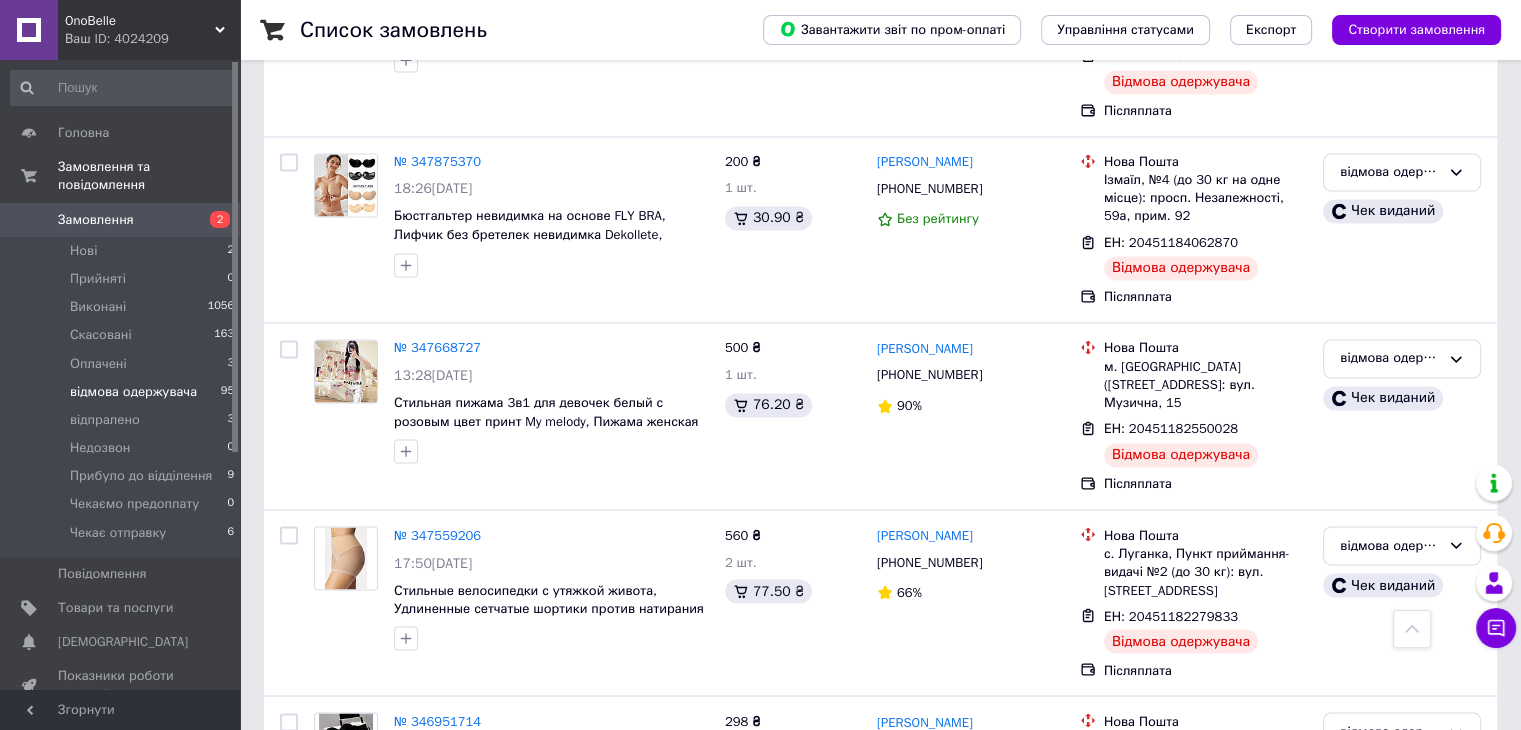 click on "2" at bounding box center (327, 927) 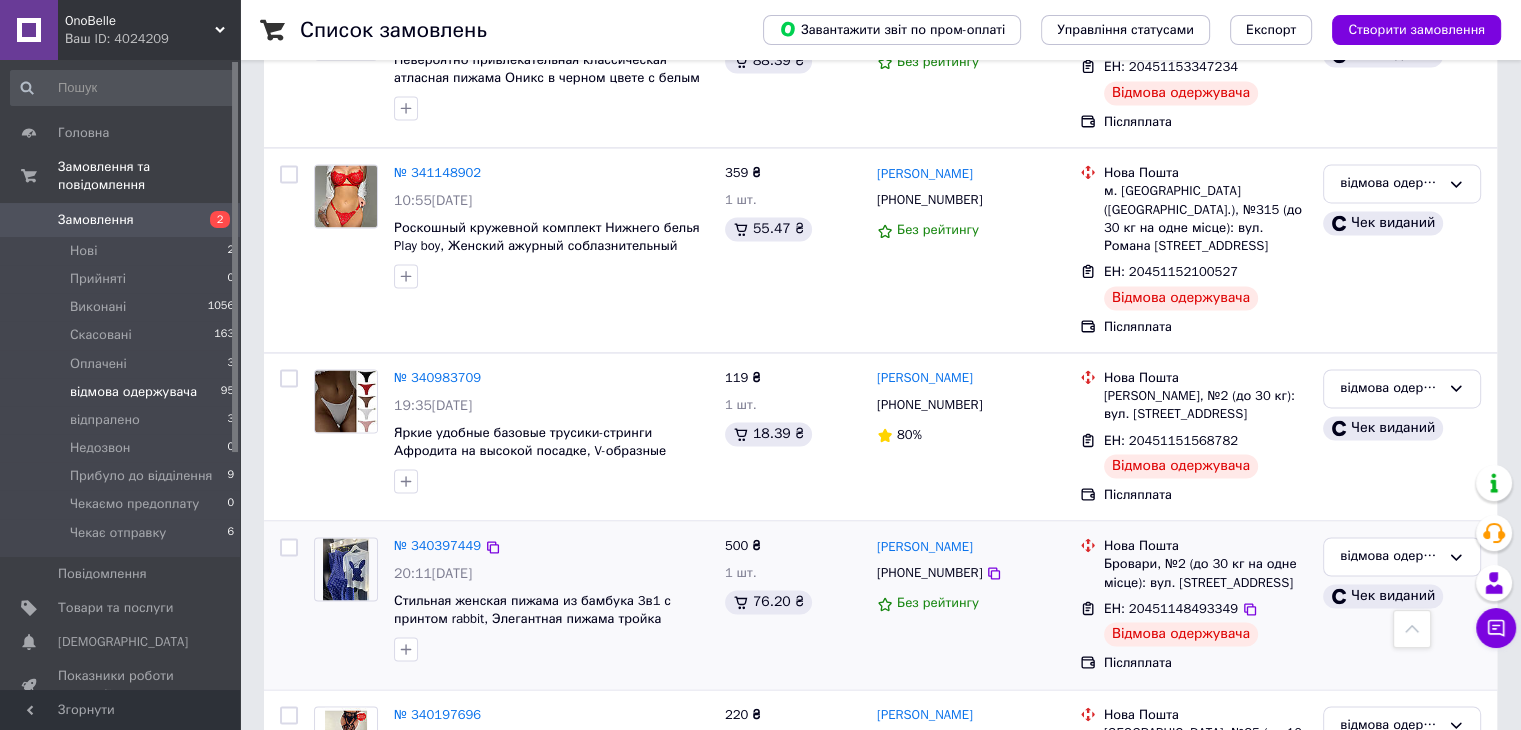 scroll, scrollTop: 3064, scrollLeft: 0, axis: vertical 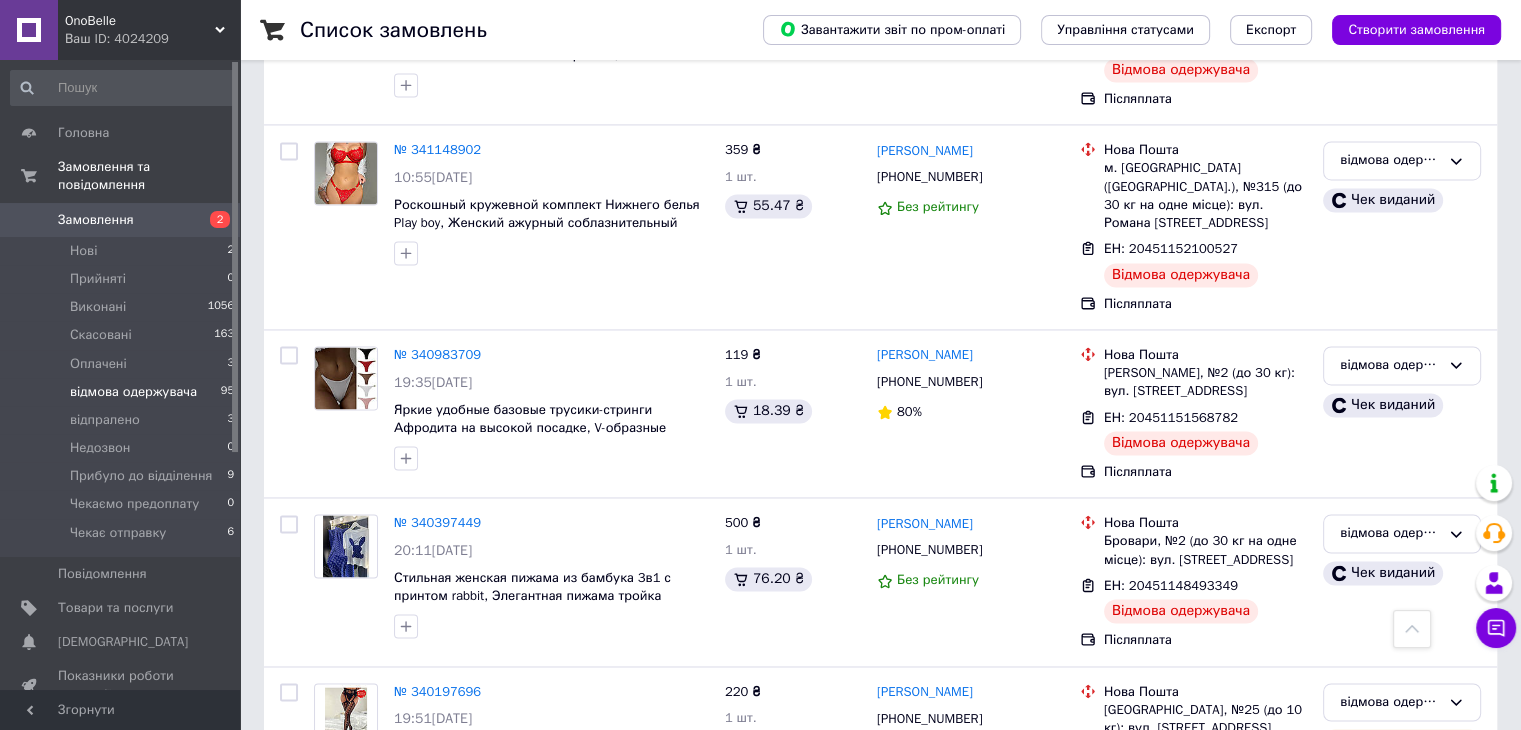 click on "3" at bounding box center (494, 879) 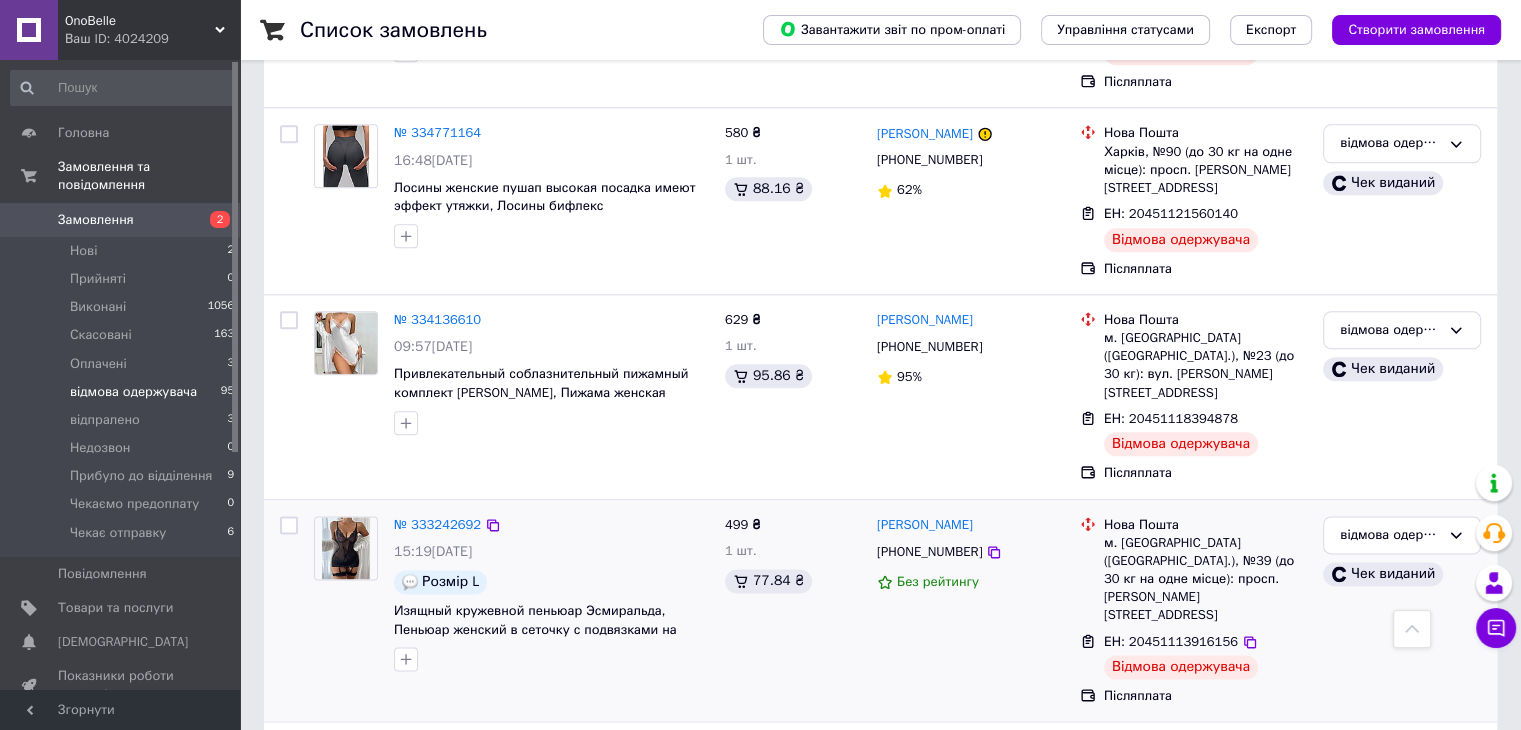 scroll, scrollTop: 2400, scrollLeft: 0, axis: vertical 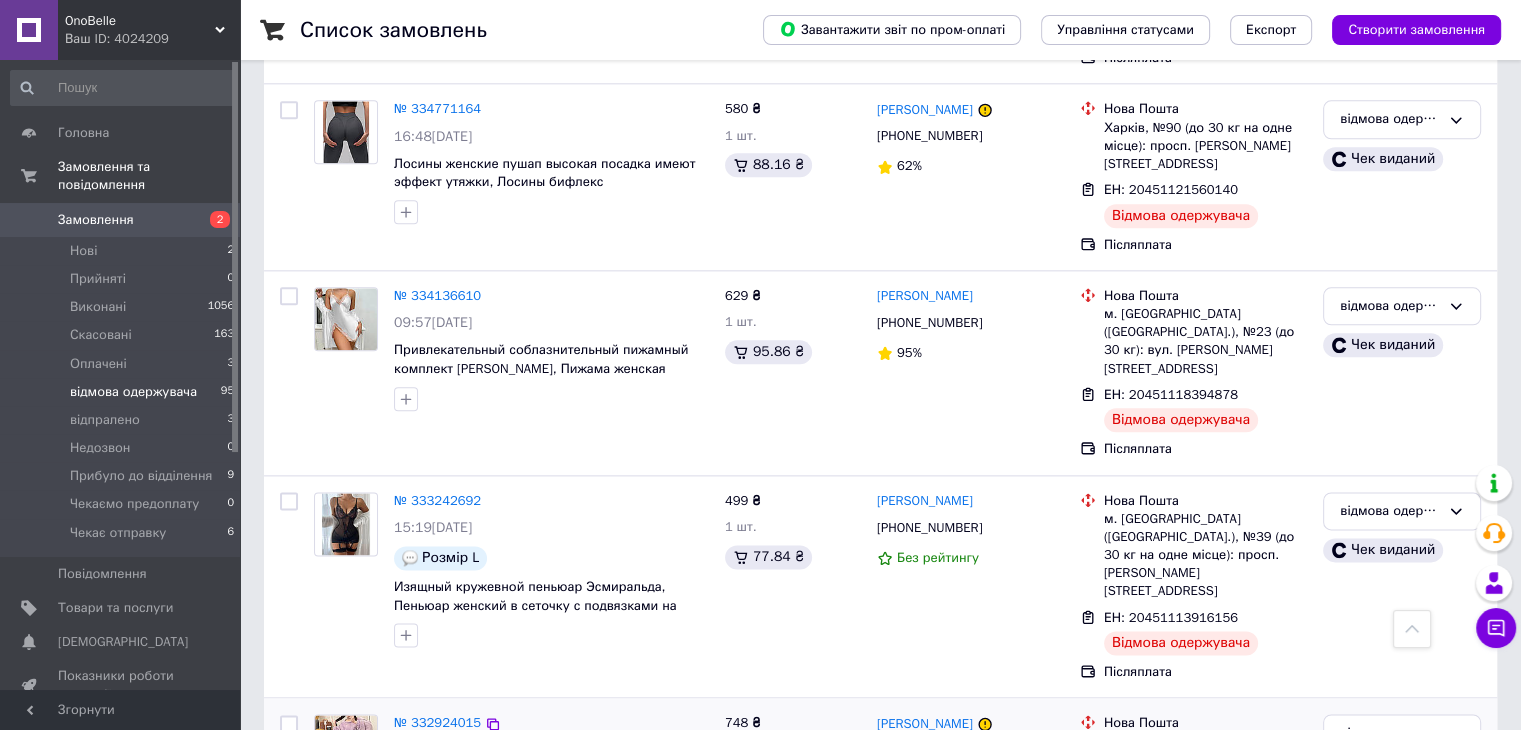click on "Пижама Kuromi плюш подростковая теплая брючная пижама, Мягкая теплая плюшевая пижама двойка" at bounding box center (530, 796) 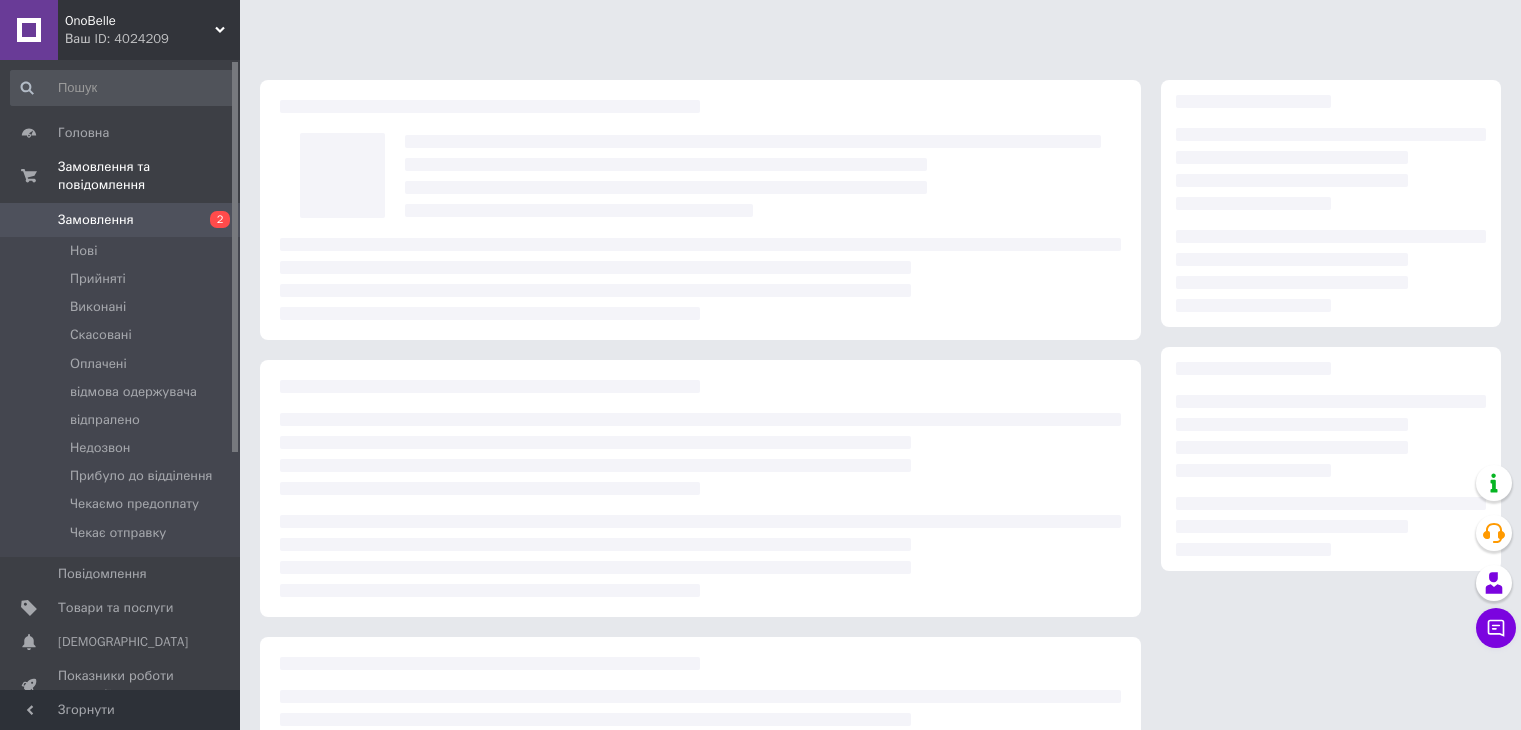 scroll, scrollTop: 0, scrollLeft: 0, axis: both 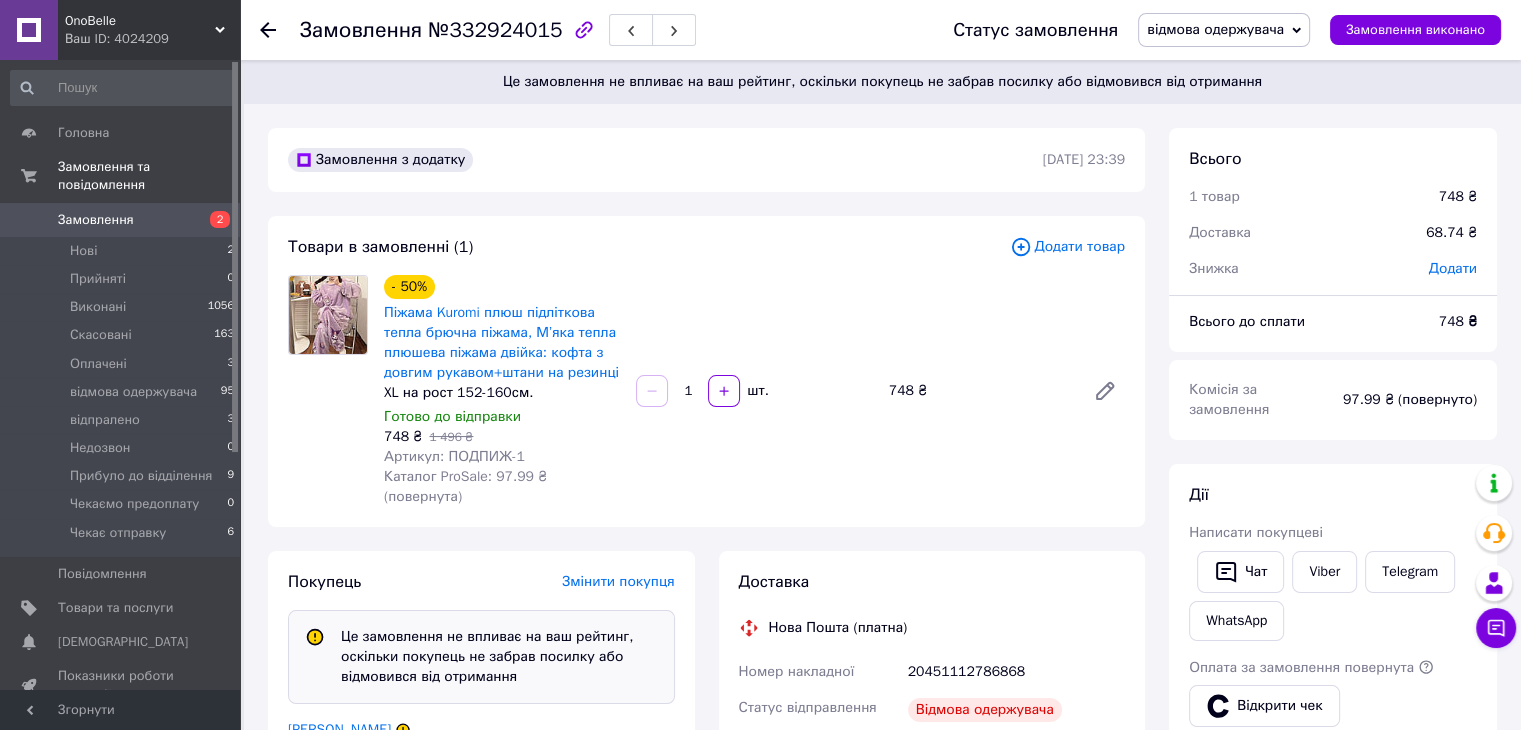 click 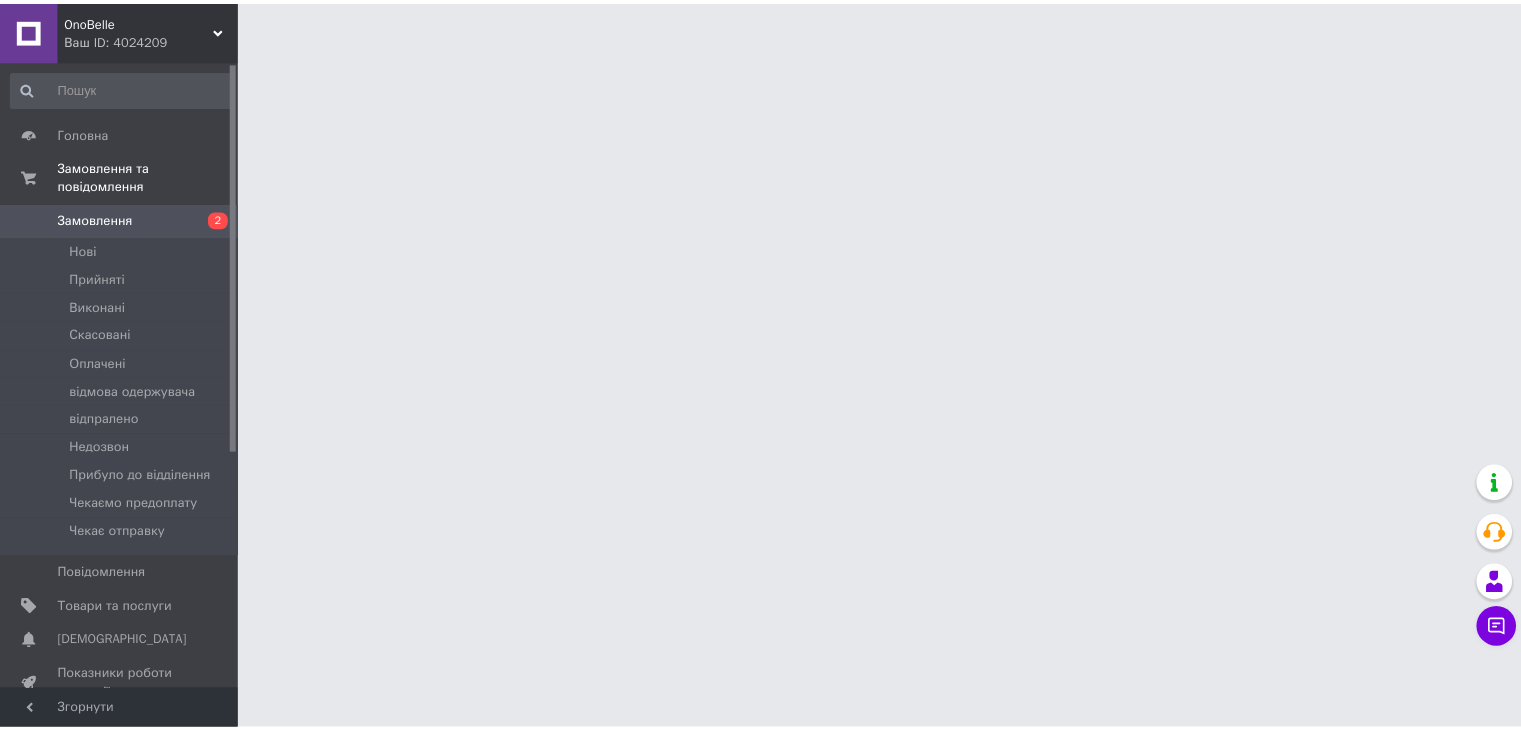 scroll, scrollTop: 0, scrollLeft: 0, axis: both 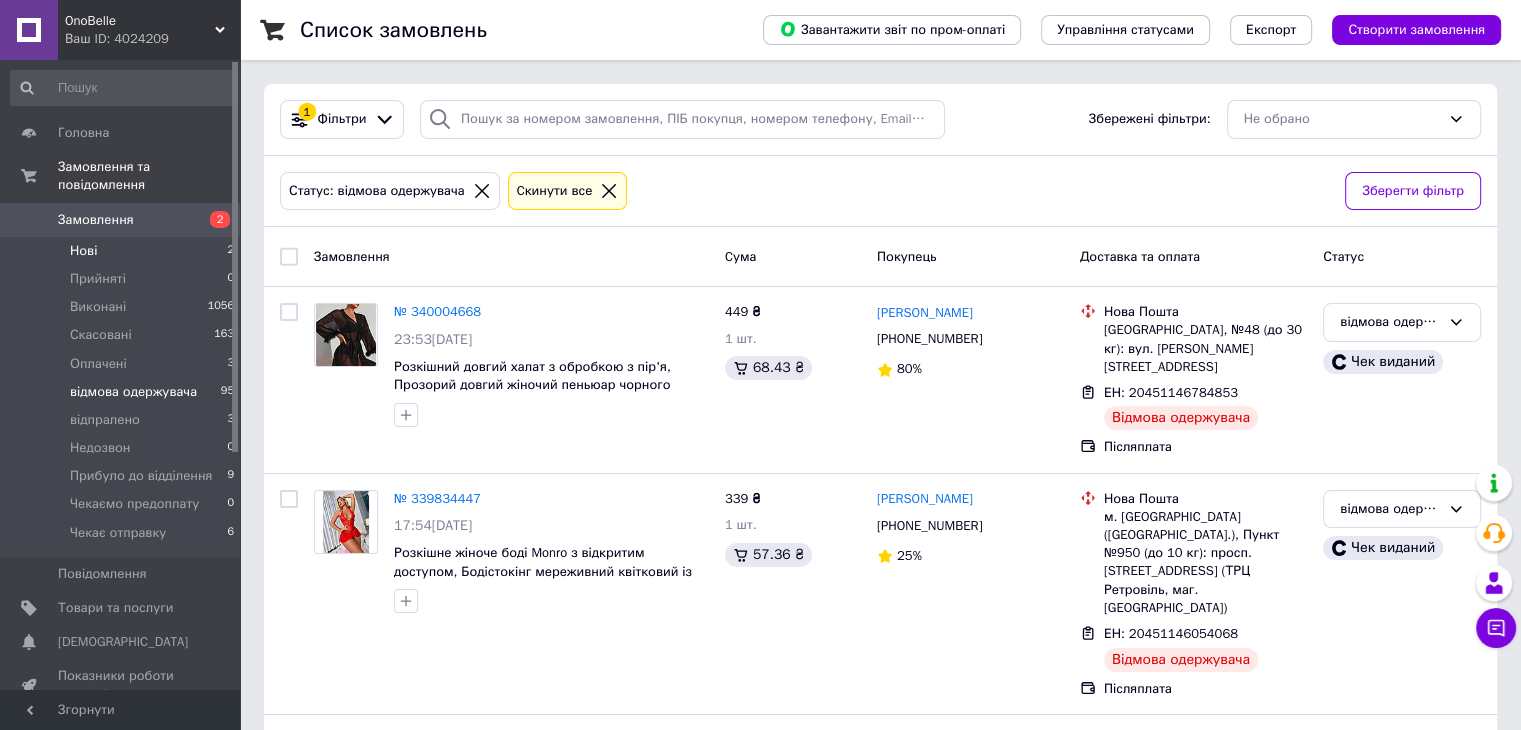 click on "Нові" at bounding box center [83, 251] 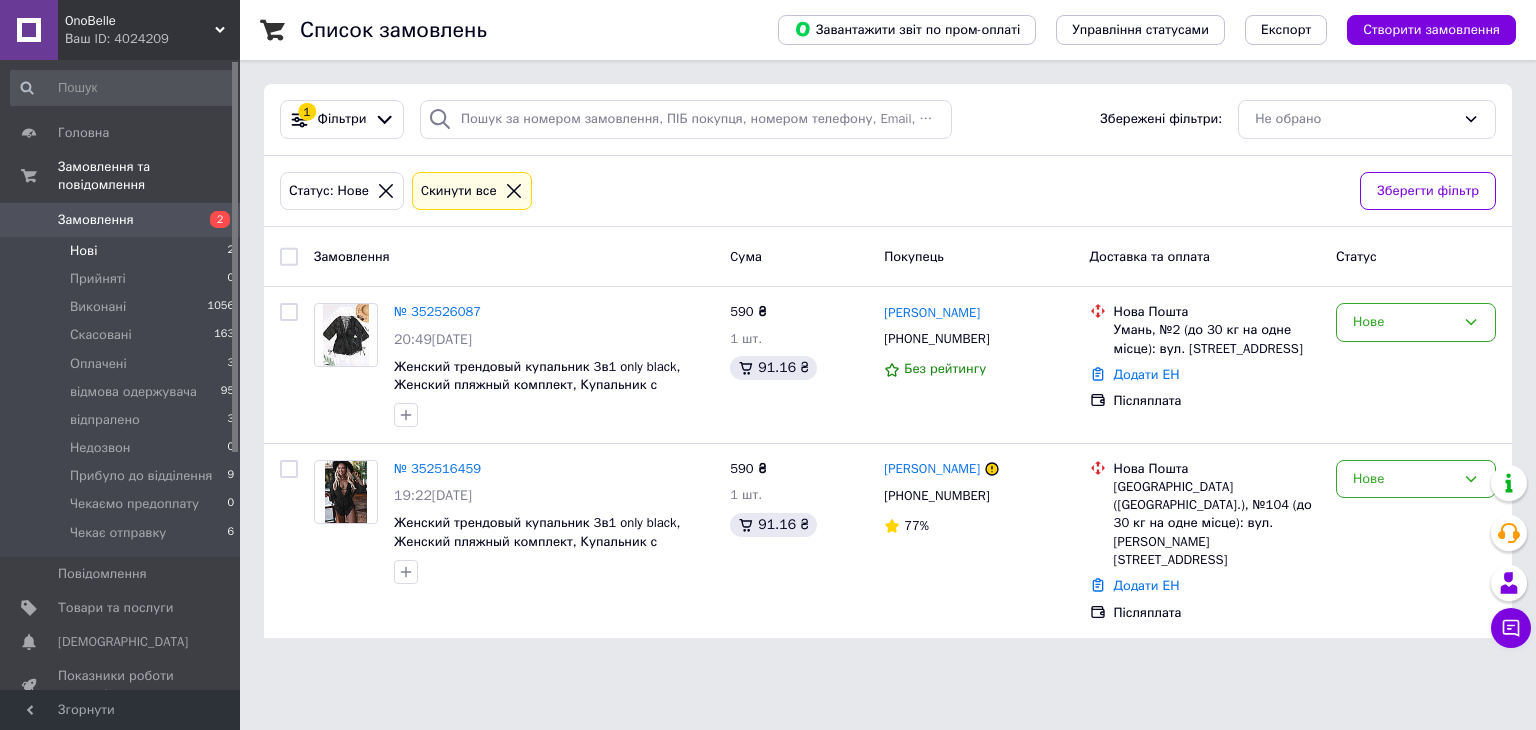 click 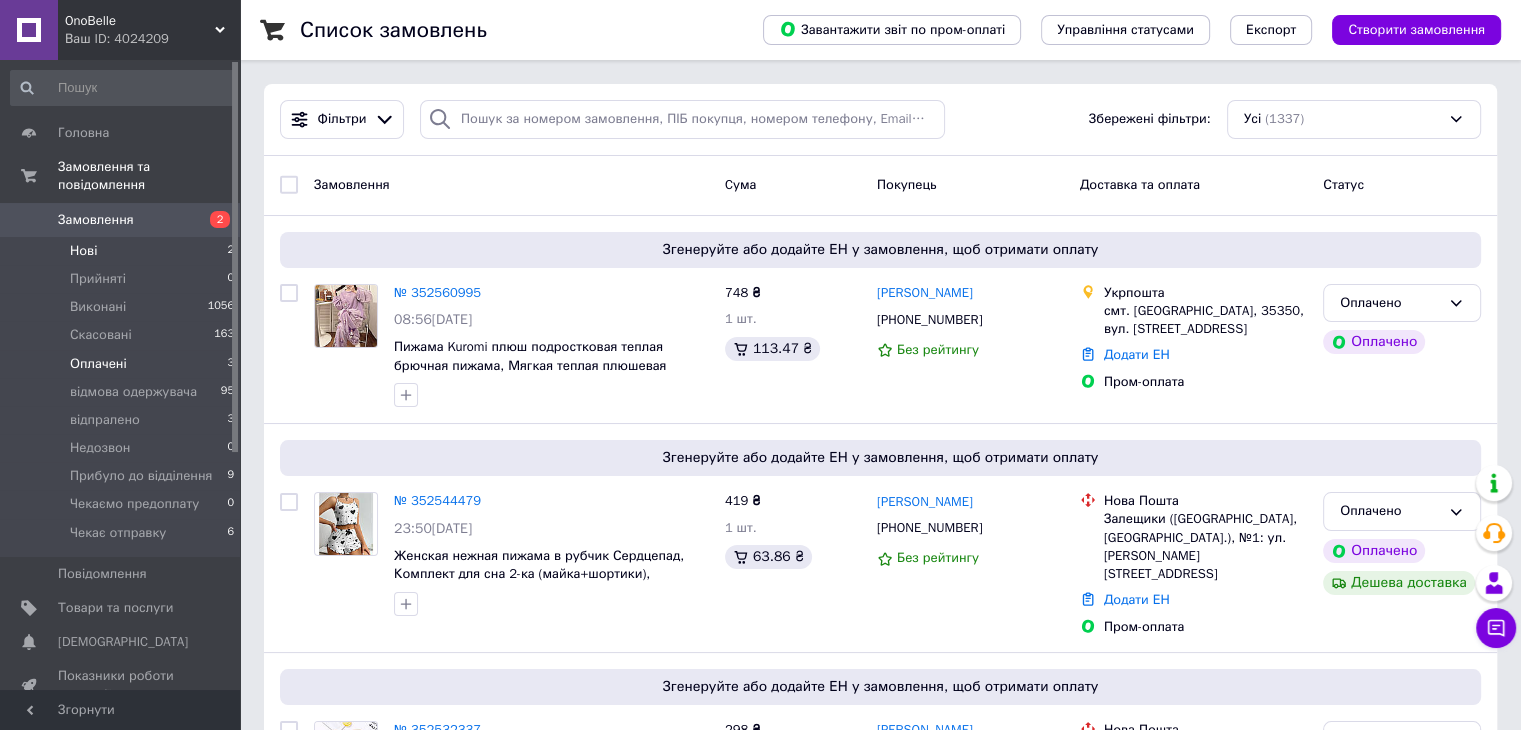 click on "Оплачені" at bounding box center (98, 364) 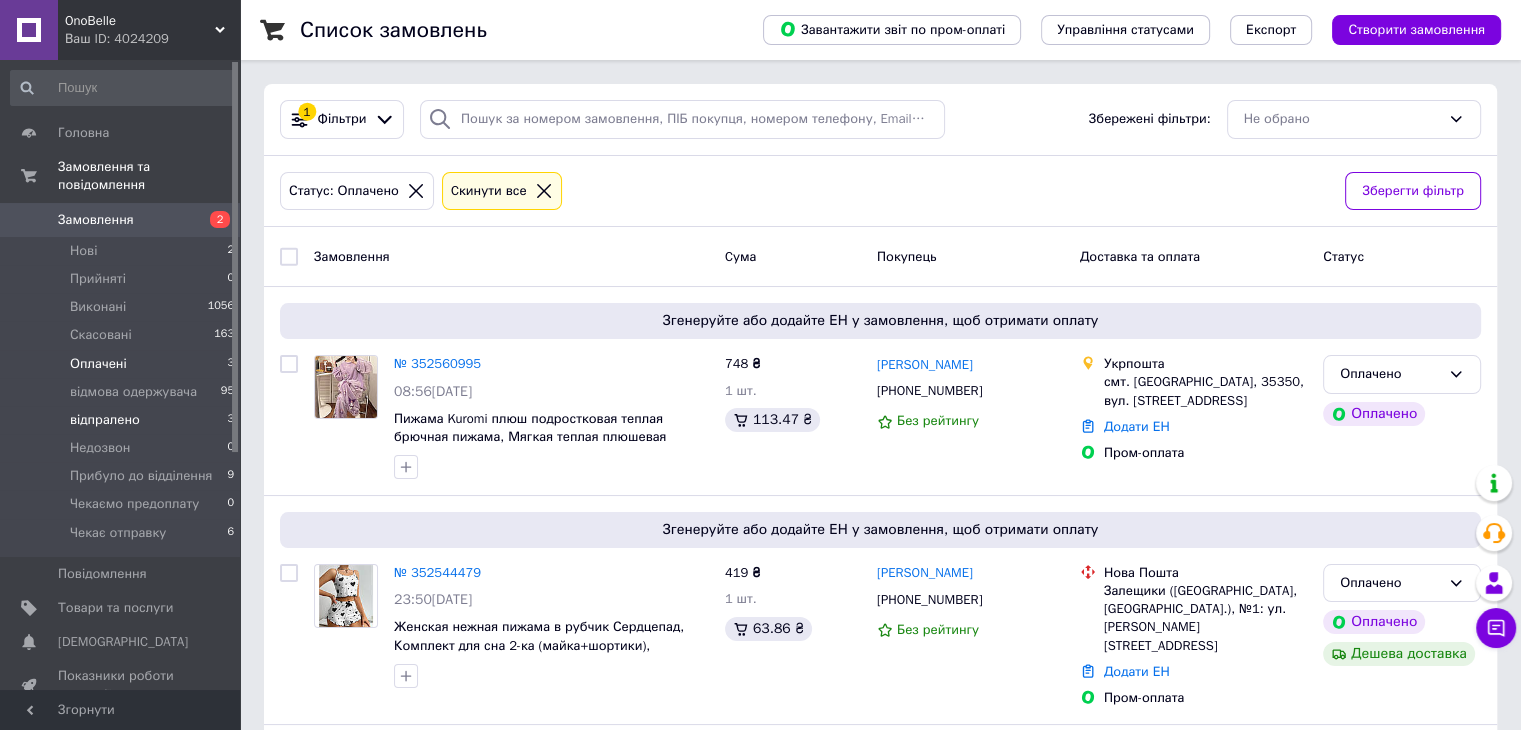 click on "відпралено" at bounding box center [105, 420] 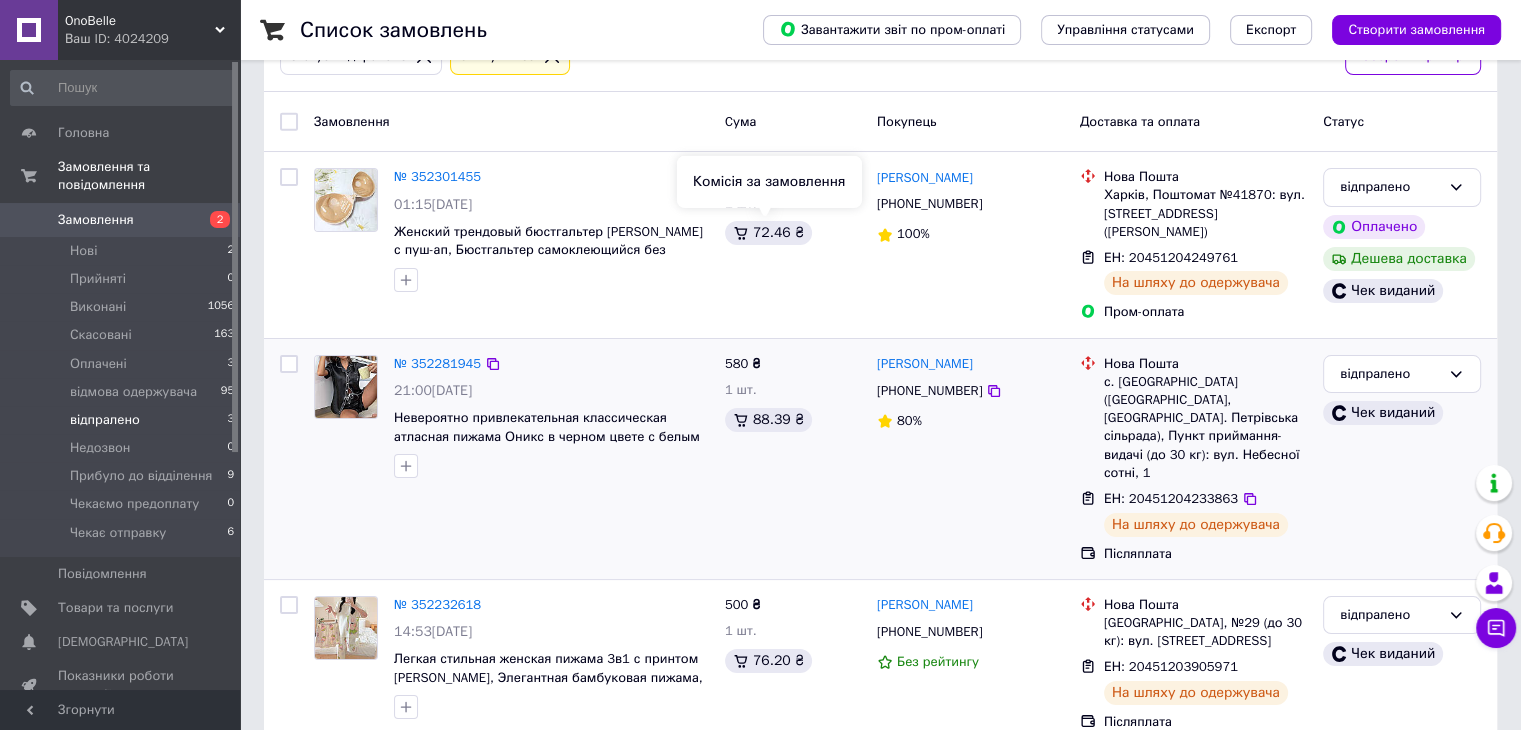 scroll, scrollTop: 138, scrollLeft: 0, axis: vertical 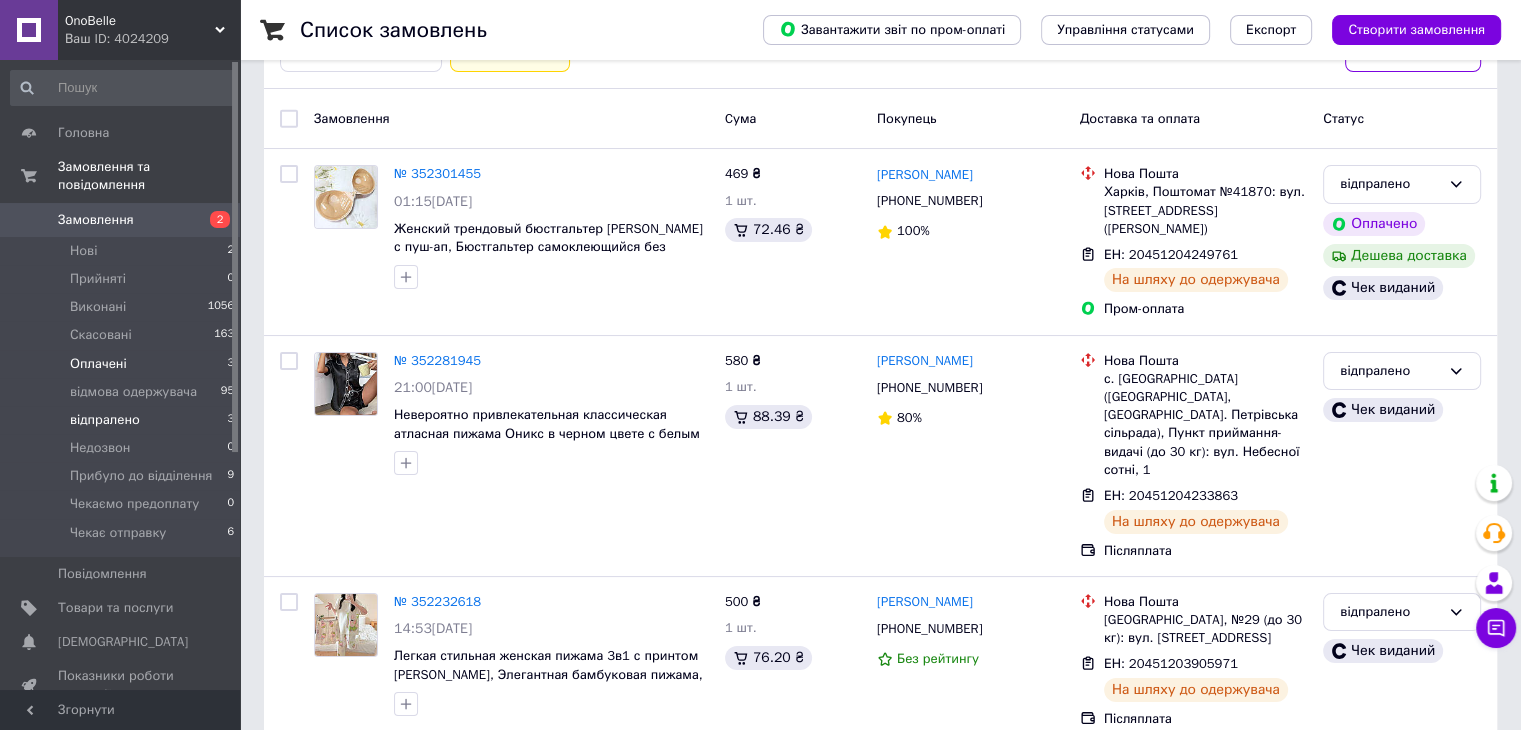 click on "Оплачені" at bounding box center [98, 364] 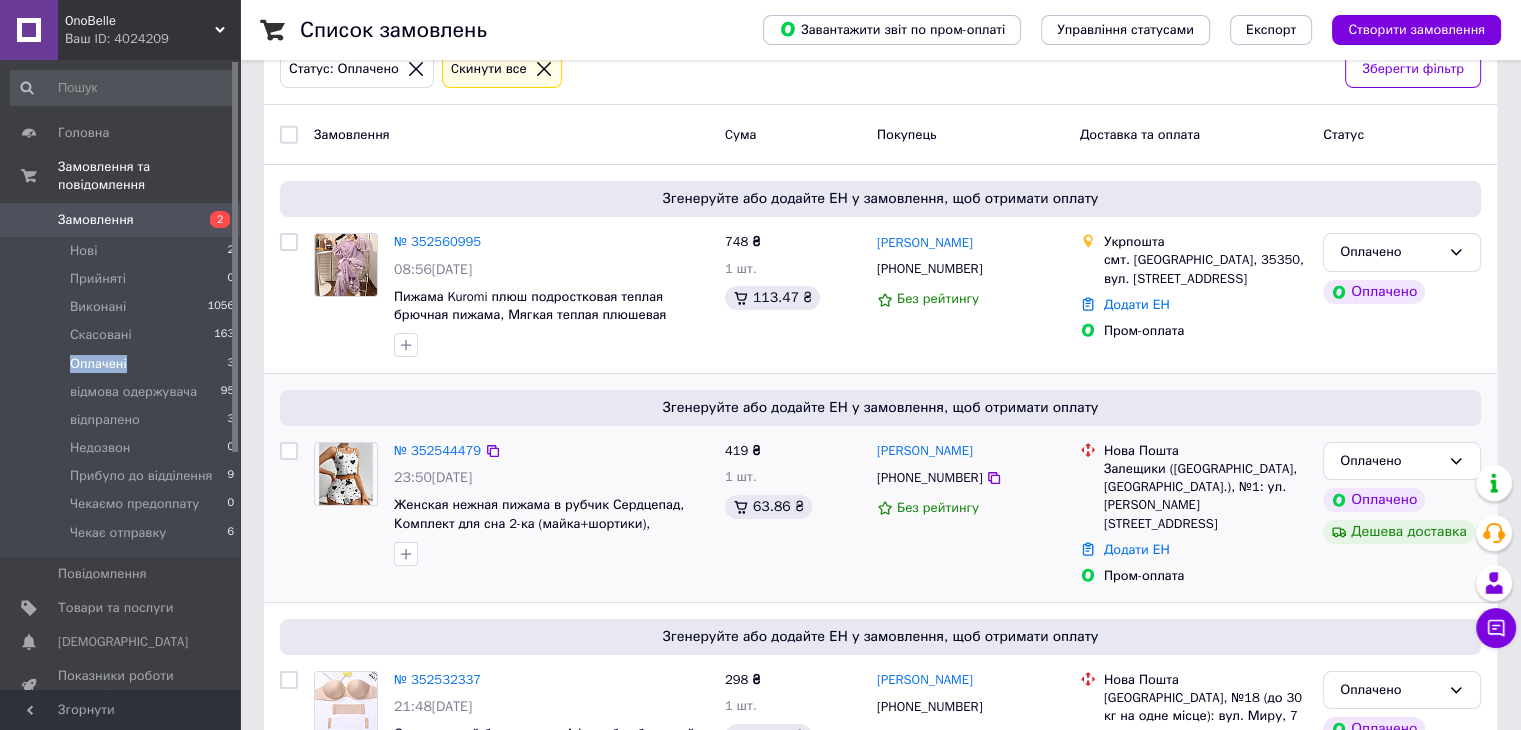 scroll, scrollTop: 207, scrollLeft: 0, axis: vertical 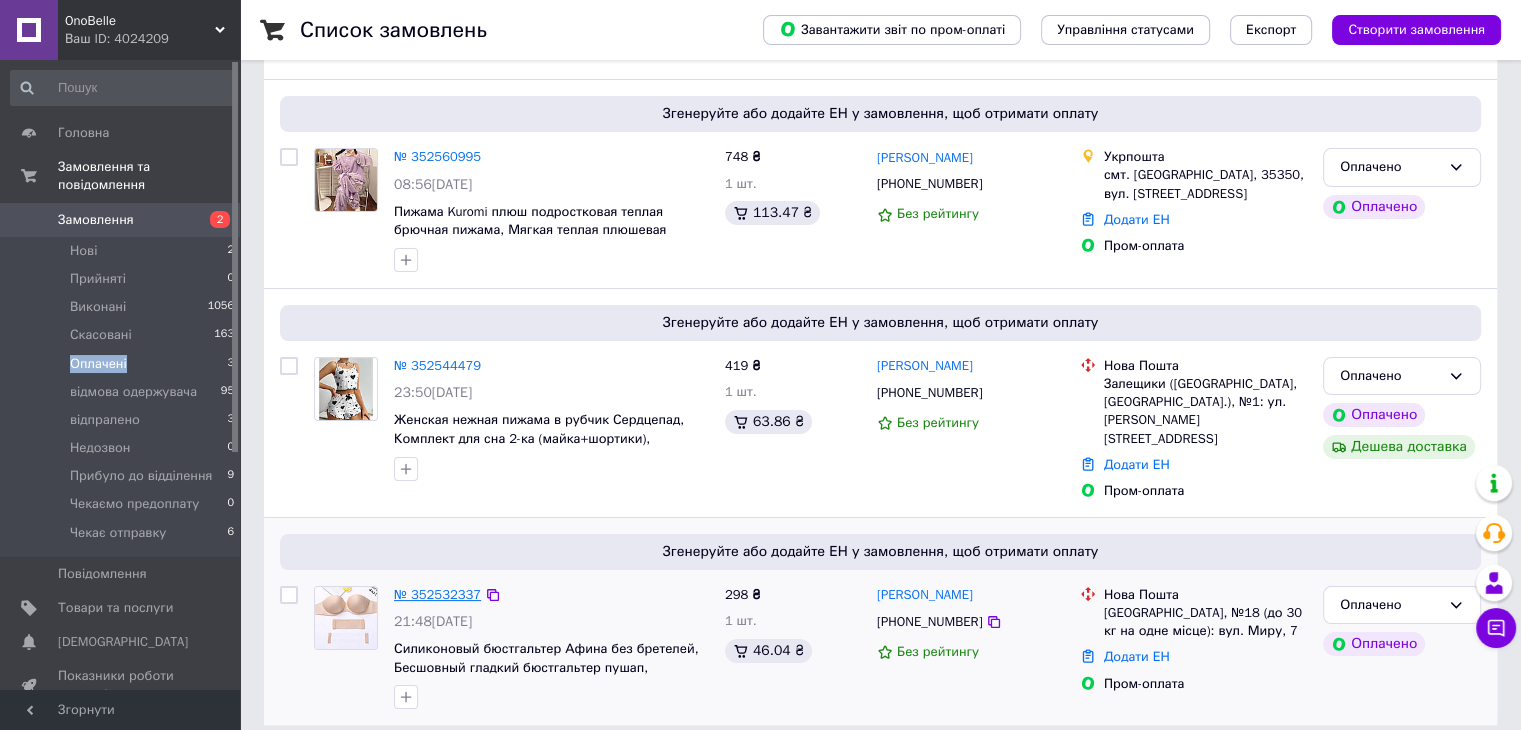 click on "№ 352532337" at bounding box center [437, 594] 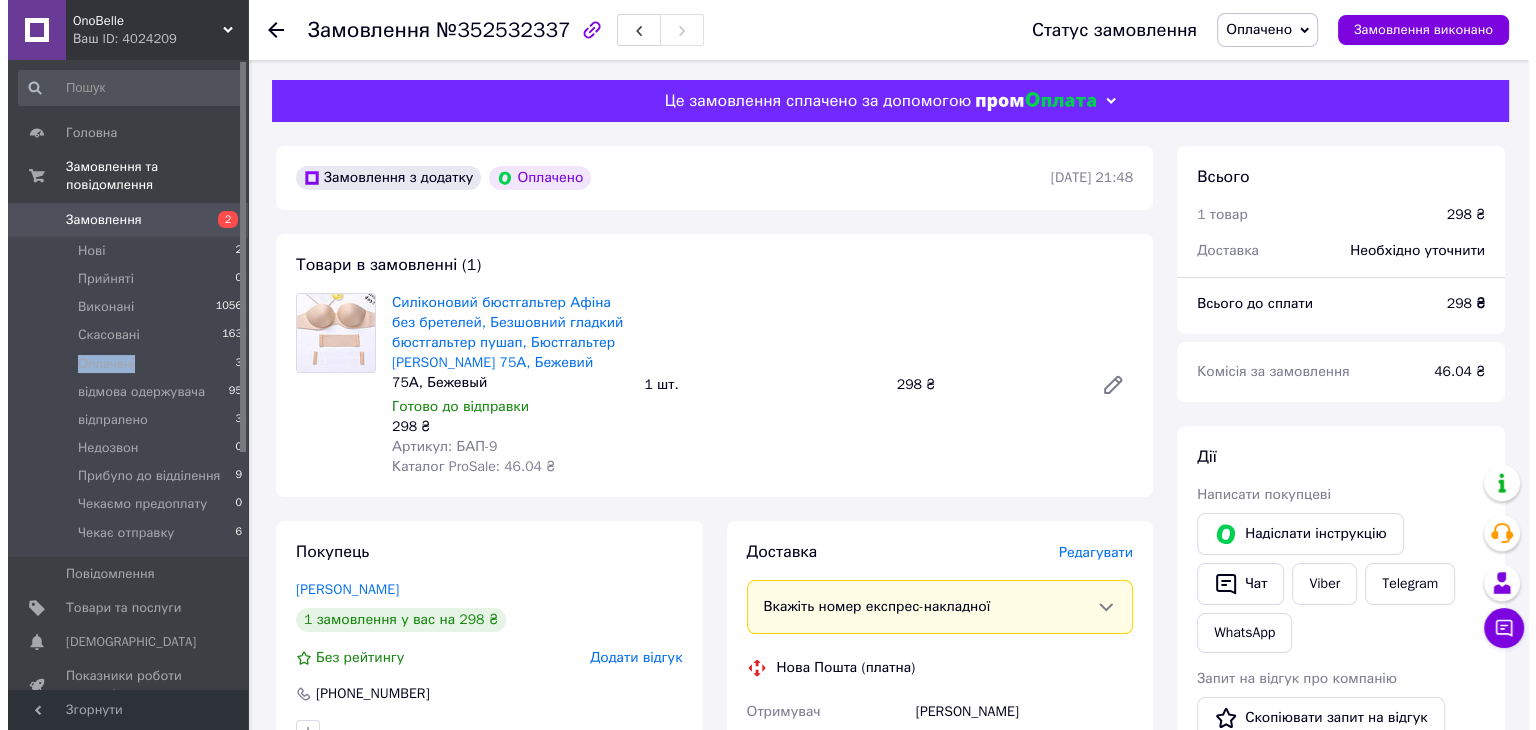 scroll, scrollTop: 200, scrollLeft: 0, axis: vertical 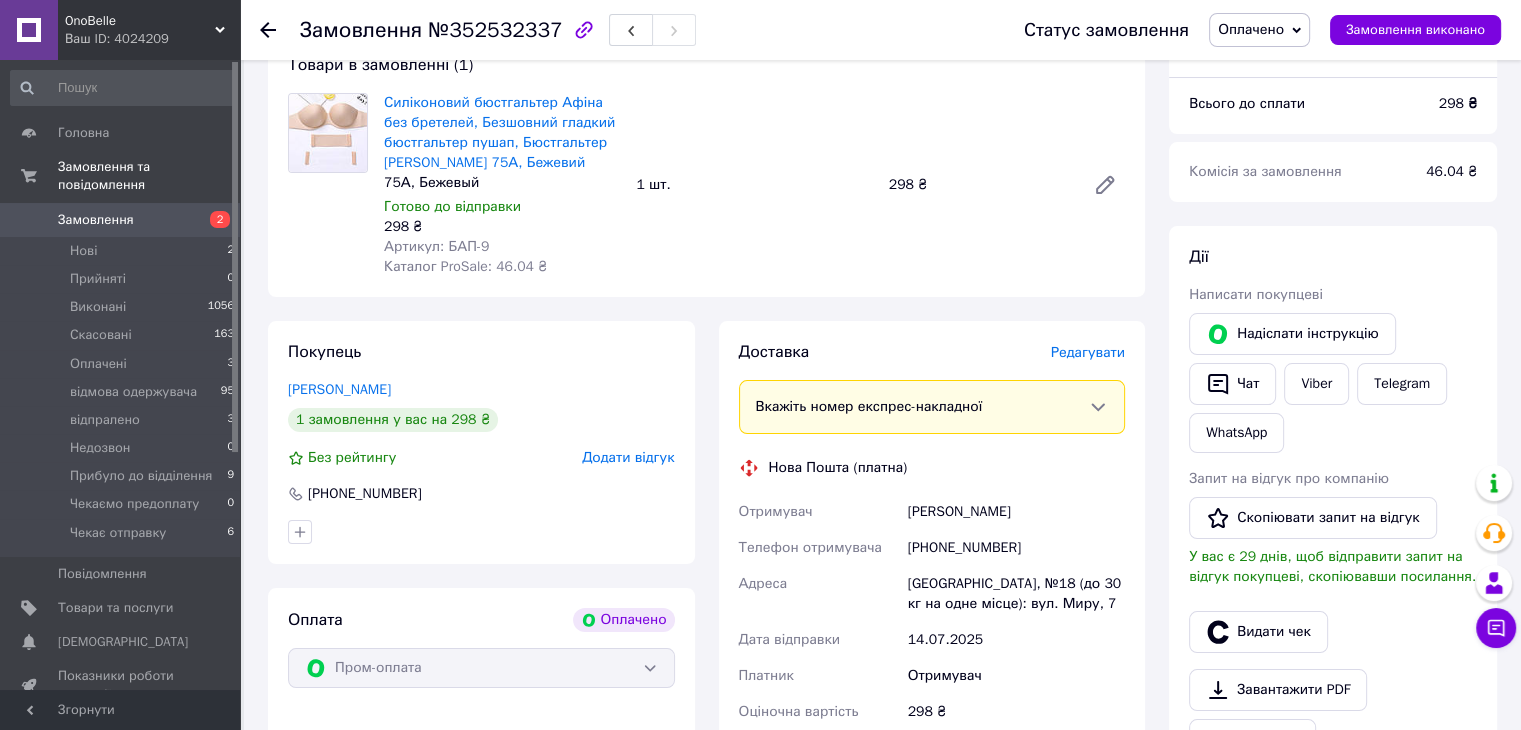 click on "Редагувати" at bounding box center (1088, 352) 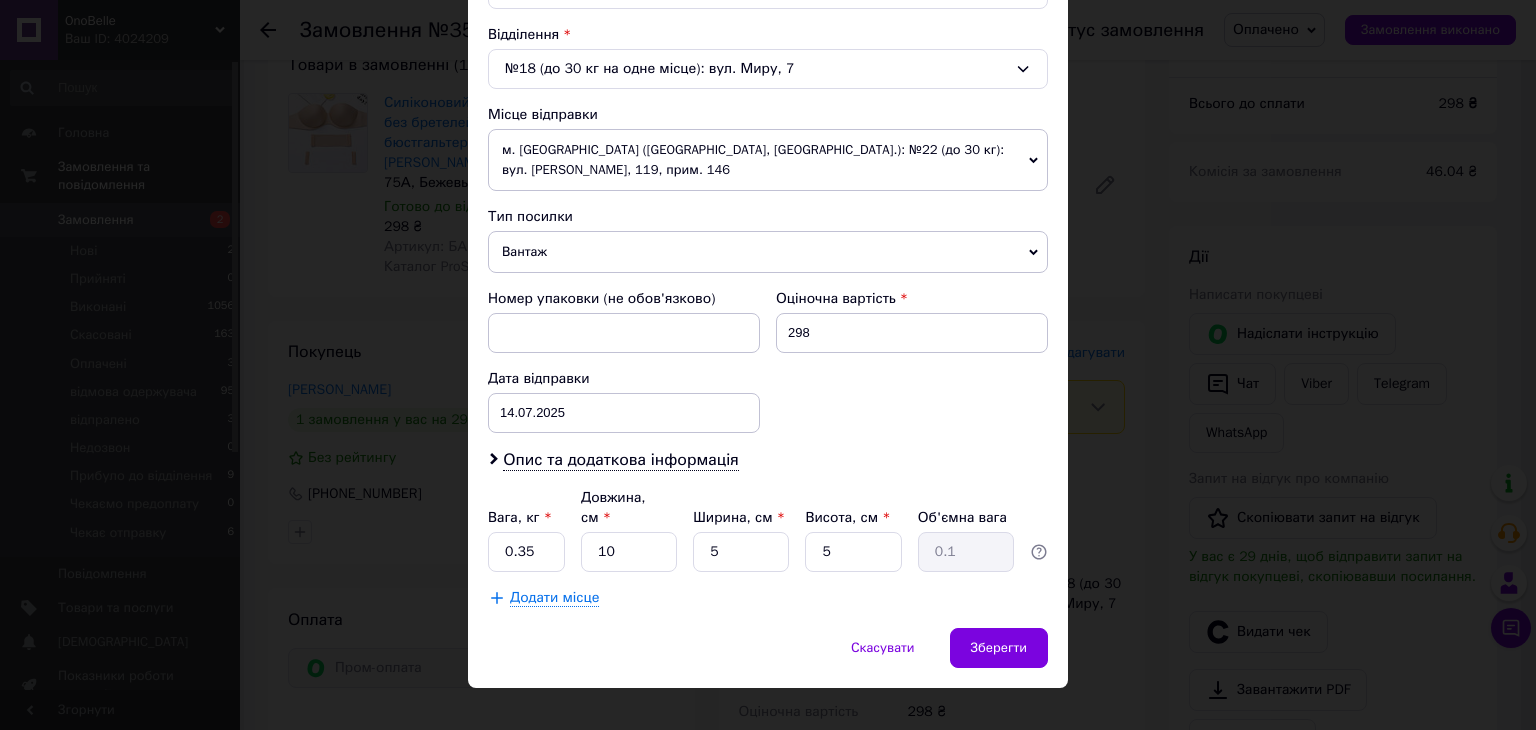 scroll, scrollTop: 612, scrollLeft: 0, axis: vertical 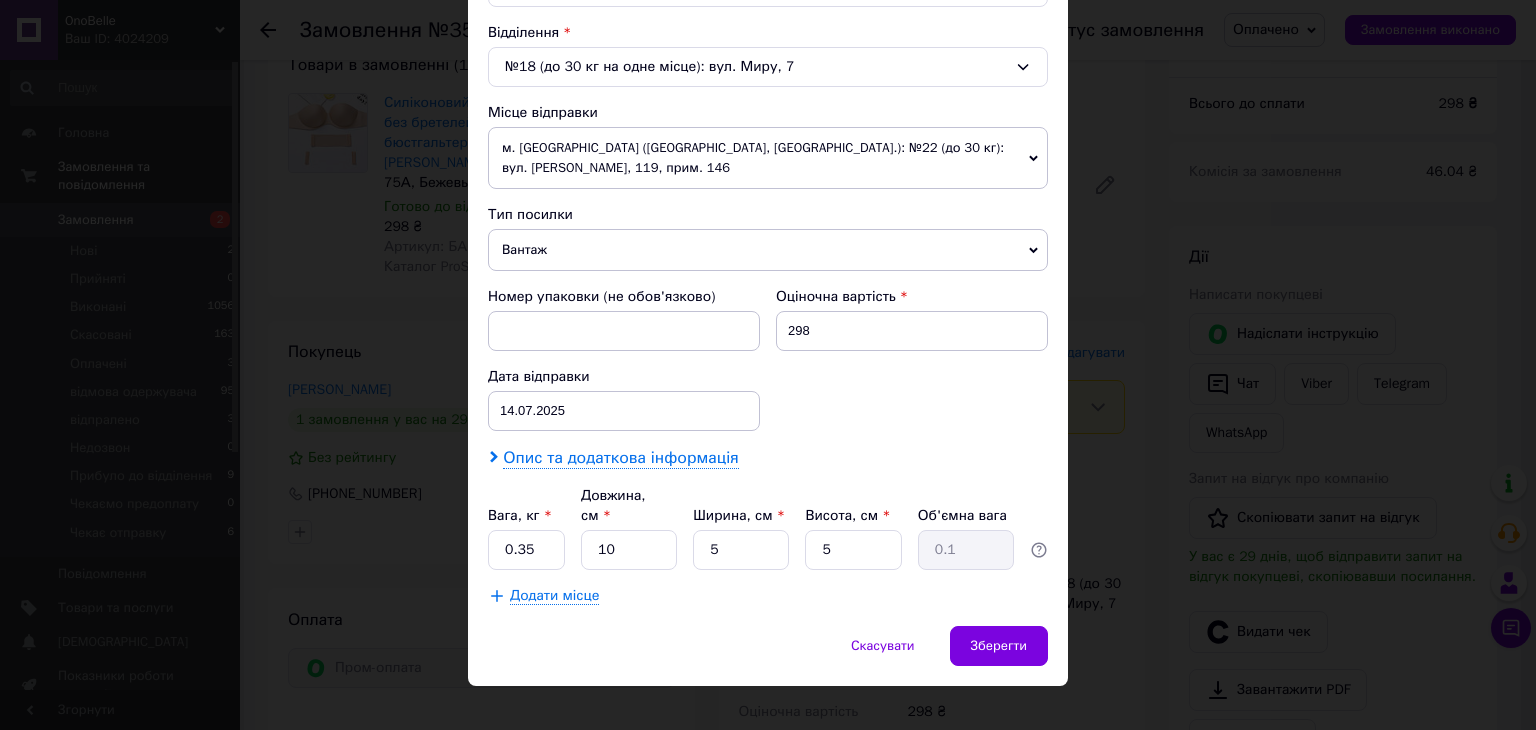 click on "Опис та додаткова інформація" at bounding box center [620, 458] 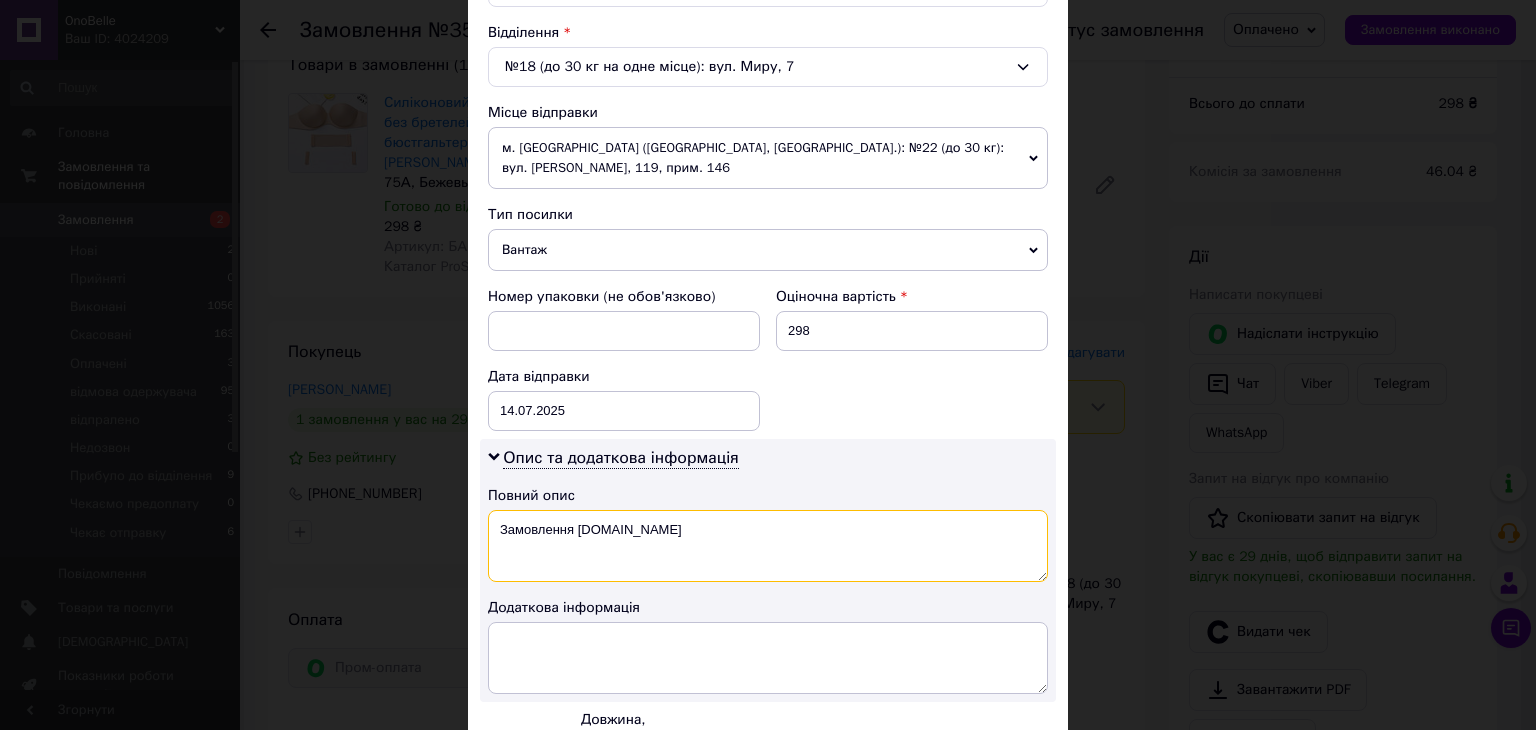 drag, startPoint x: 508, startPoint y: 525, endPoint x: 650, endPoint y: 533, distance: 142.22517 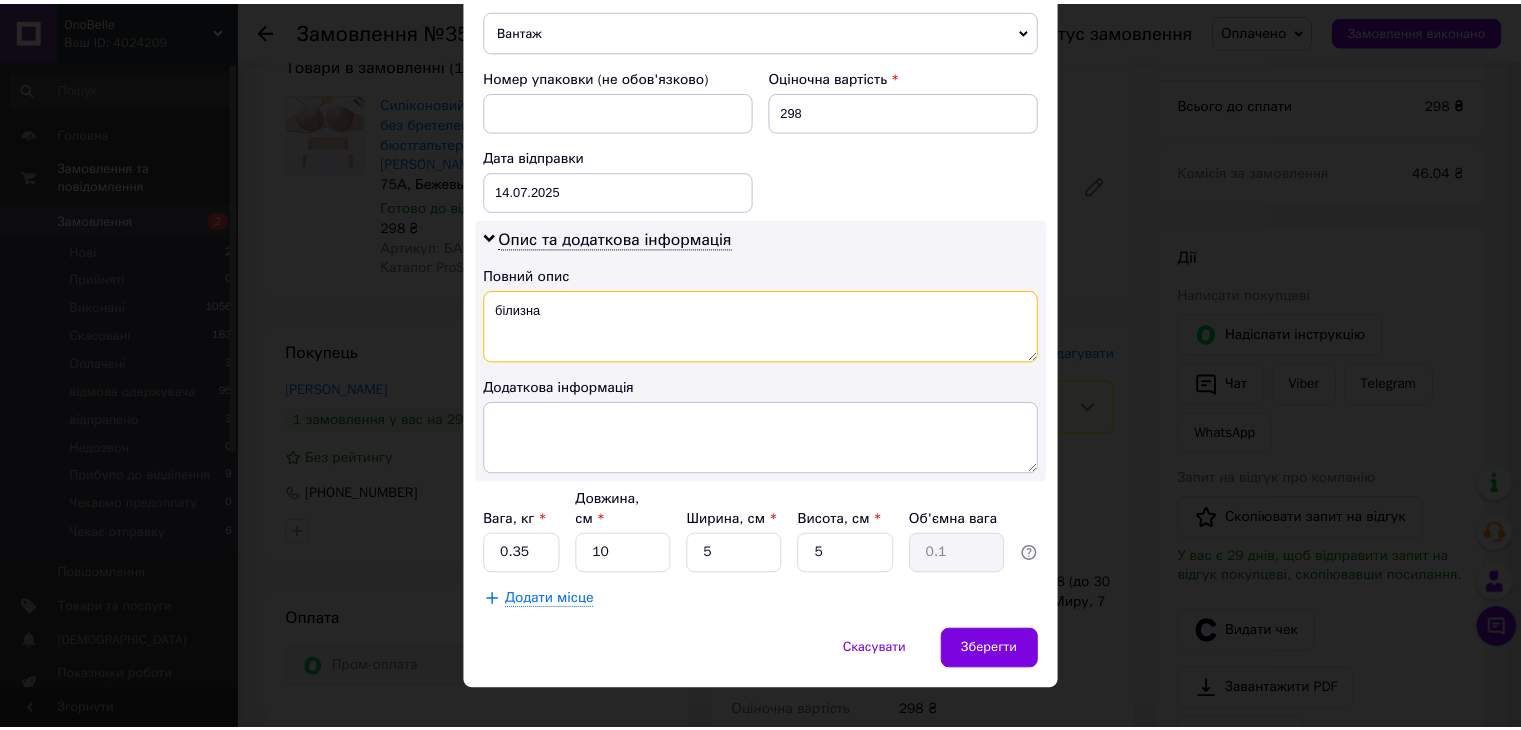 scroll, scrollTop: 836, scrollLeft: 0, axis: vertical 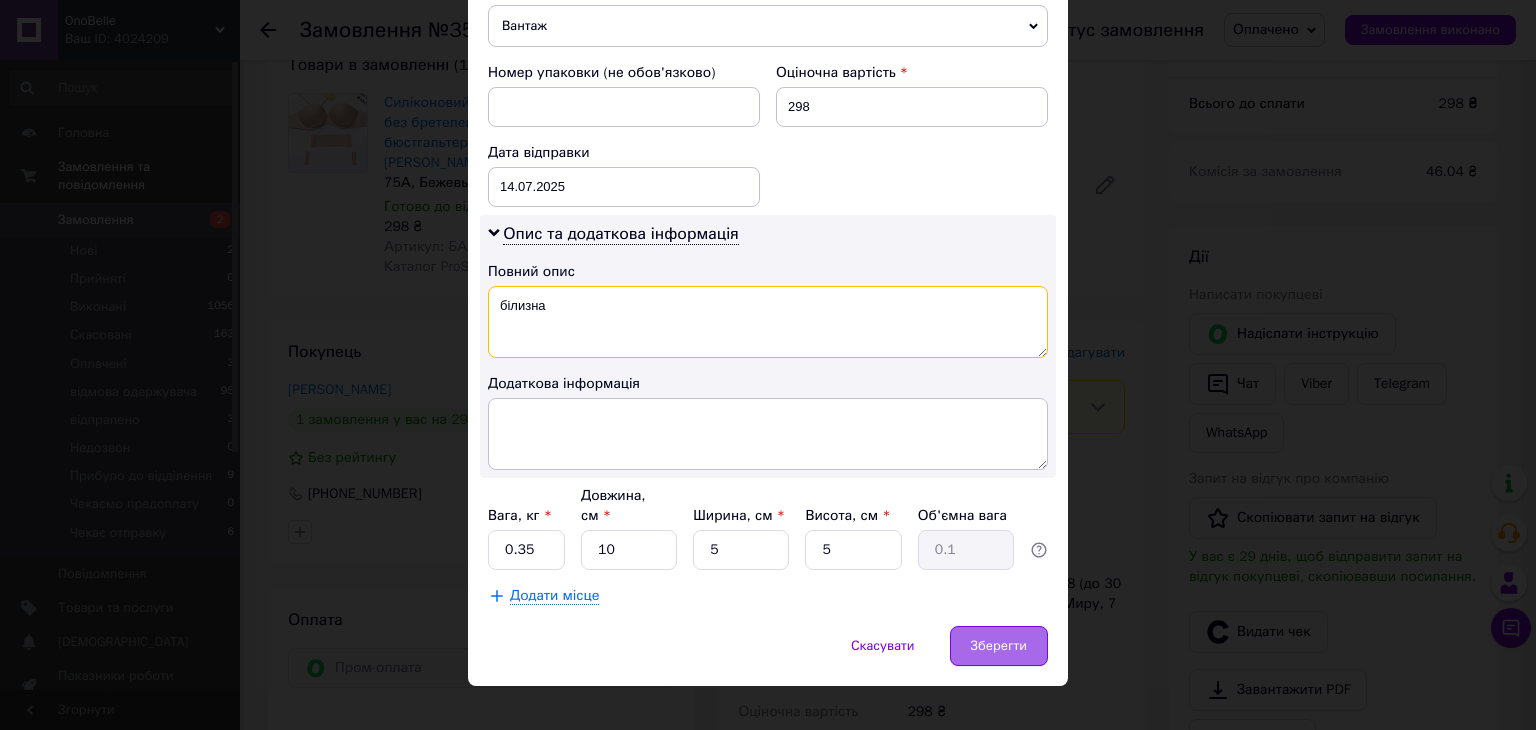 type on "білизна" 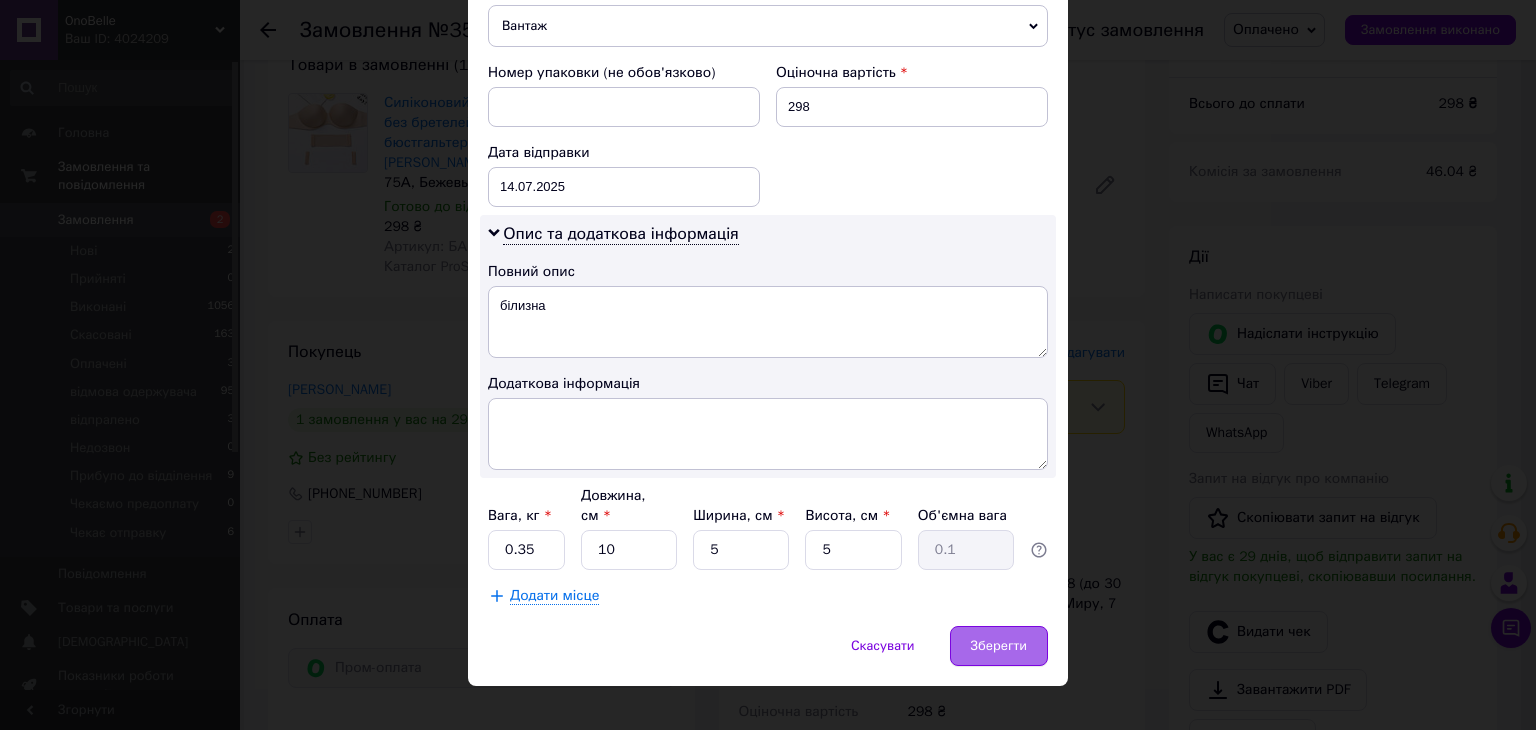click on "Зберегти" at bounding box center (999, 646) 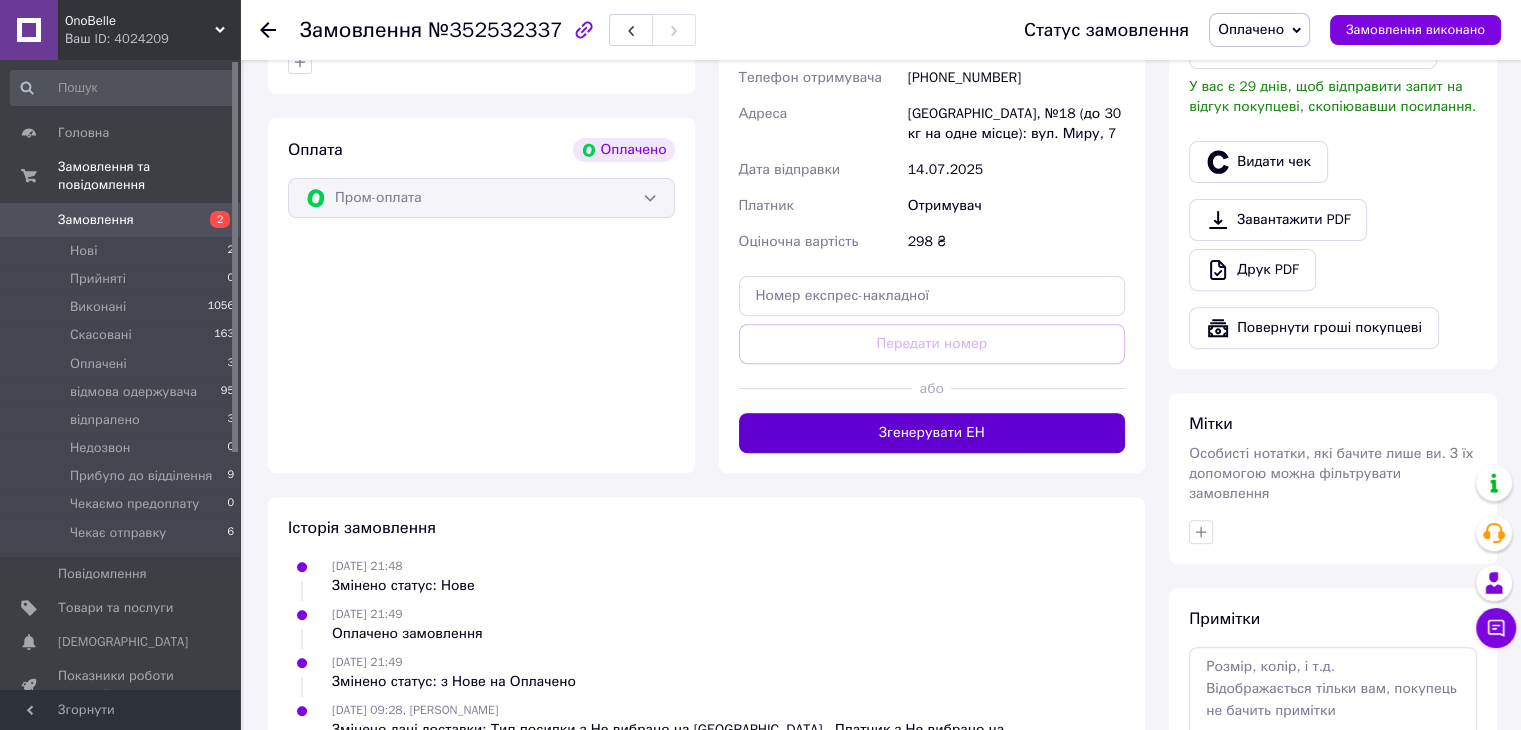 scroll, scrollTop: 700, scrollLeft: 0, axis: vertical 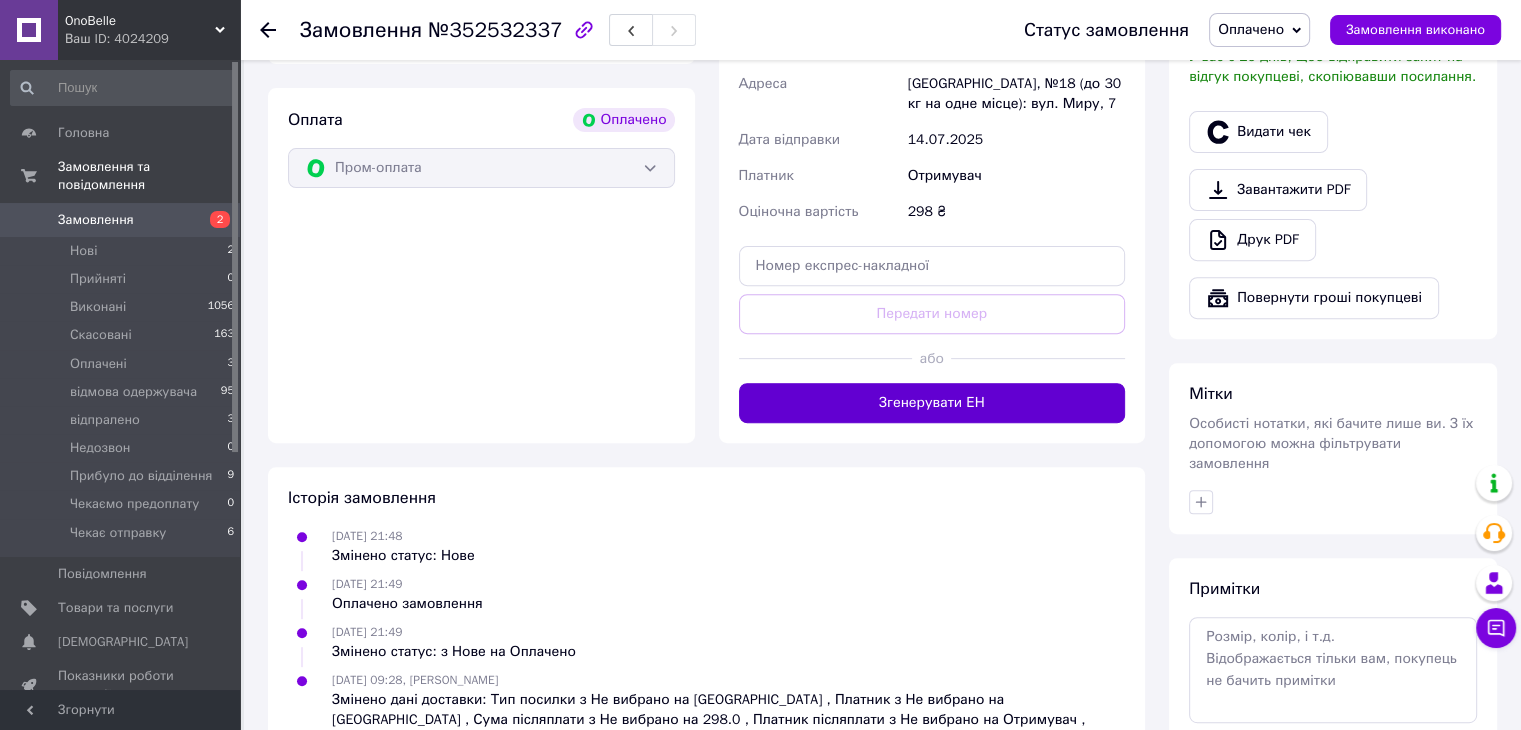 click on "Згенерувати ЕН" at bounding box center [932, 403] 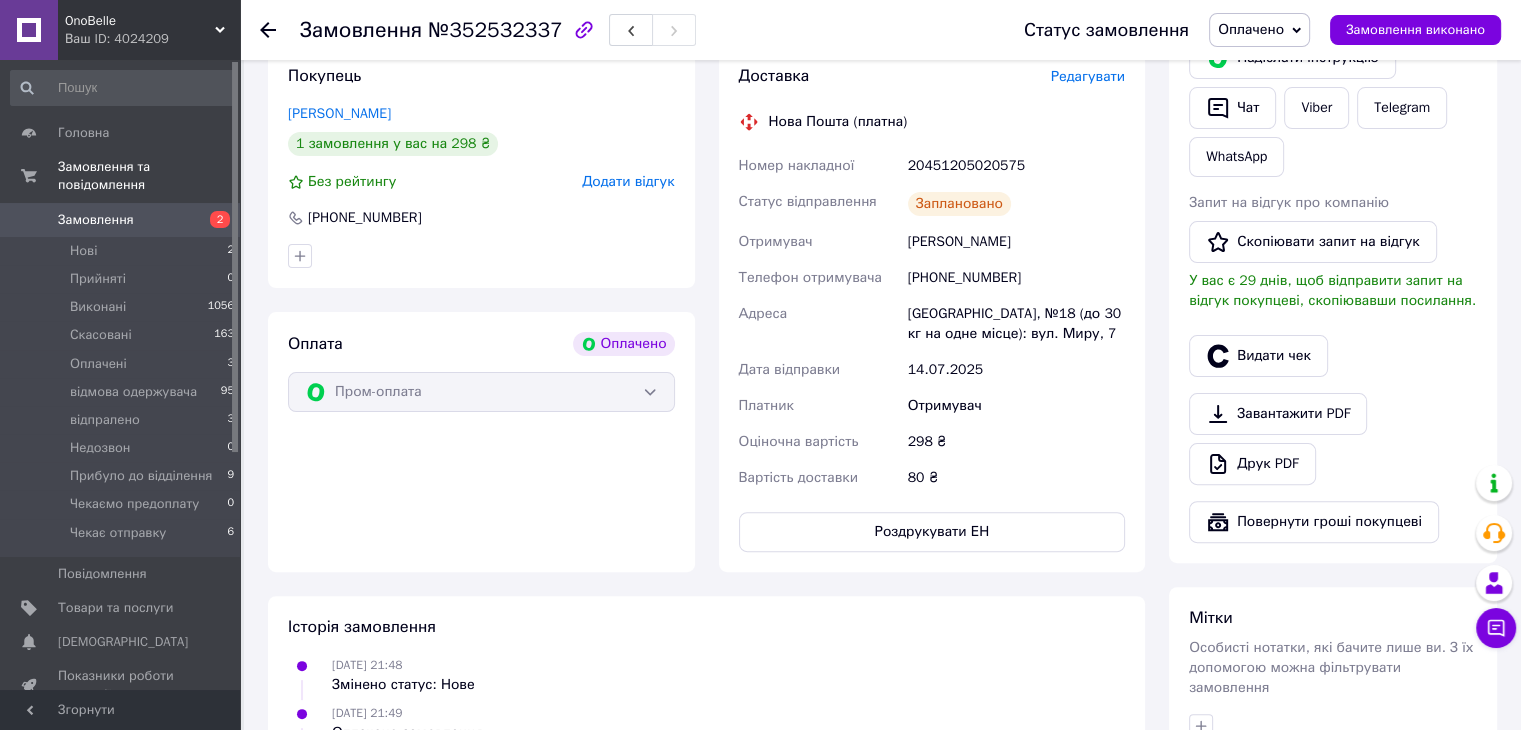 scroll, scrollTop: 400, scrollLeft: 0, axis: vertical 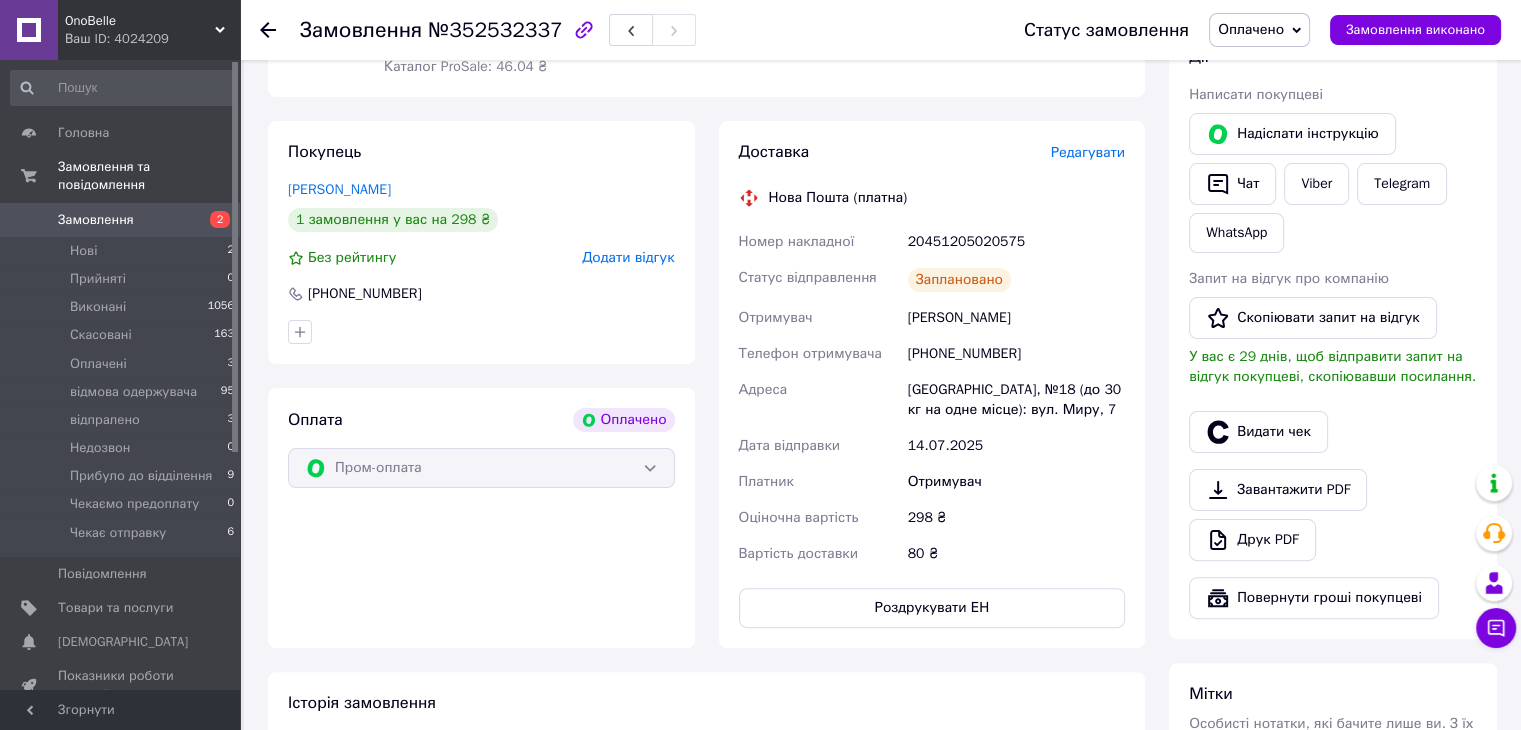 click 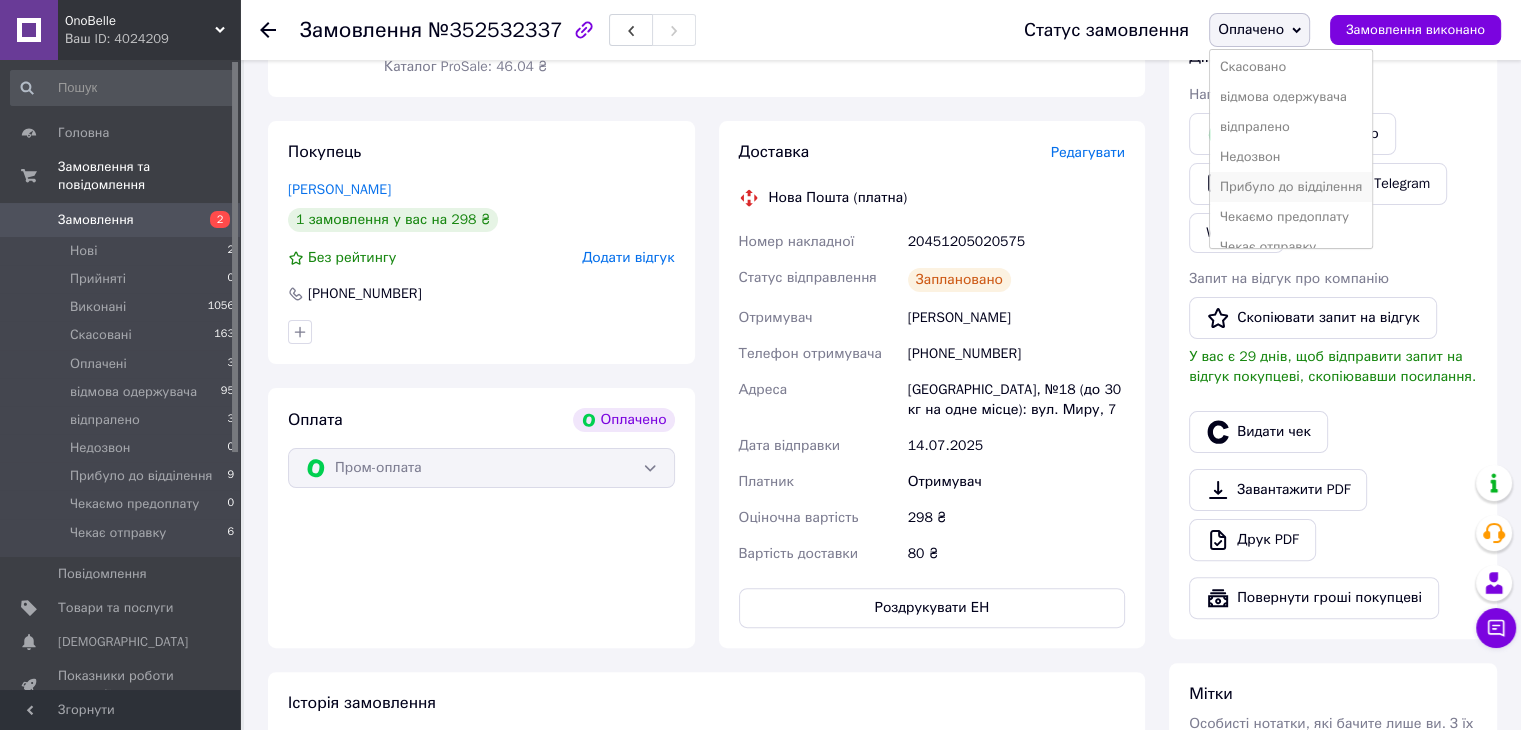 scroll, scrollTop: 81, scrollLeft: 0, axis: vertical 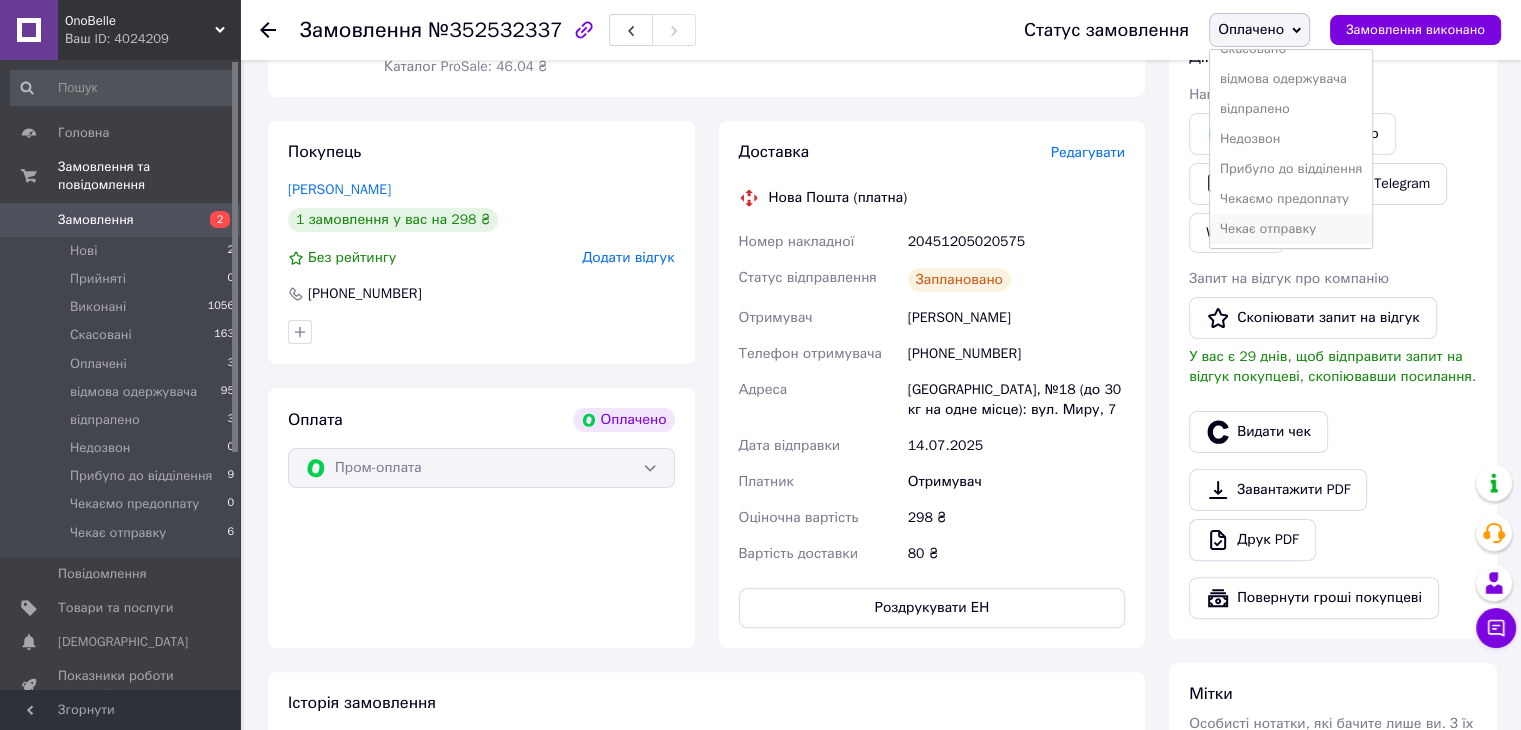 click on "Чекає отправку" at bounding box center [1291, 229] 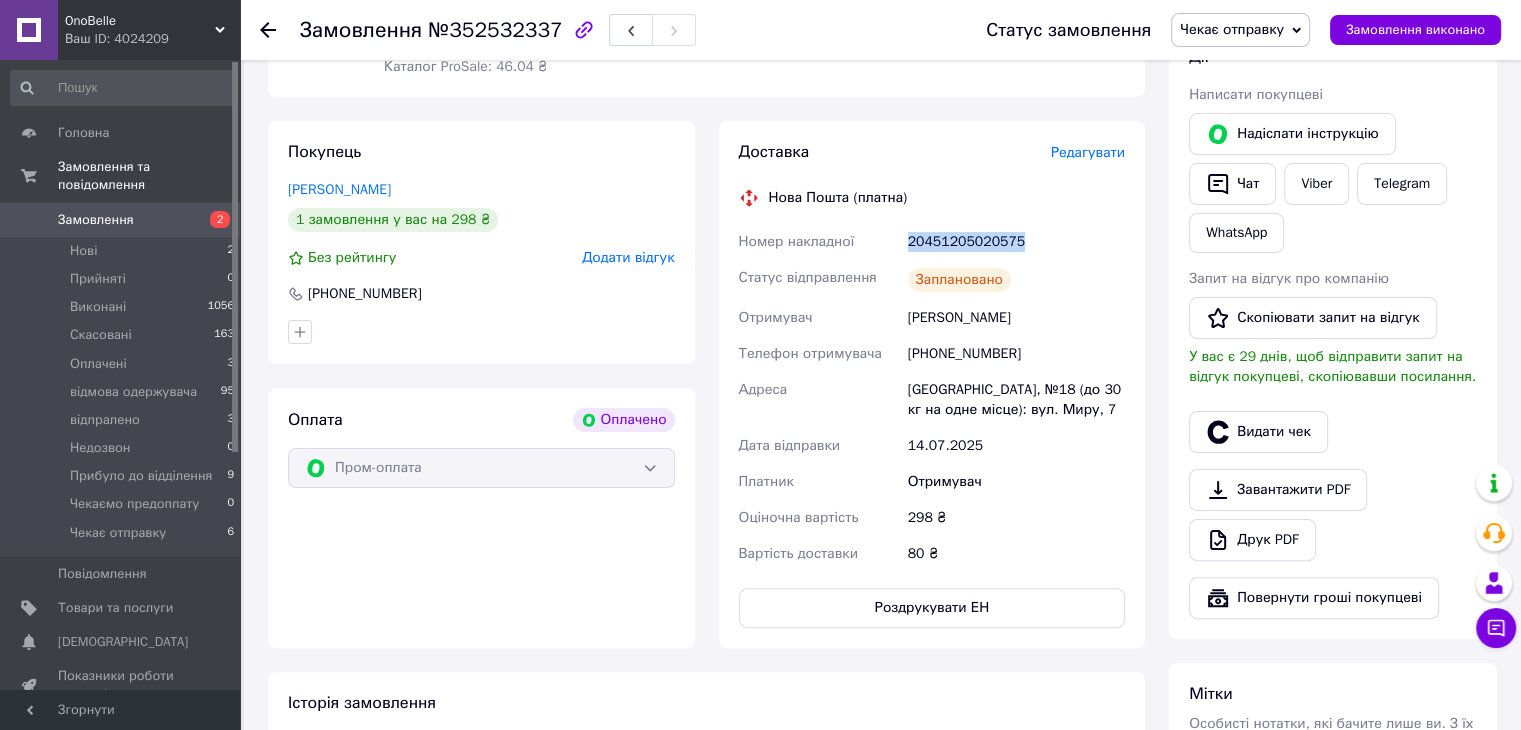 drag, startPoint x: 916, startPoint y: 246, endPoint x: 1021, endPoint y: 245, distance: 105.00476 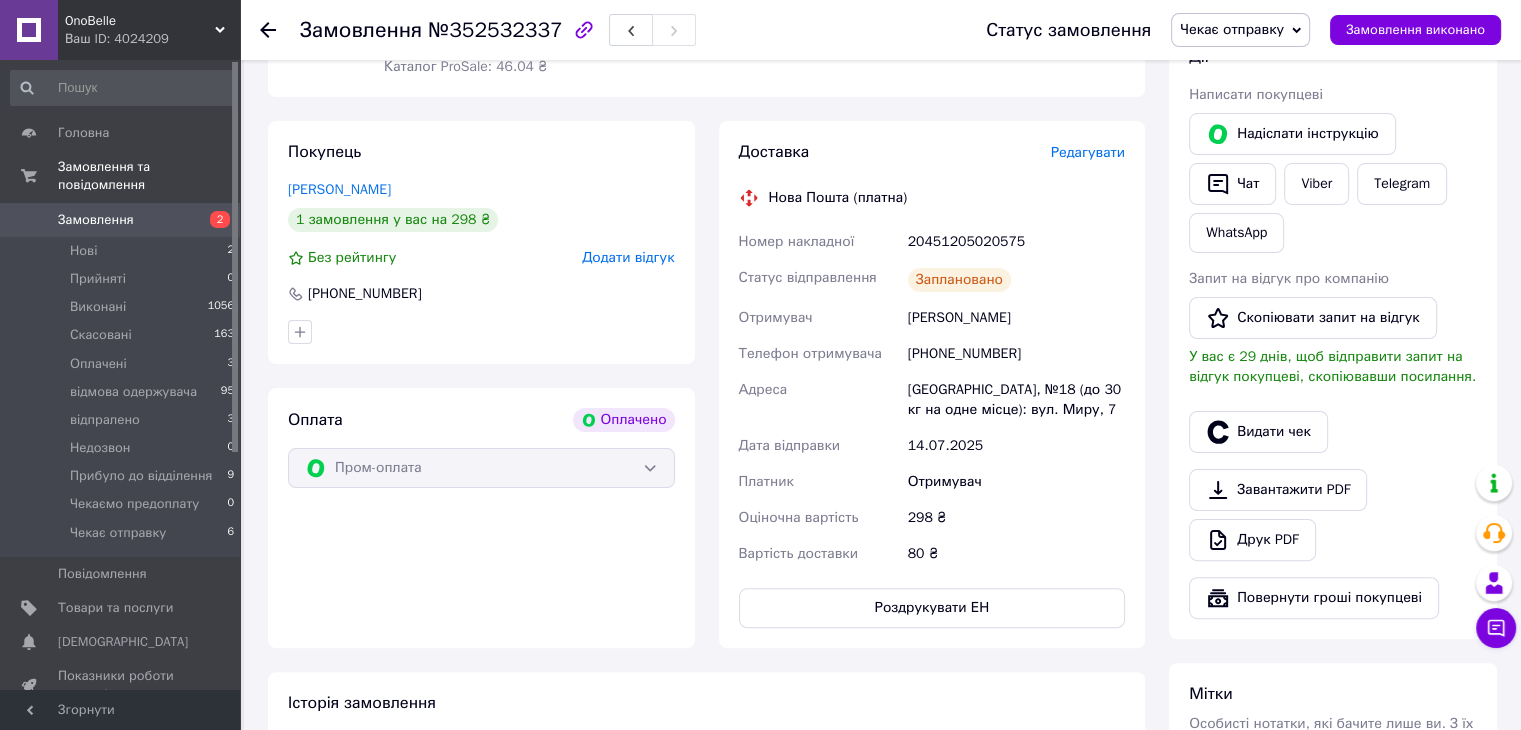 click 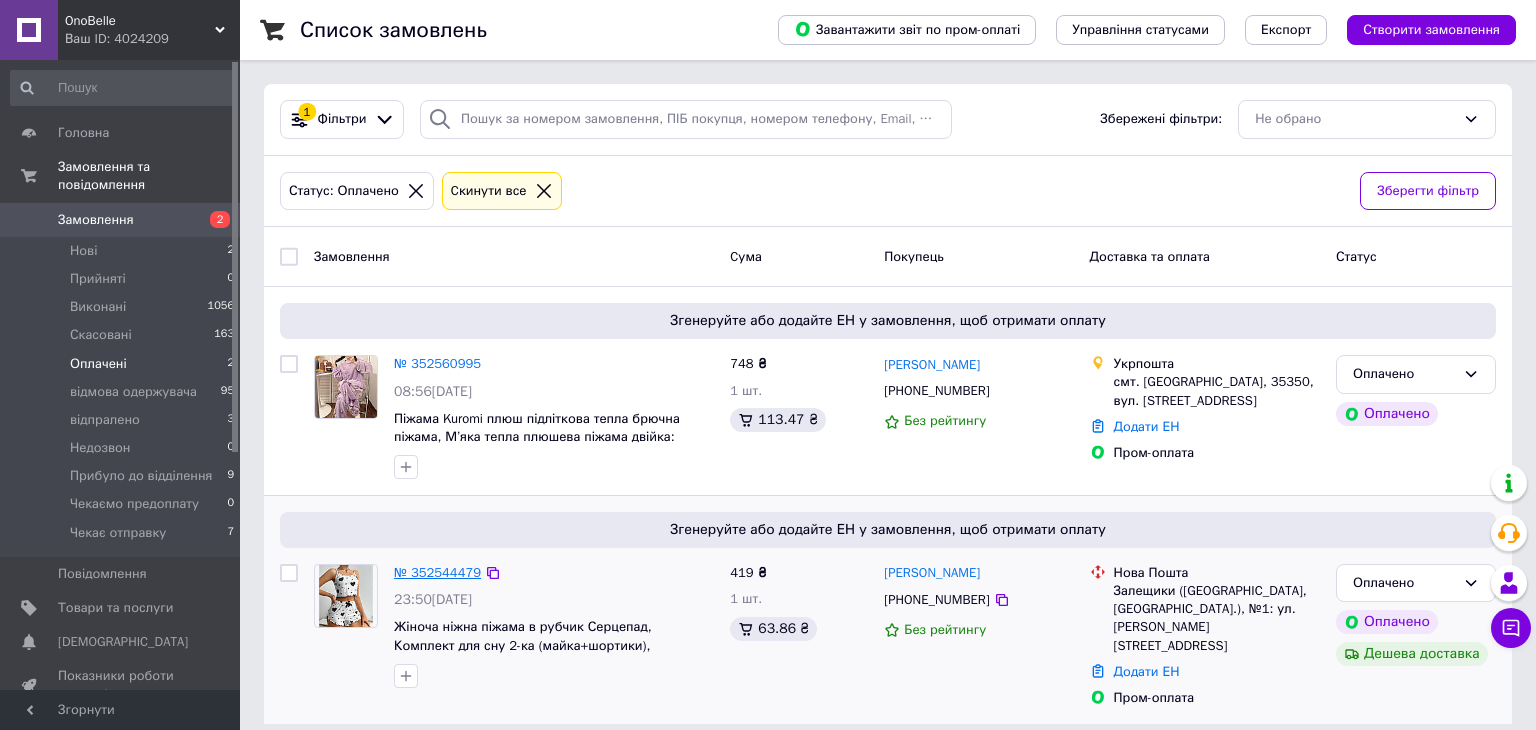 click on "№ 352544479" at bounding box center [437, 572] 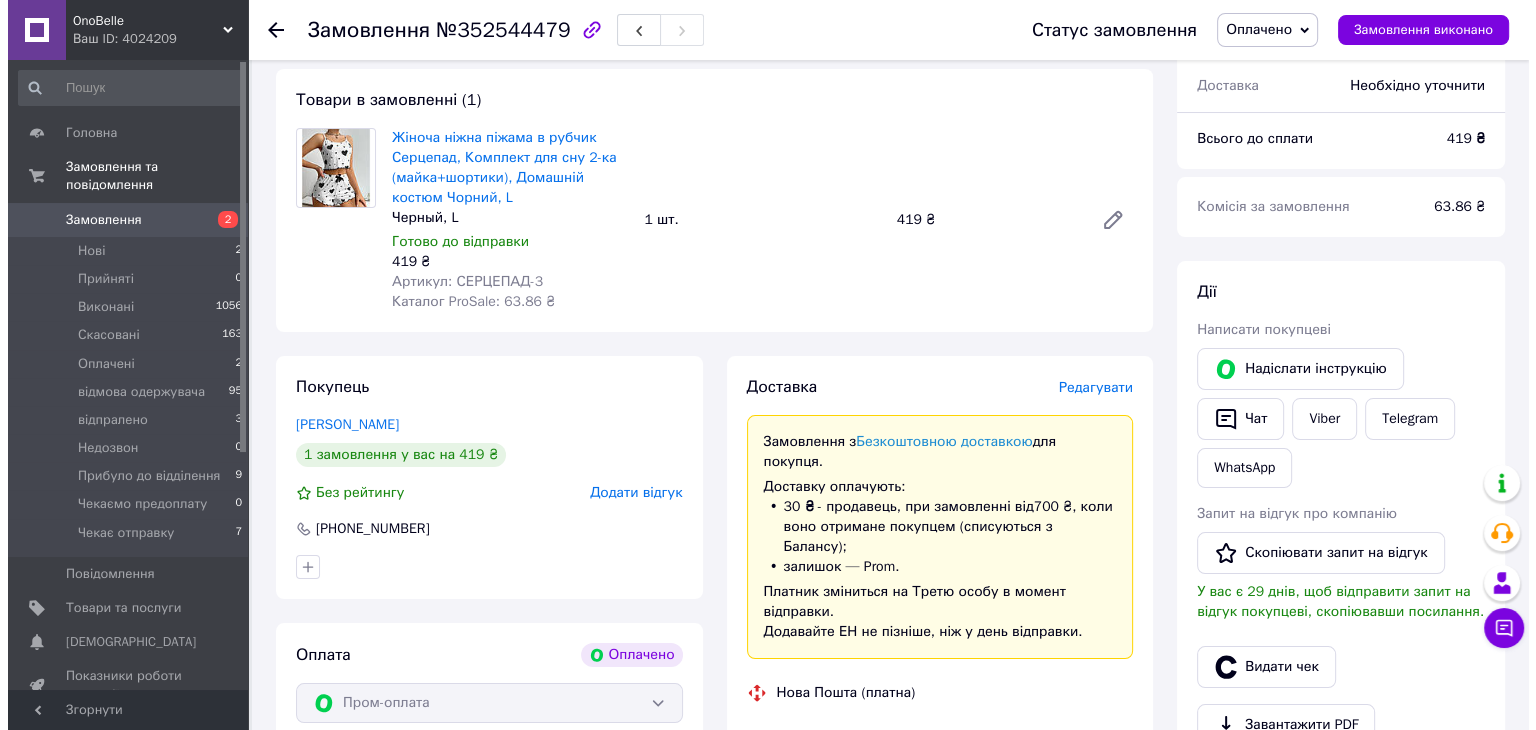 scroll, scrollTop: 200, scrollLeft: 0, axis: vertical 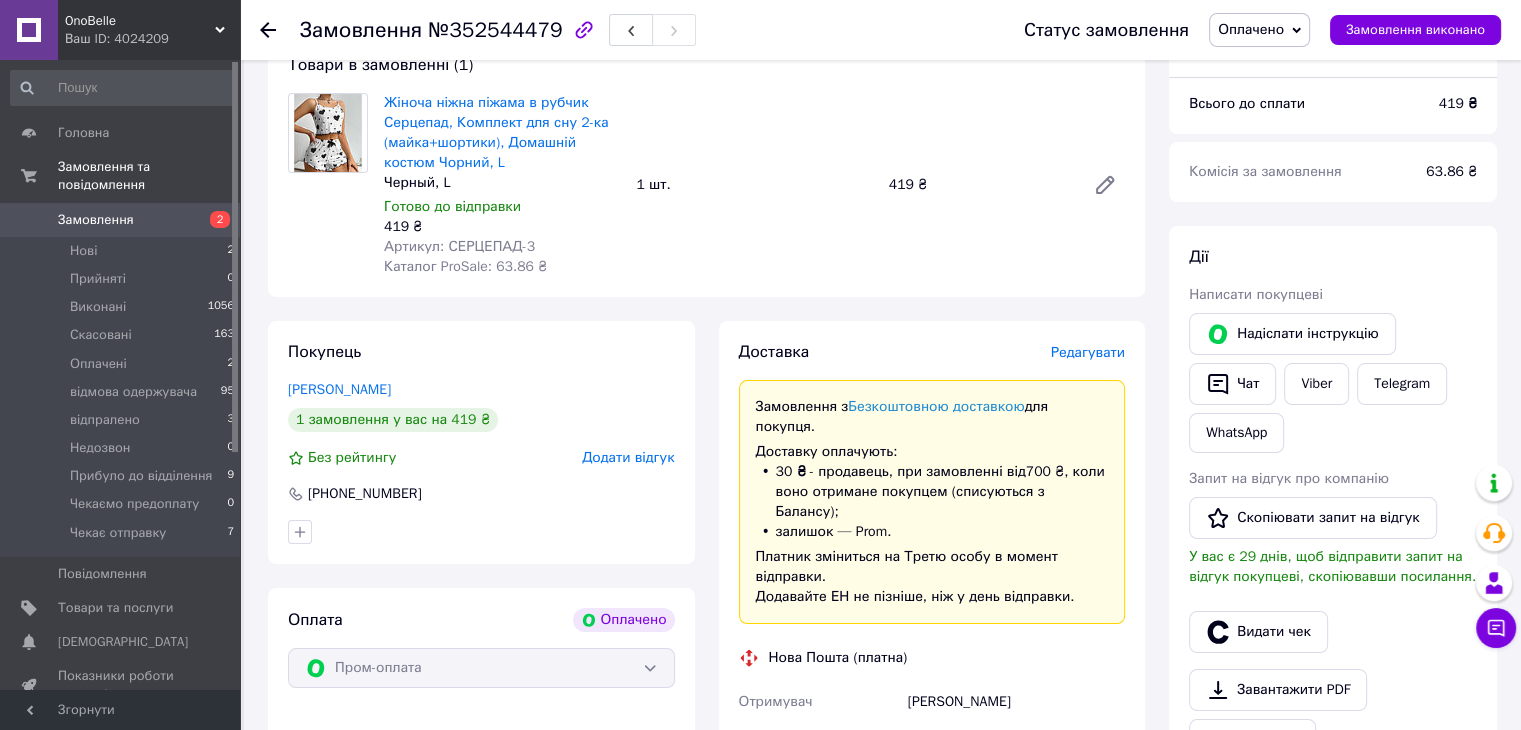 click on "Редагувати" at bounding box center [1088, 352] 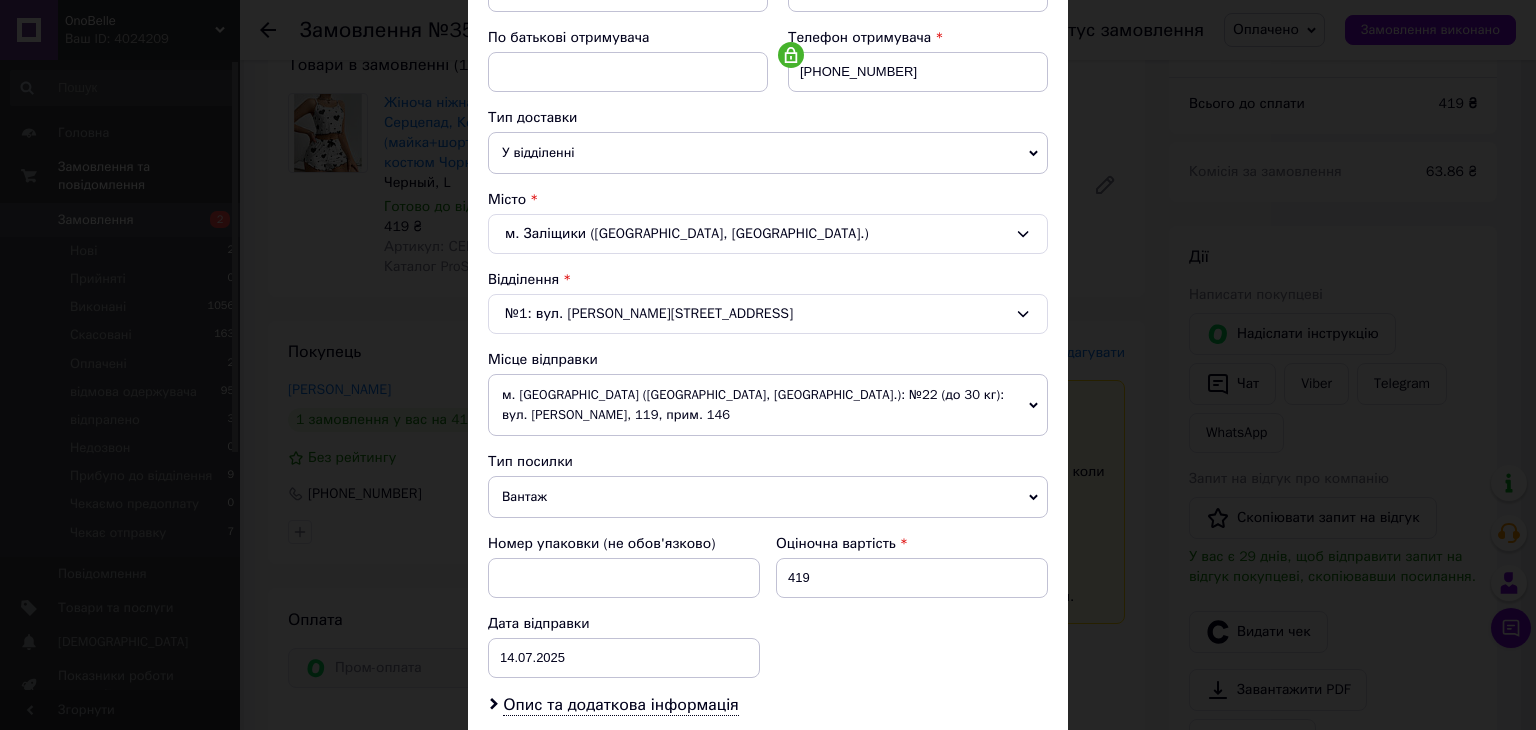 scroll, scrollTop: 400, scrollLeft: 0, axis: vertical 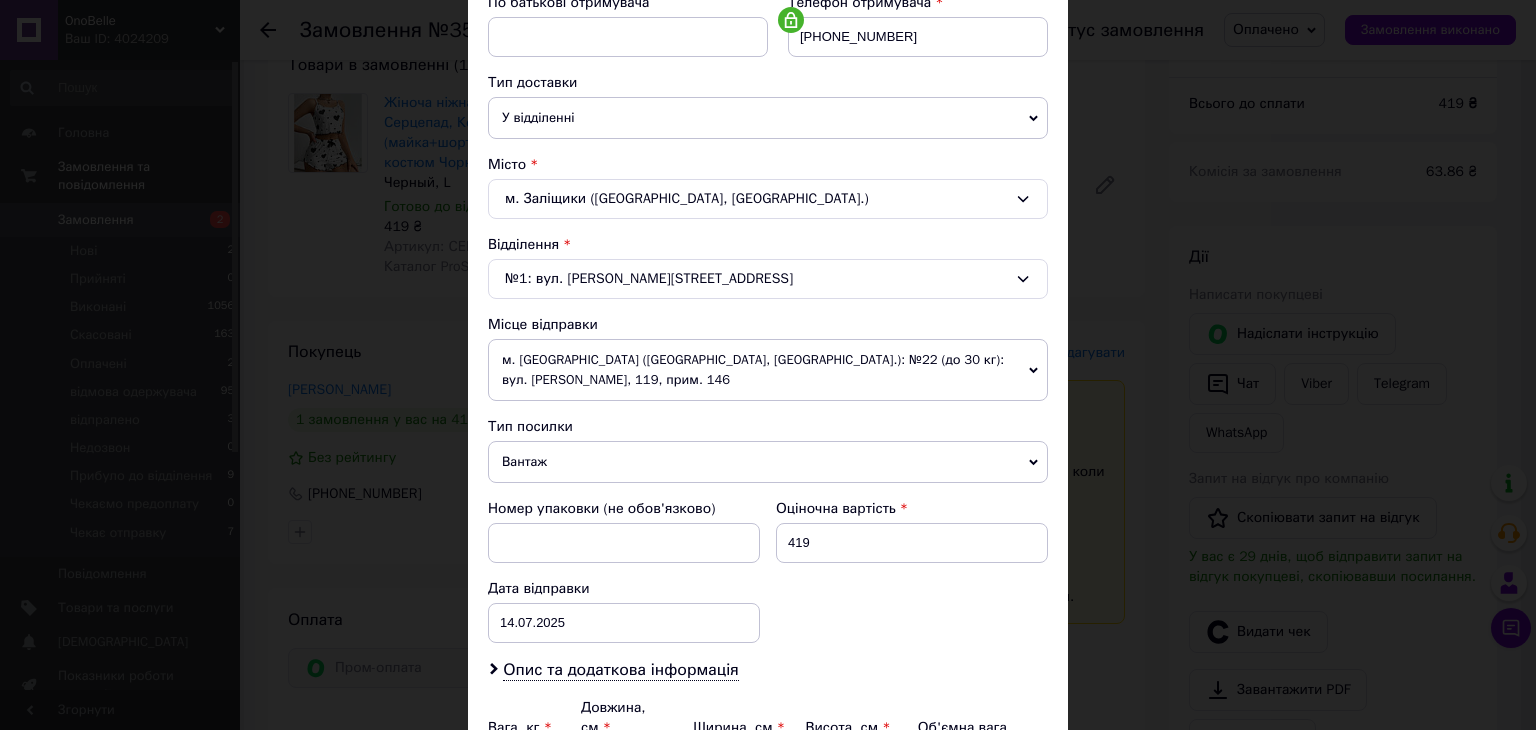 click on "Вантаж" at bounding box center (768, 462) 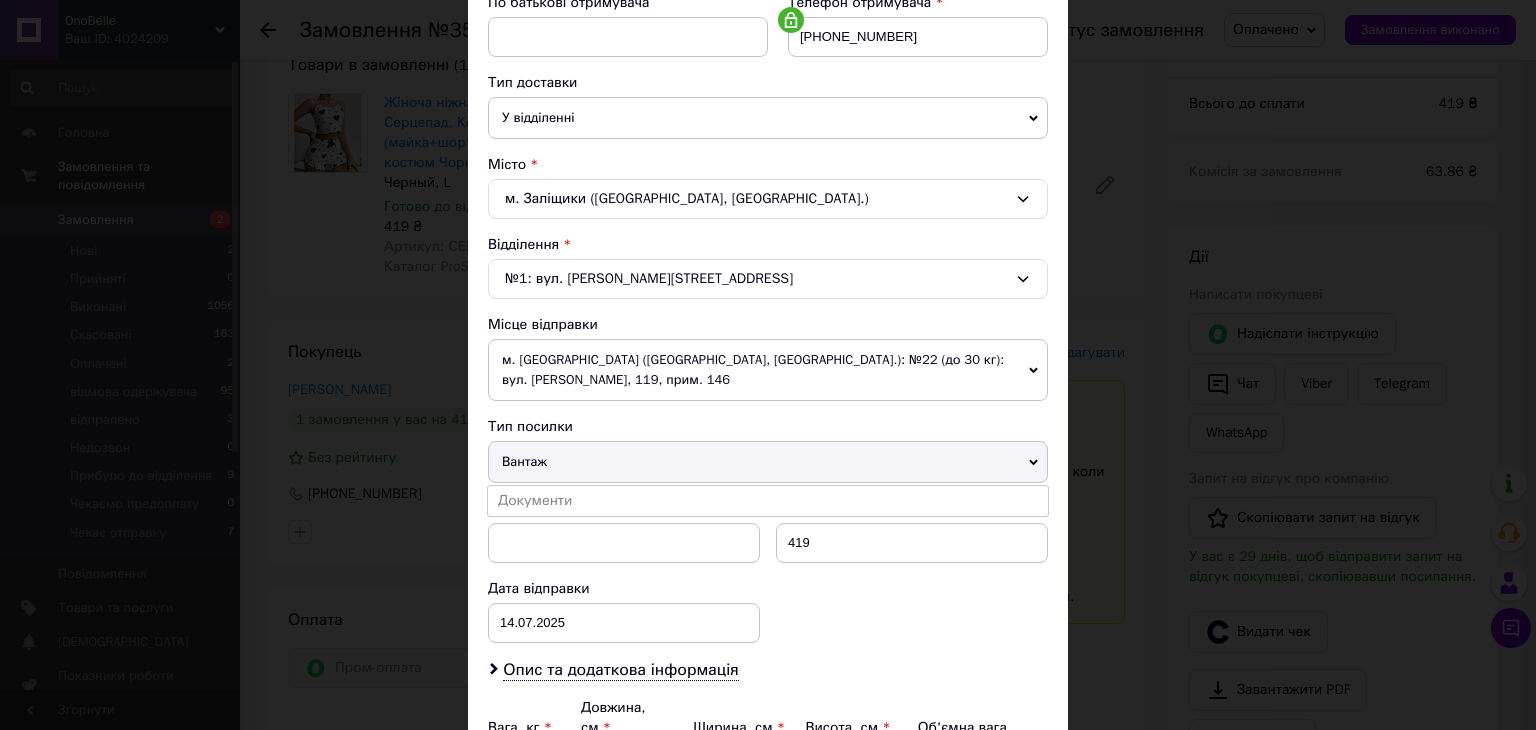 click on "Номер упаковки (не обов'язково) Оціночна вартість 419 Дата відправки [DATE] < 2025 > < Июль > Пн Вт Ср Чт Пт Сб Вс 30 1 2 3 4 5 6 7 8 9 10 11 12 13 14 15 16 17 18 19 20 21 22 23 24 25 26 27 28 29 30 31 1 2 3 4 5 6 7 8 9 10" at bounding box center (768, 571) 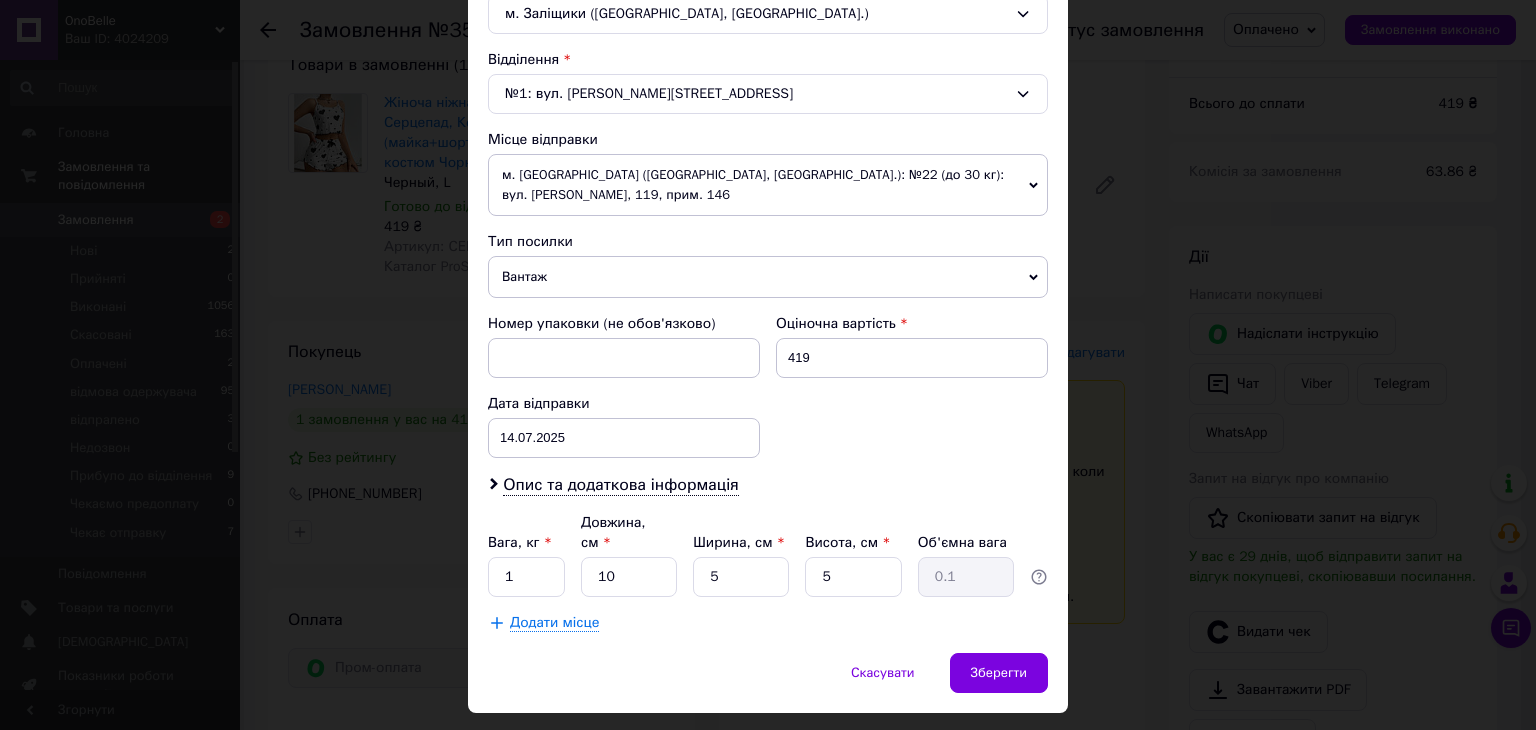 scroll, scrollTop: 612, scrollLeft: 0, axis: vertical 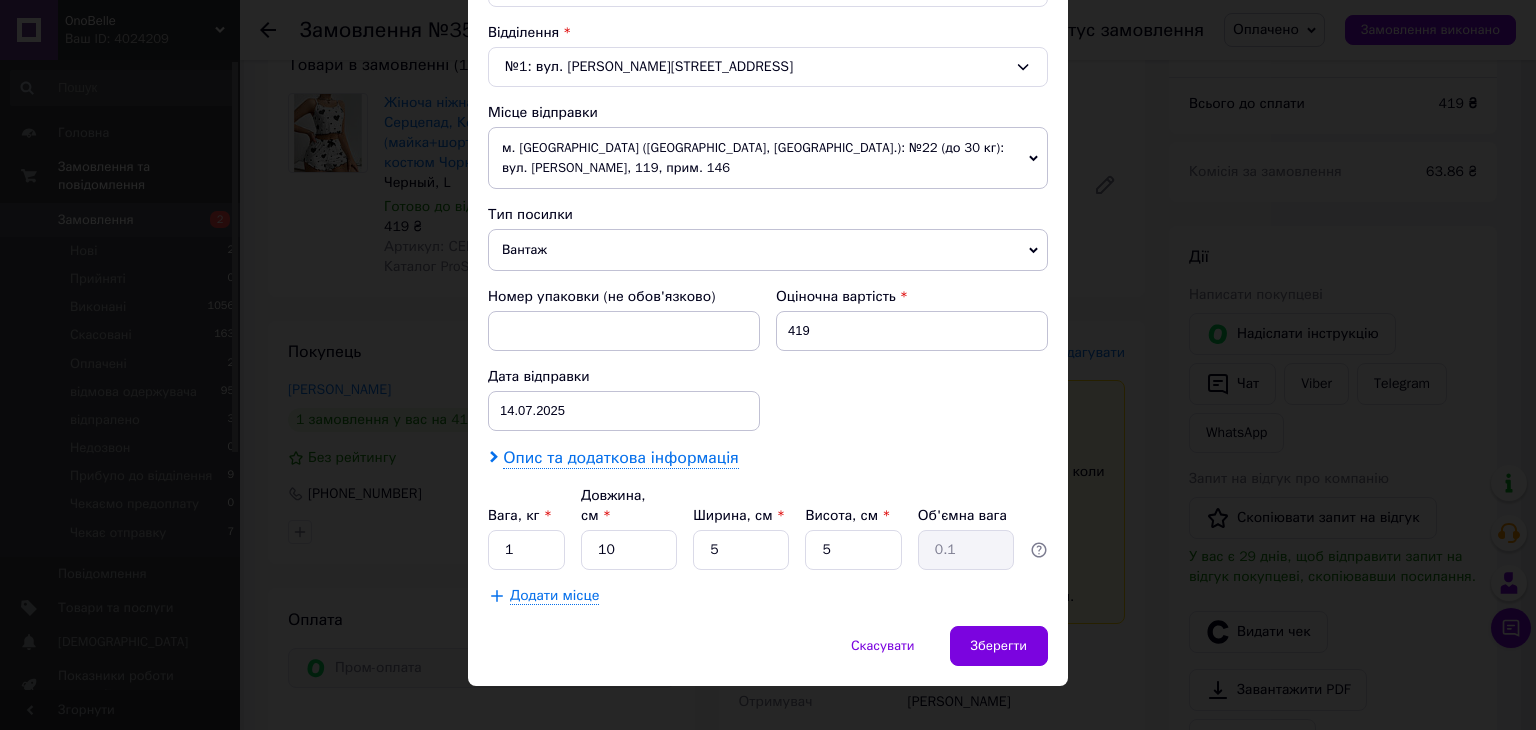 click on "Опис та додаткова інформація" at bounding box center [620, 458] 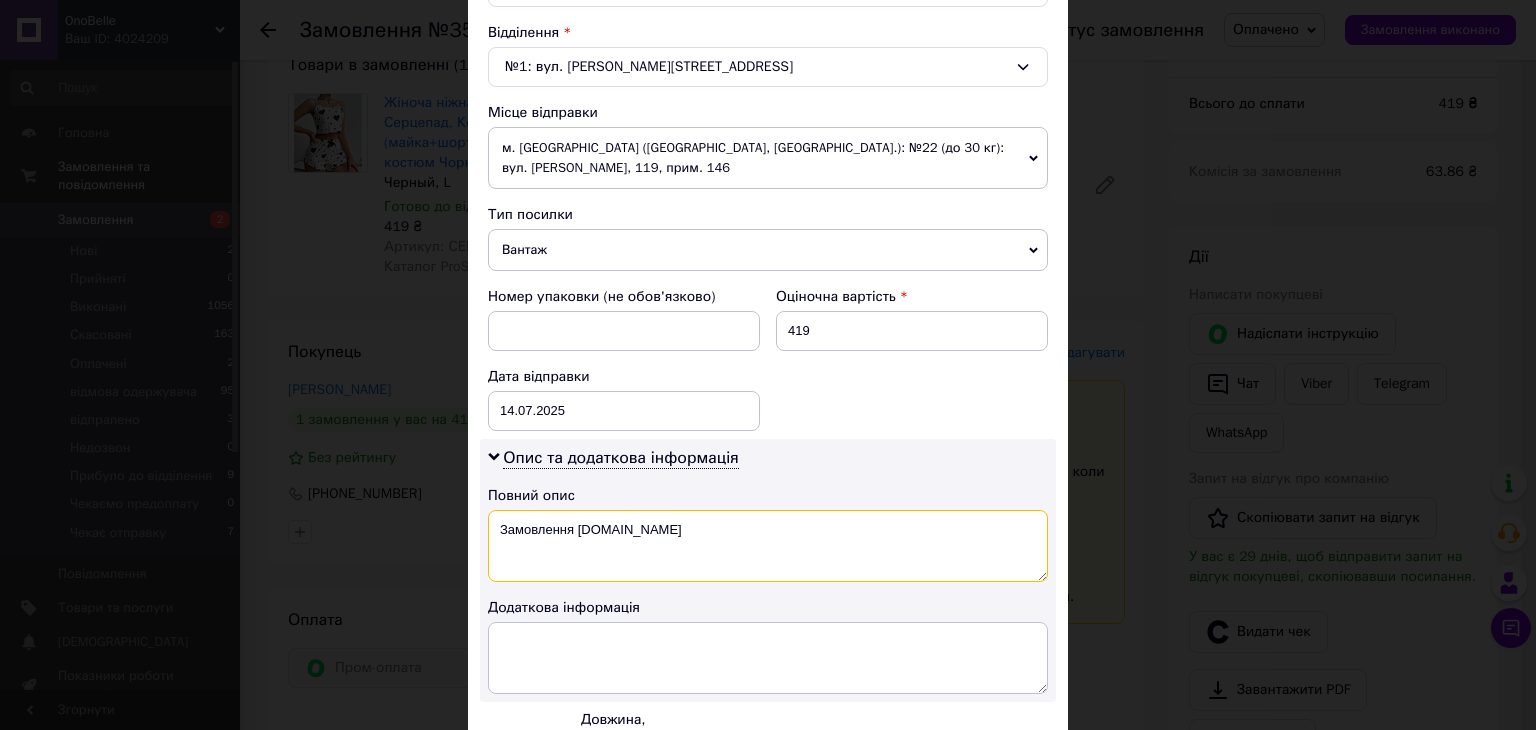 drag, startPoint x: 500, startPoint y: 530, endPoint x: 665, endPoint y: 539, distance: 165.24527 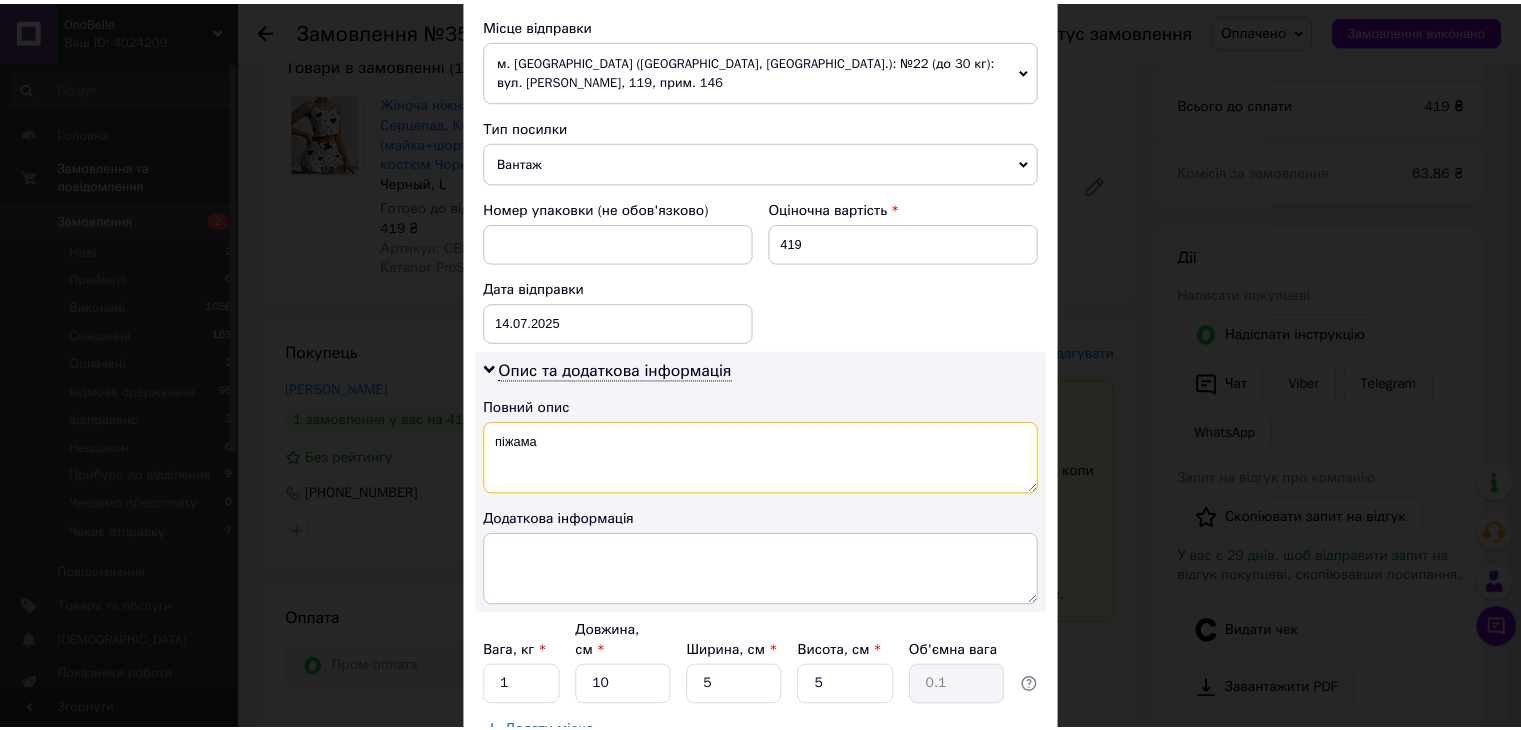 scroll, scrollTop: 836, scrollLeft: 0, axis: vertical 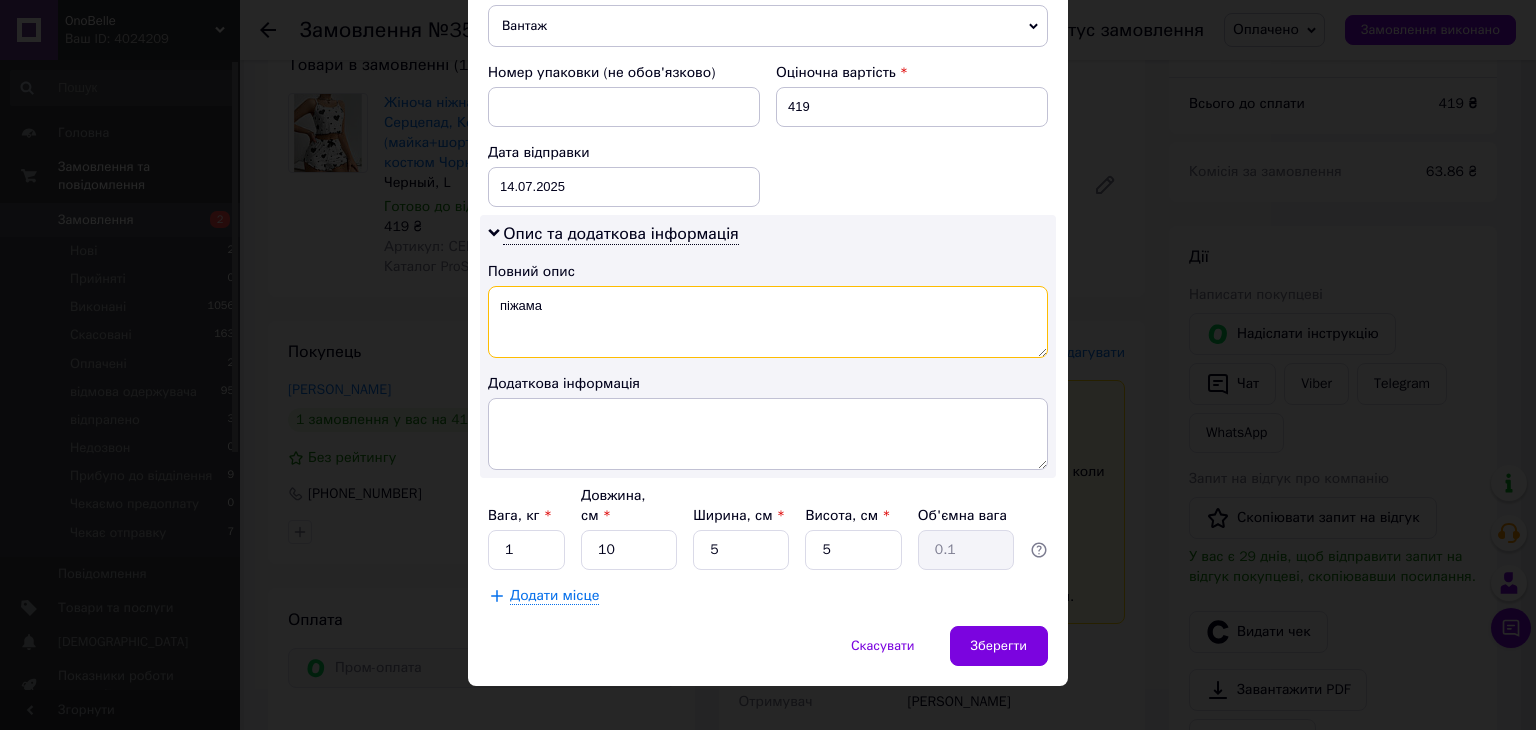 type on "піжама" 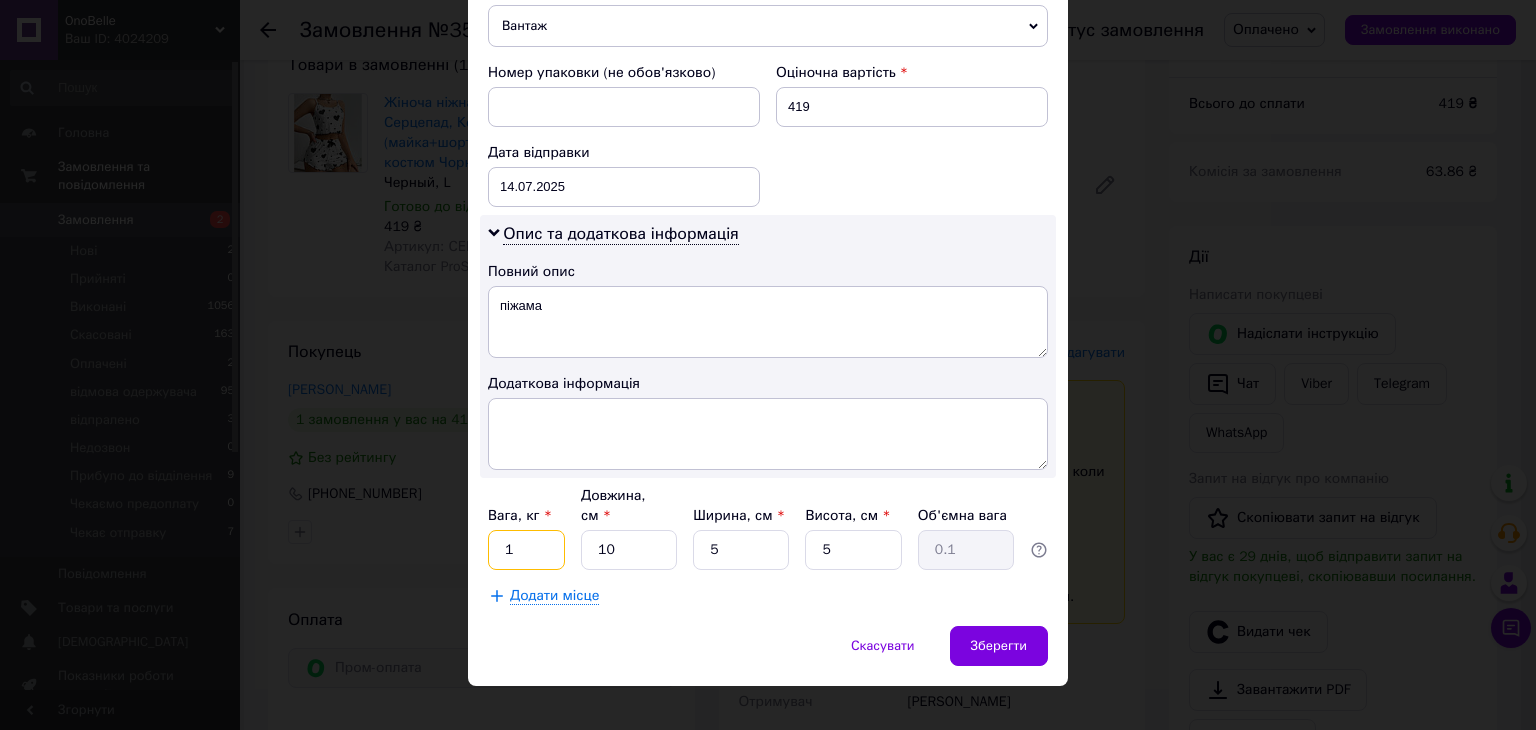 drag, startPoint x: 524, startPoint y: 525, endPoint x: 500, endPoint y: 527, distance: 24.083189 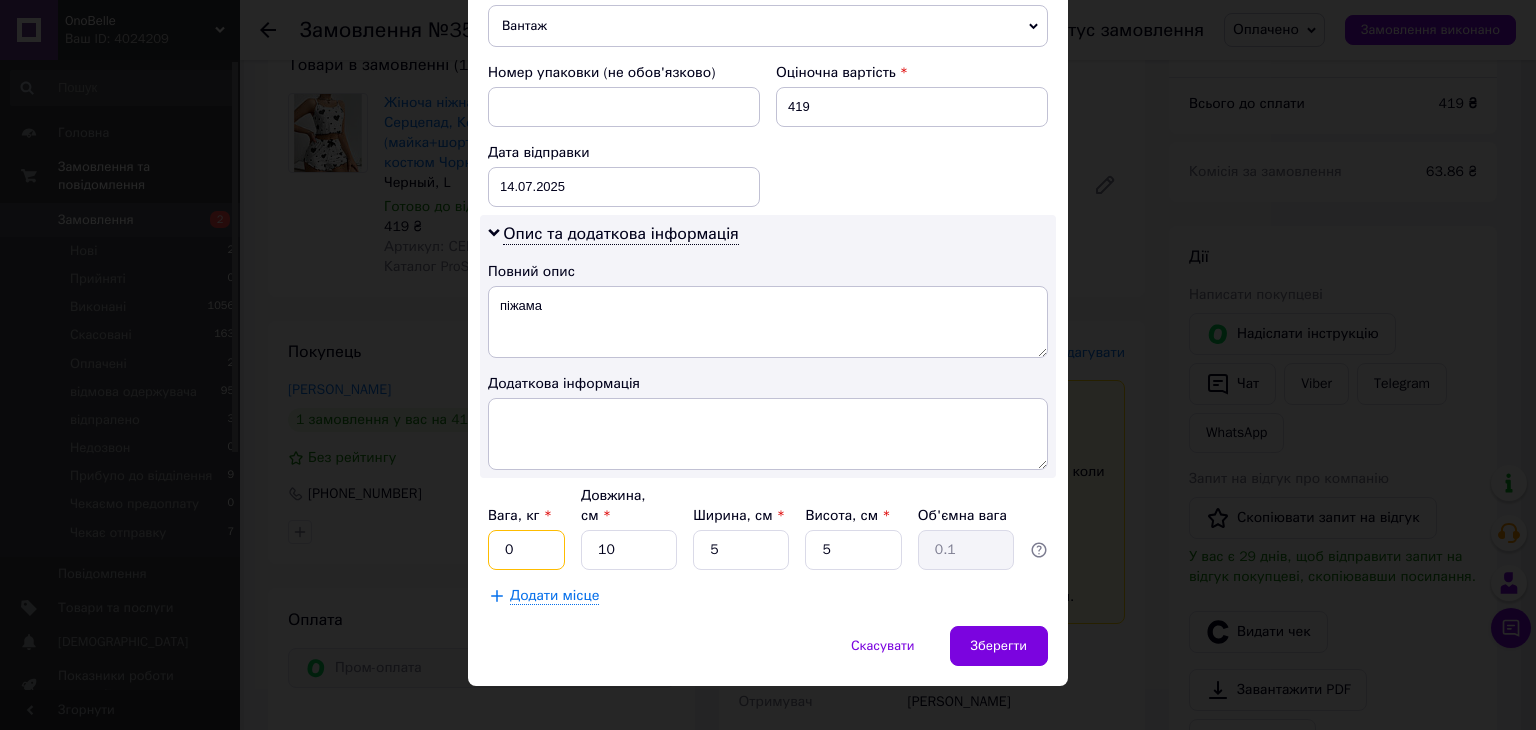 type on "0.35" 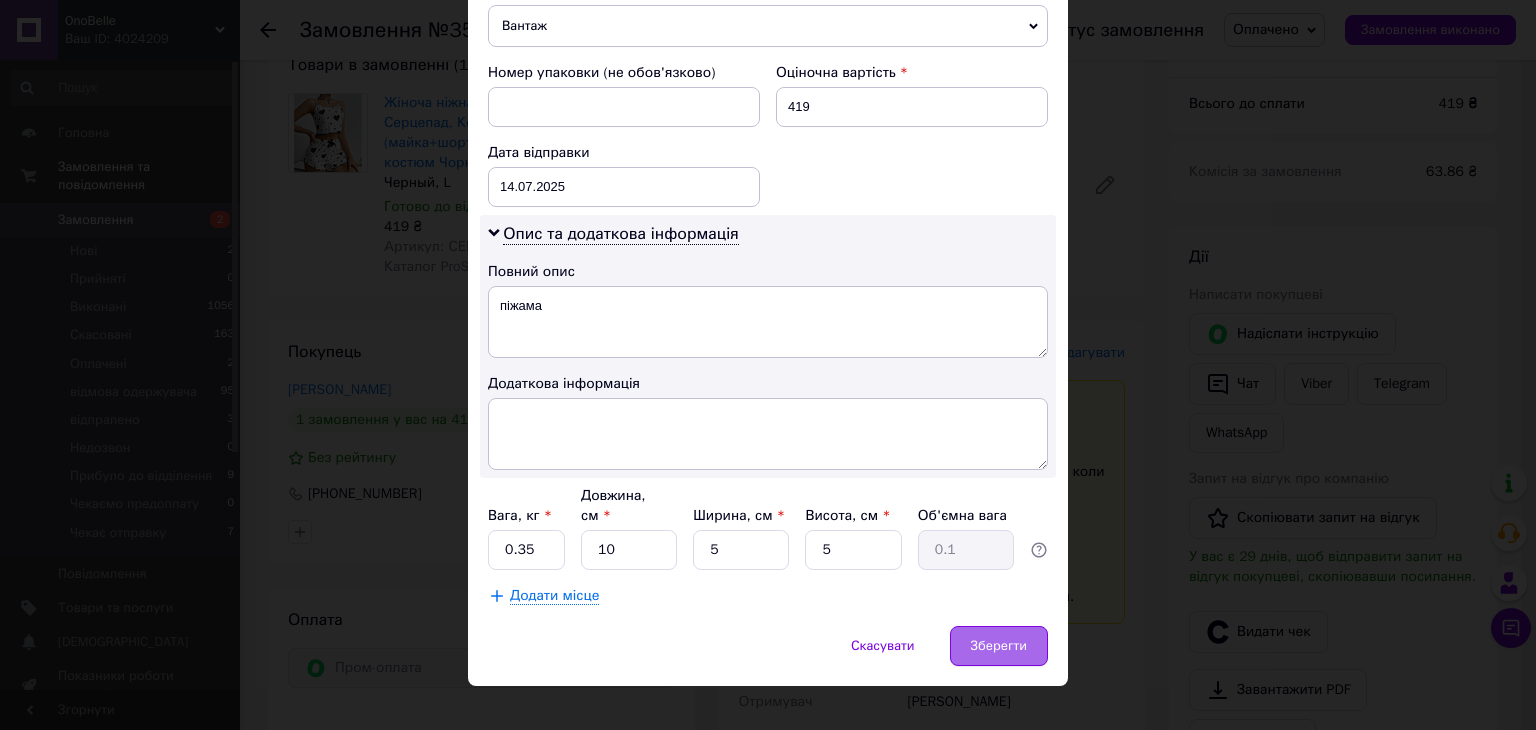 click on "Зберегти" at bounding box center [999, 646] 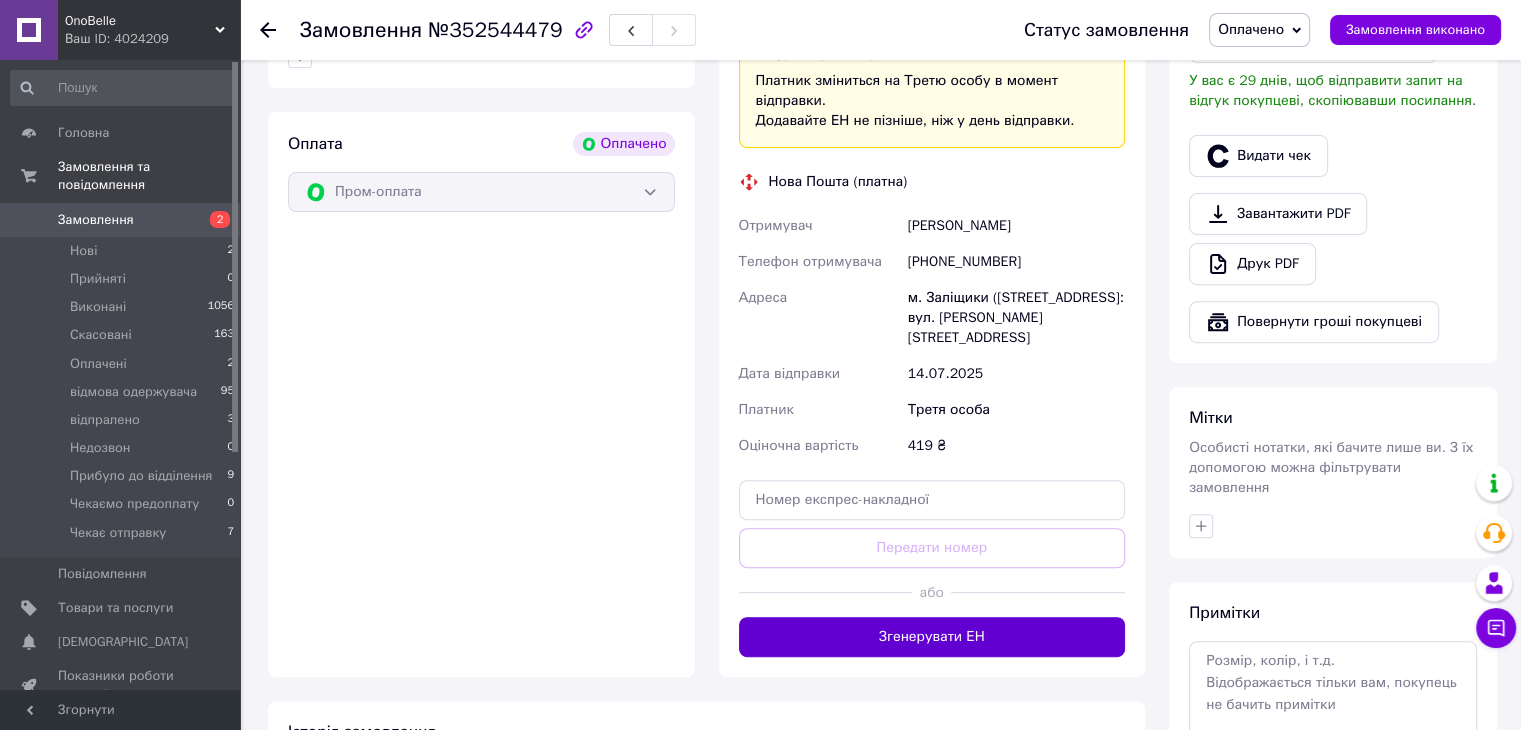 scroll, scrollTop: 700, scrollLeft: 0, axis: vertical 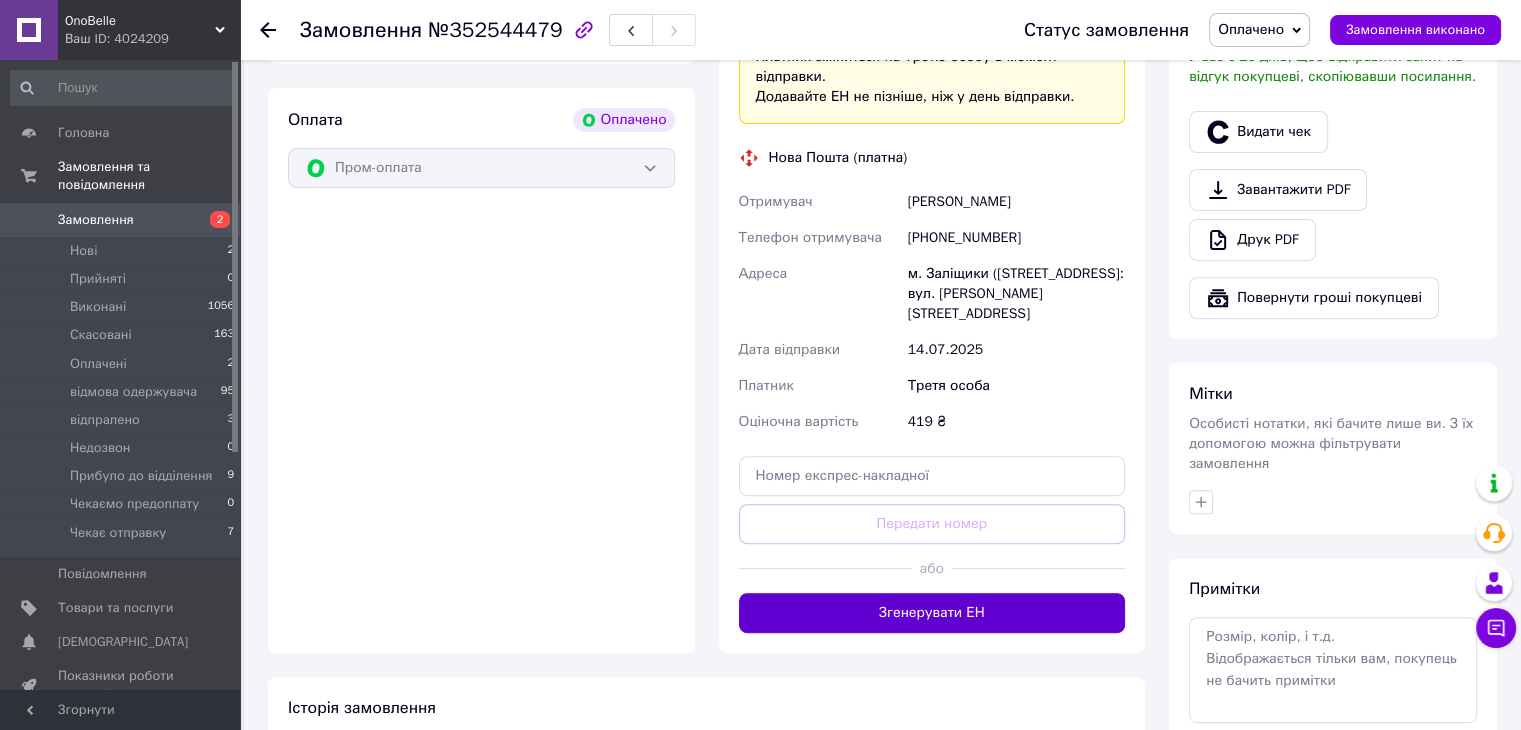click on "Згенерувати ЕН" at bounding box center [932, 613] 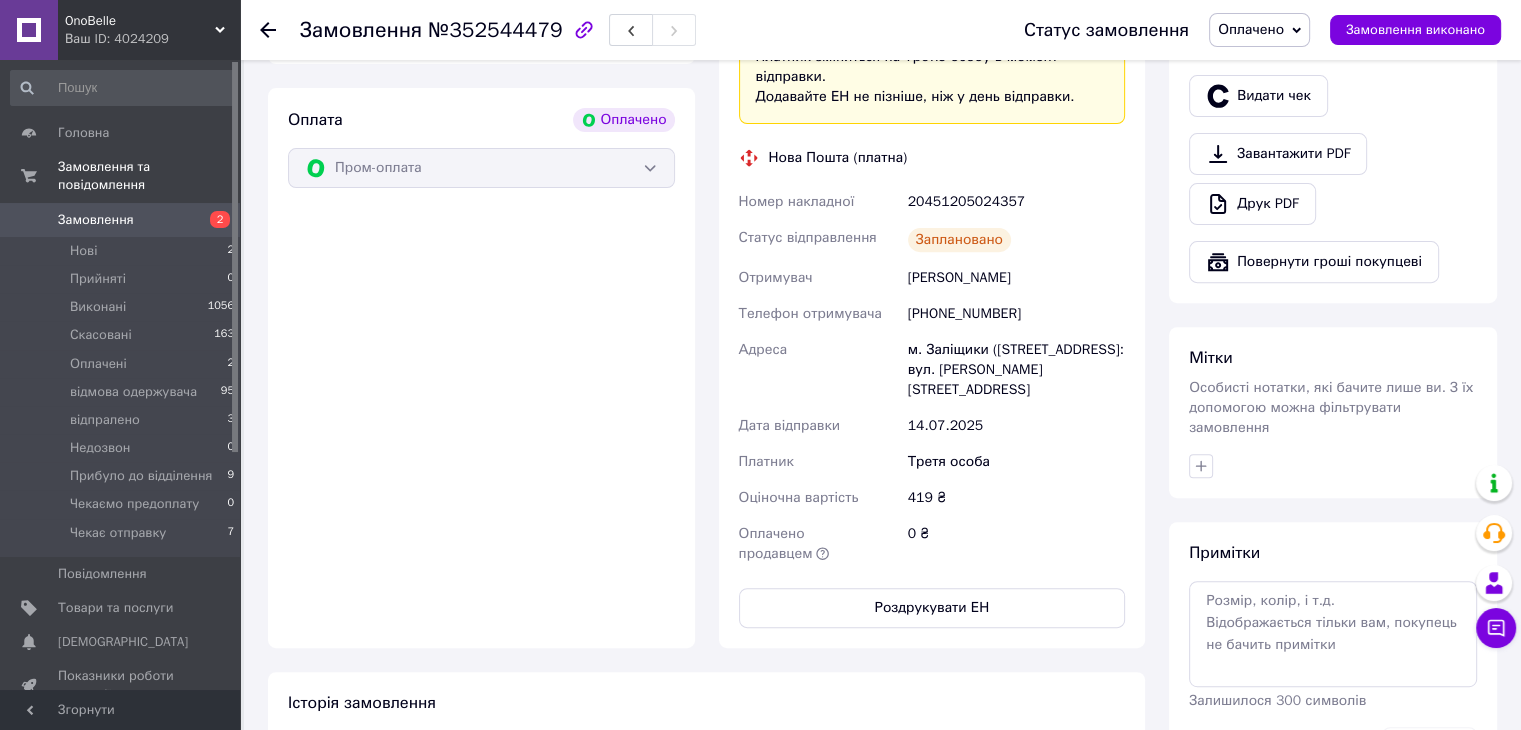 click 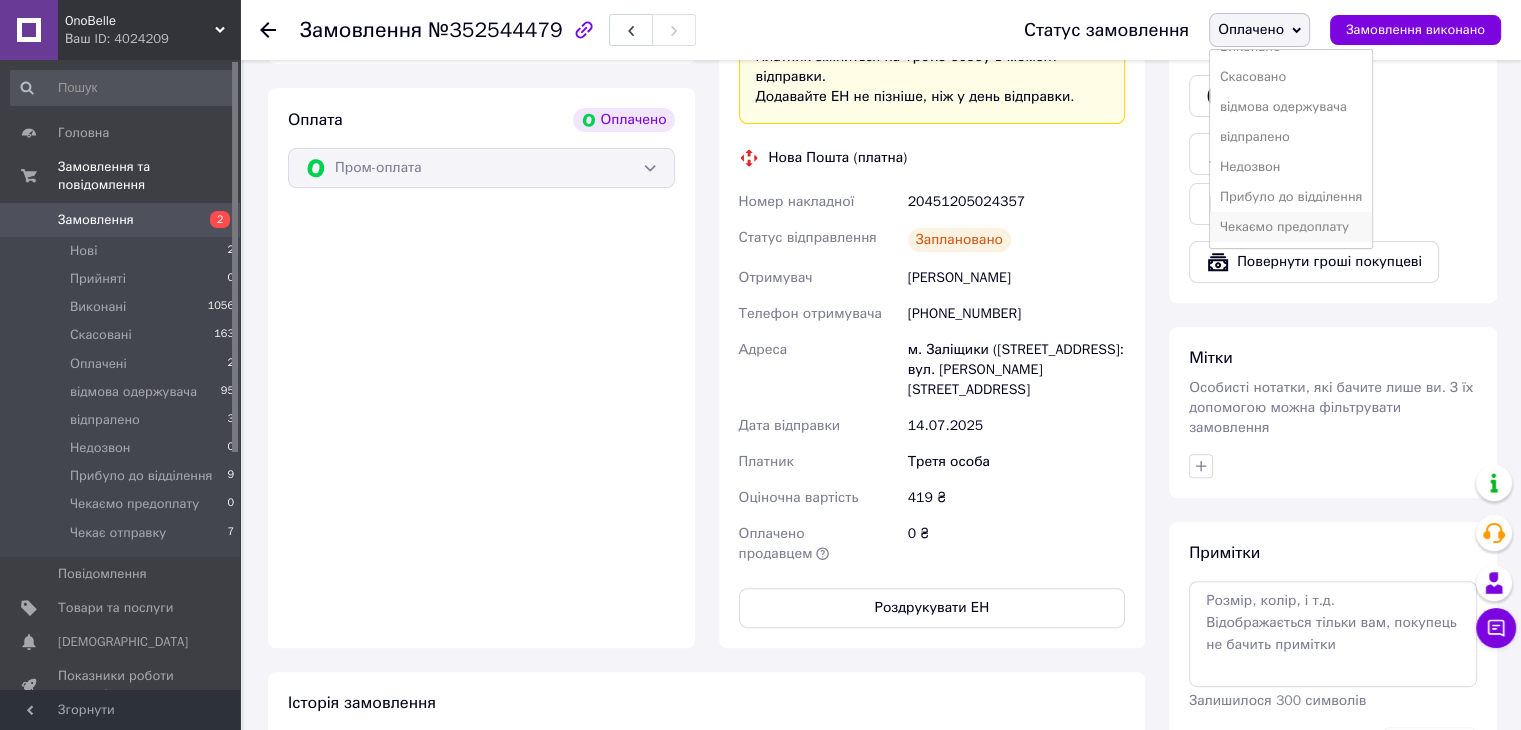 scroll, scrollTop: 81, scrollLeft: 0, axis: vertical 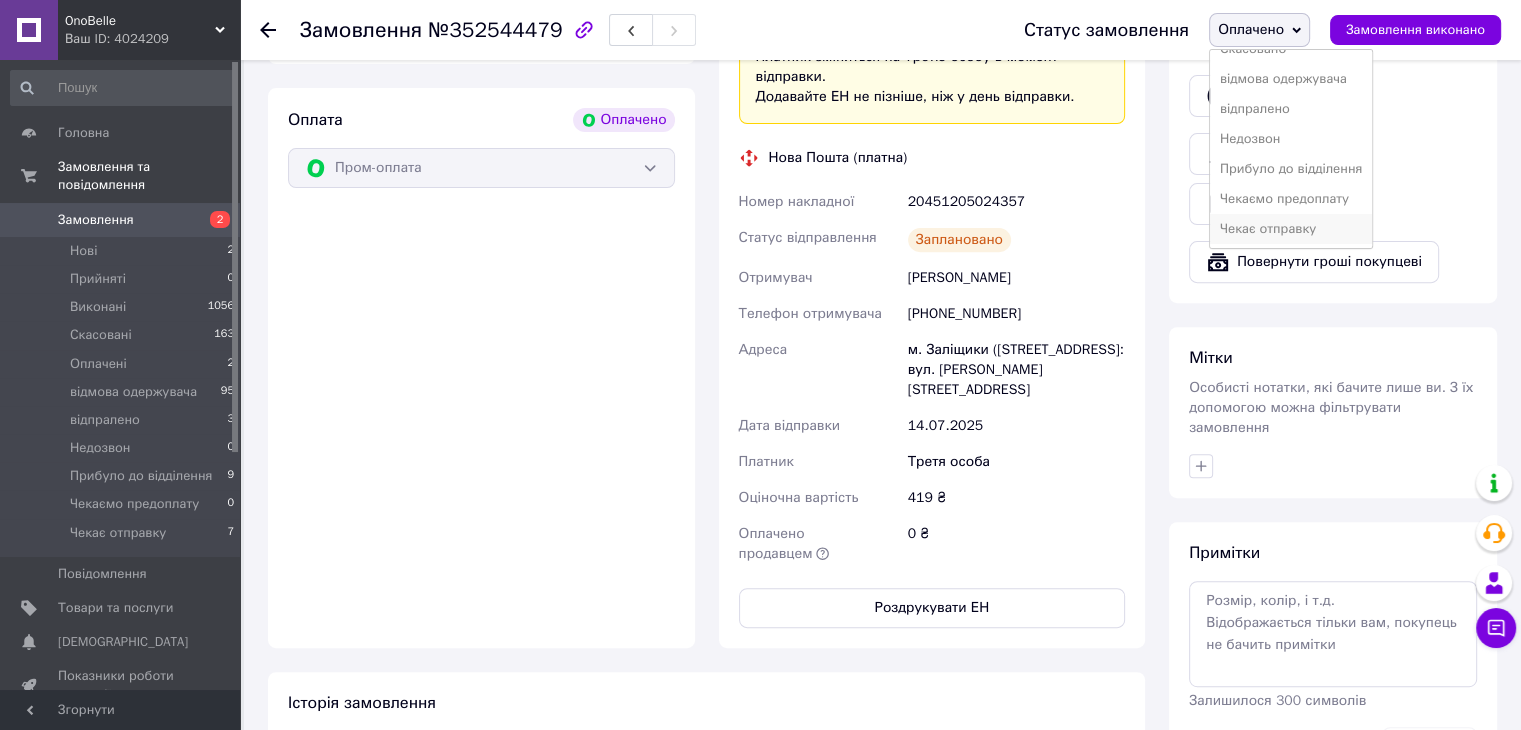 click on "Чекає отправку" at bounding box center (1291, 229) 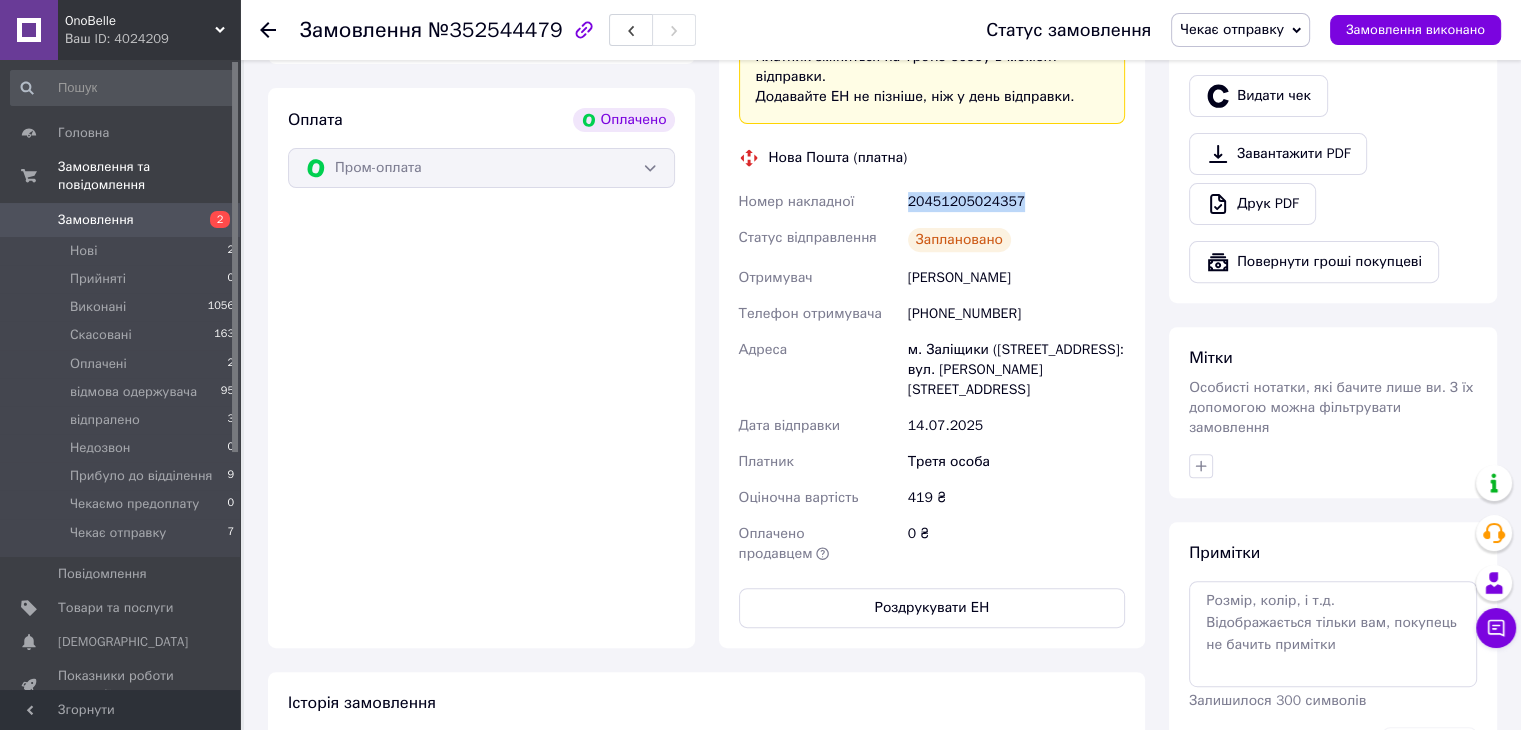 drag, startPoint x: 909, startPoint y: 168, endPoint x: 1027, endPoint y: 165, distance: 118.03813 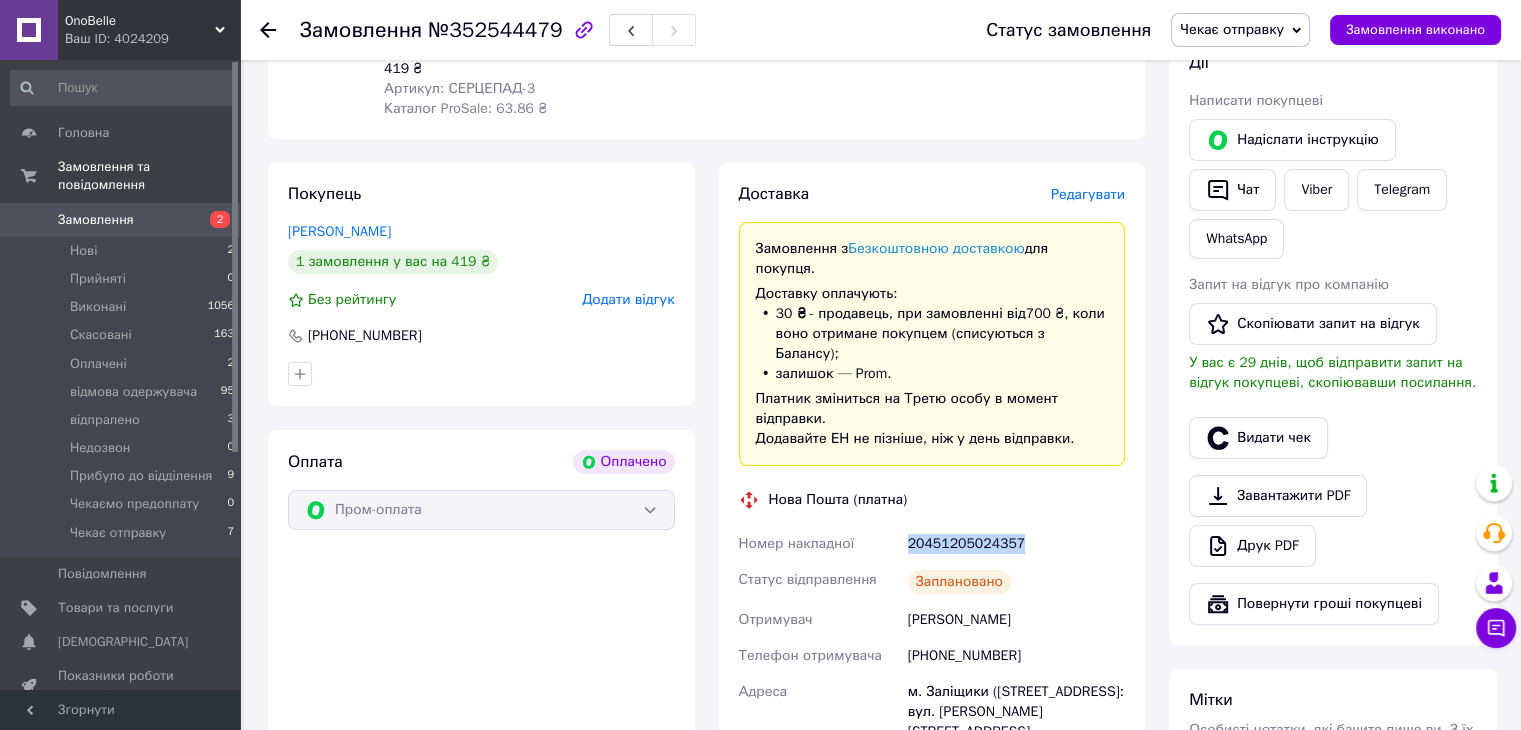 scroll, scrollTop: 100, scrollLeft: 0, axis: vertical 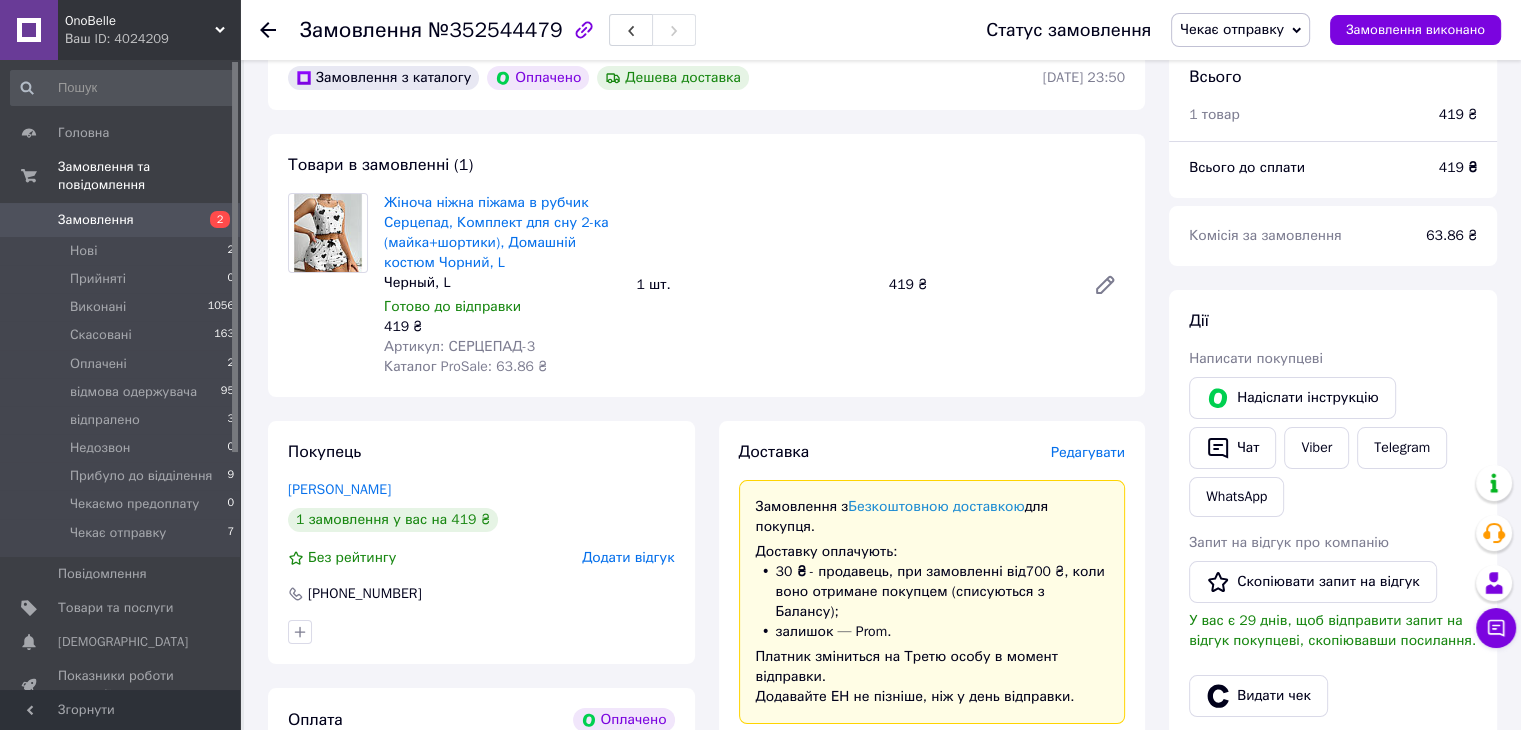 click 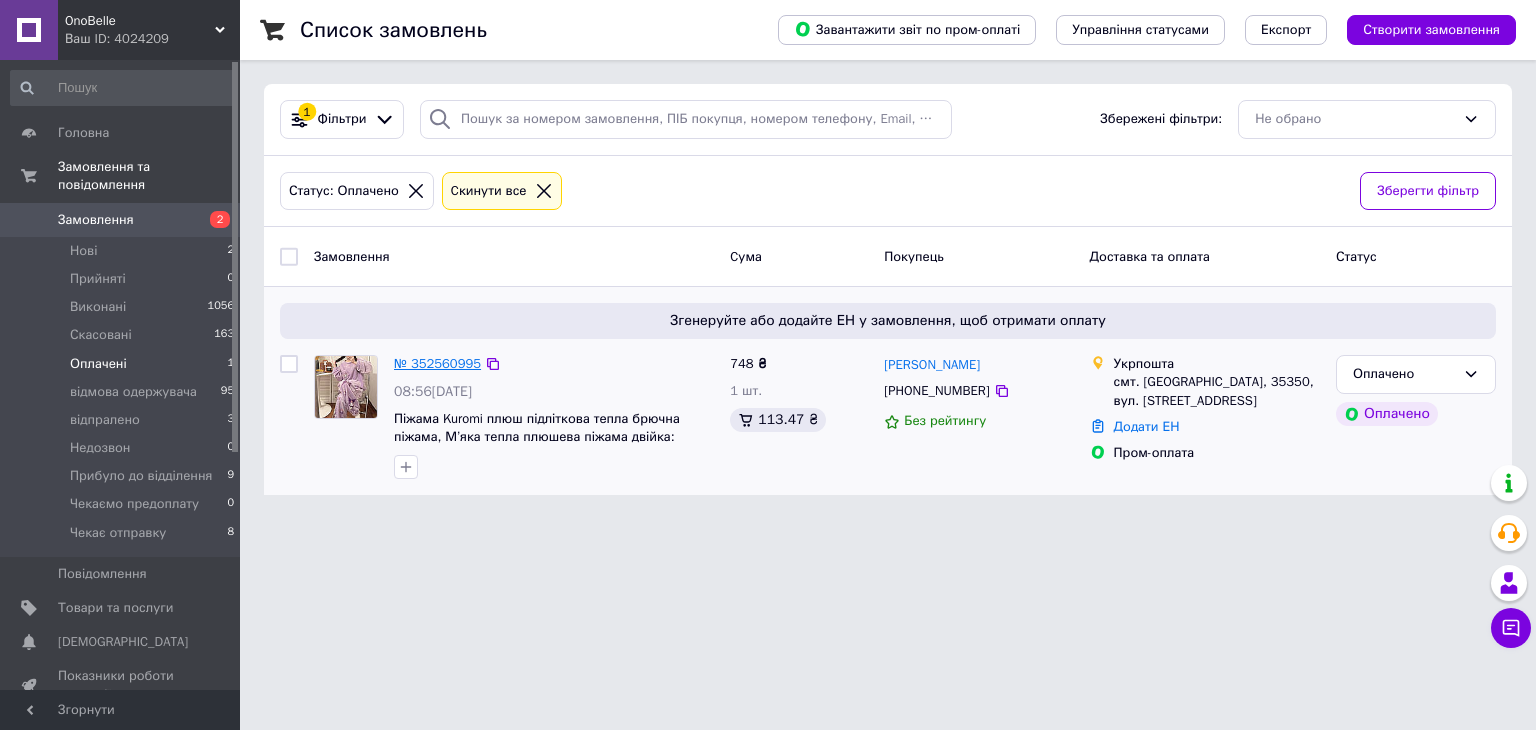 click on "№ 352560995" at bounding box center [437, 363] 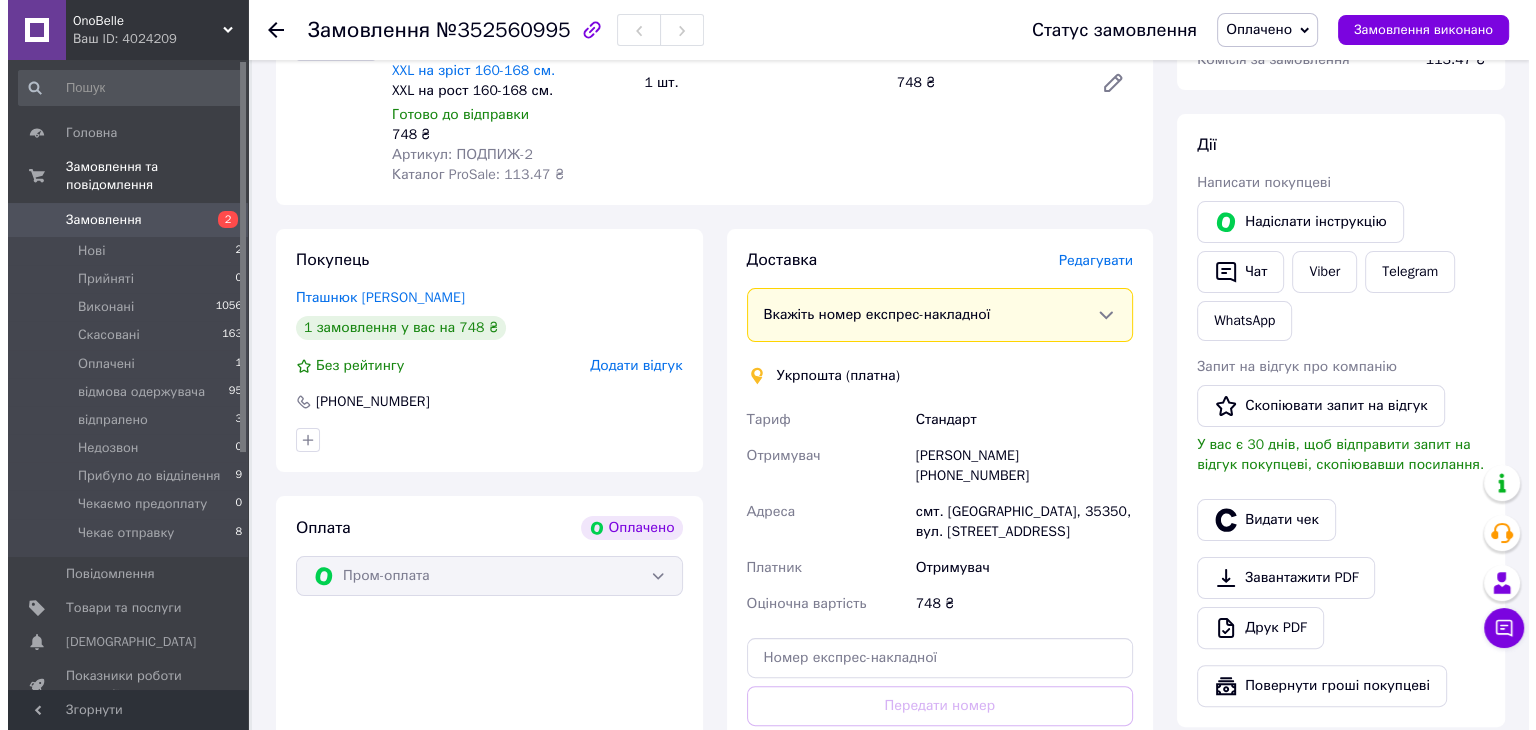 scroll, scrollTop: 200, scrollLeft: 0, axis: vertical 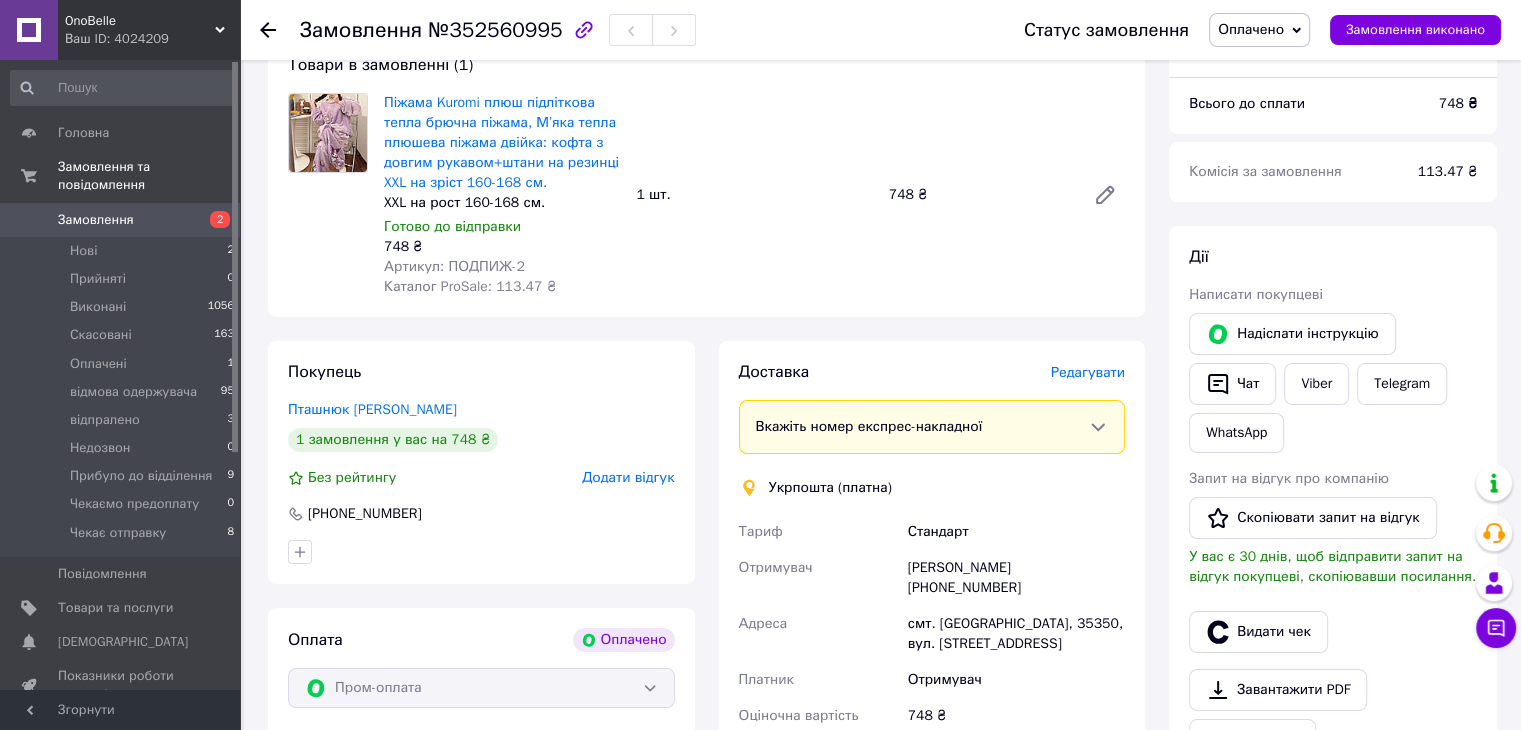 click on "Редагувати" at bounding box center (1088, 372) 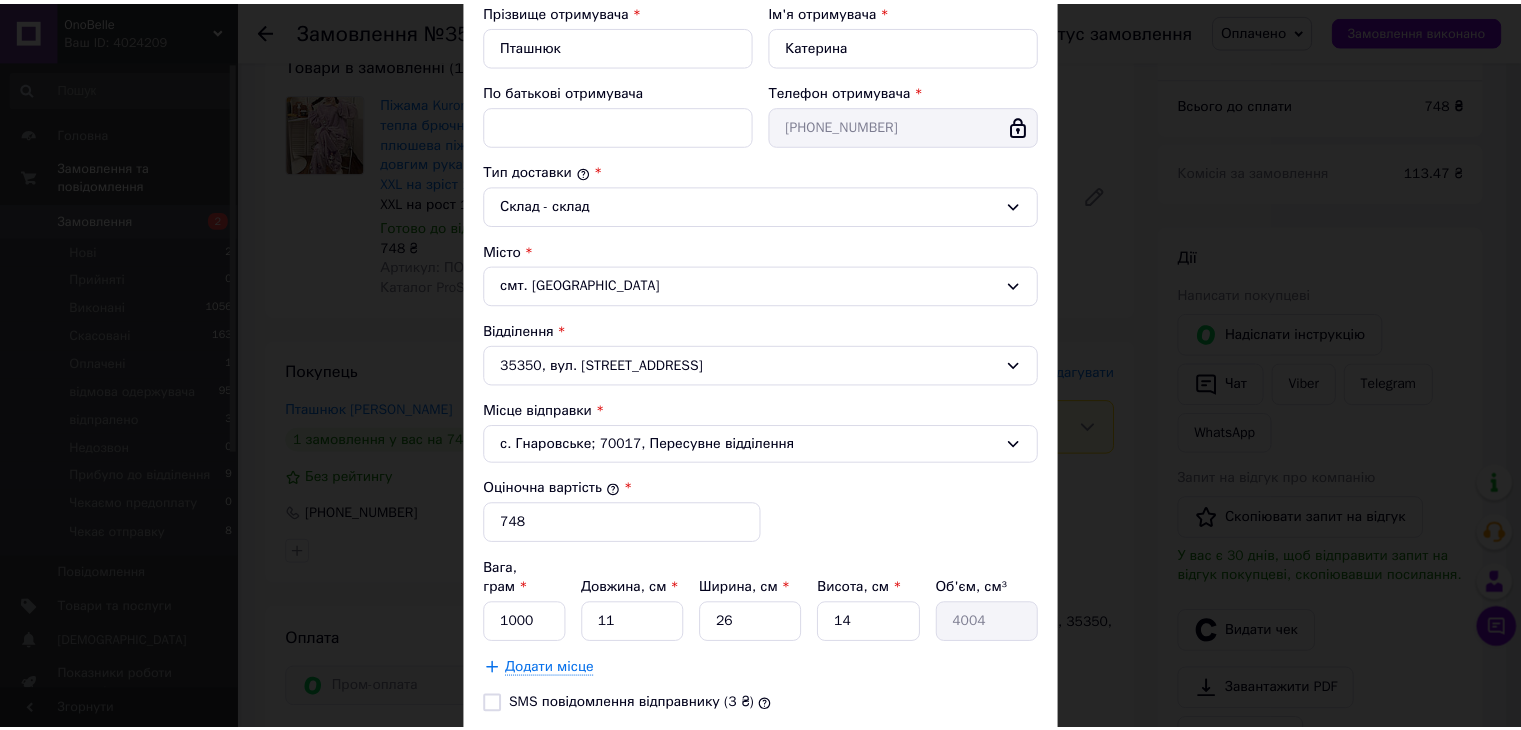 scroll, scrollTop: 516, scrollLeft: 0, axis: vertical 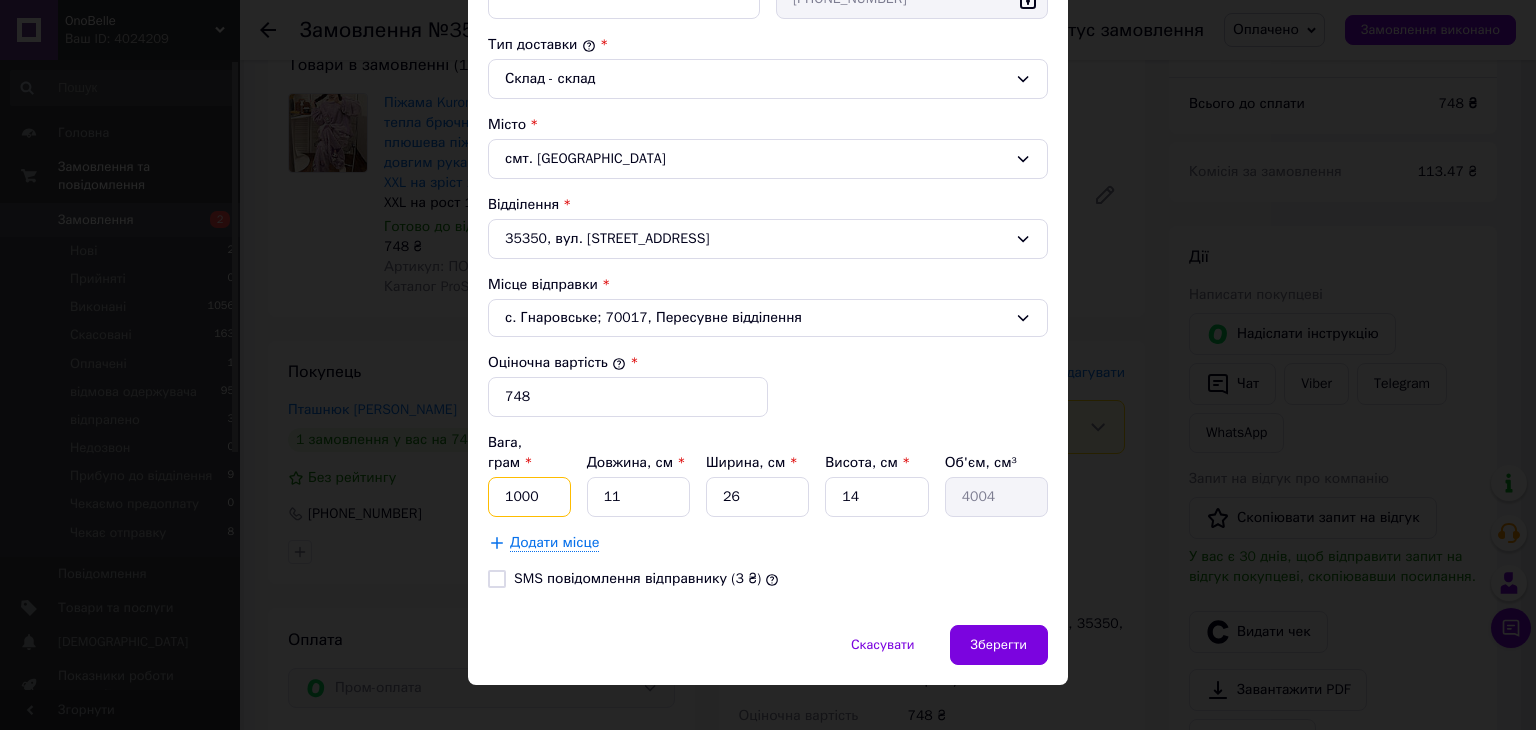 drag, startPoint x: 543, startPoint y: 465, endPoint x: 496, endPoint y: 474, distance: 47.853943 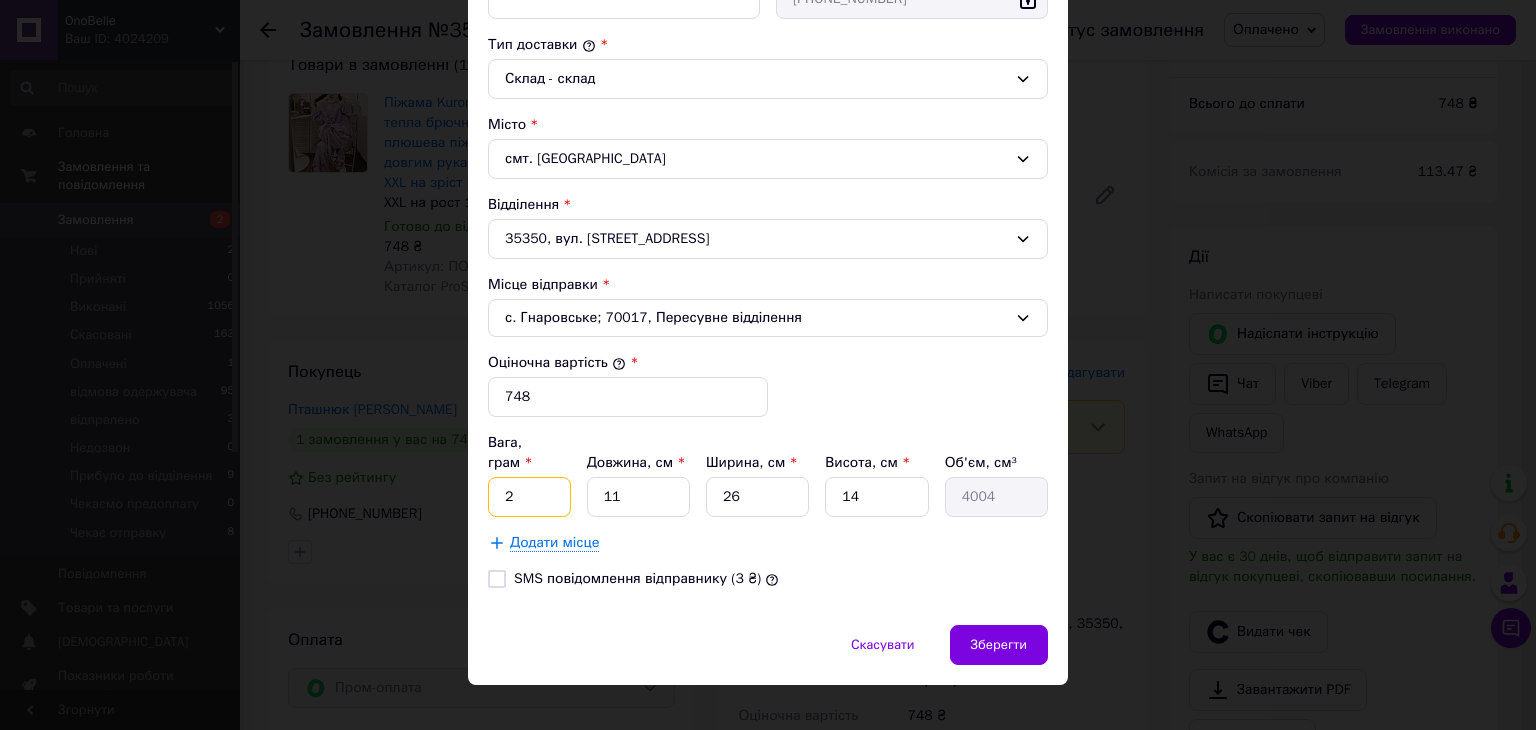 type on "2" 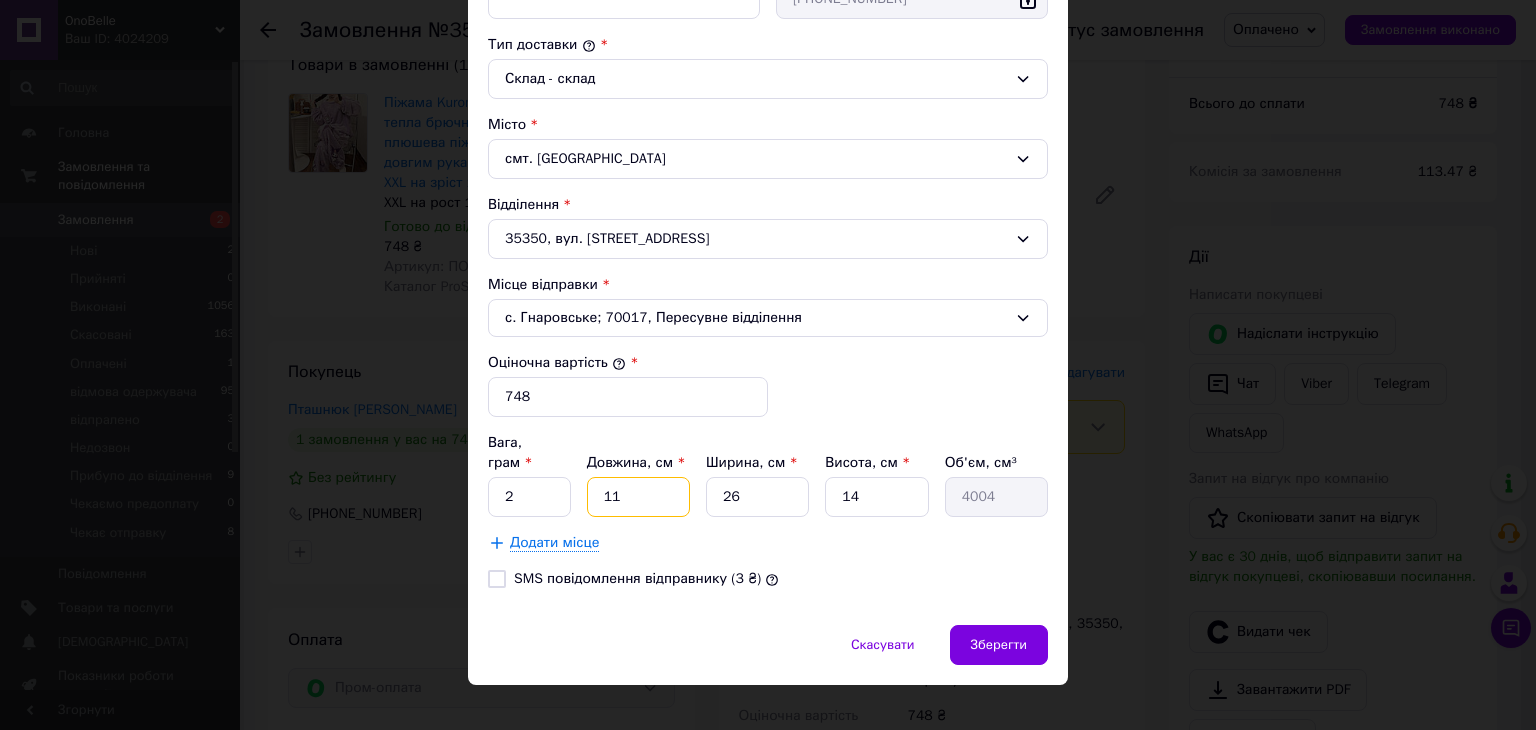 click on "11" at bounding box center [638, 497] 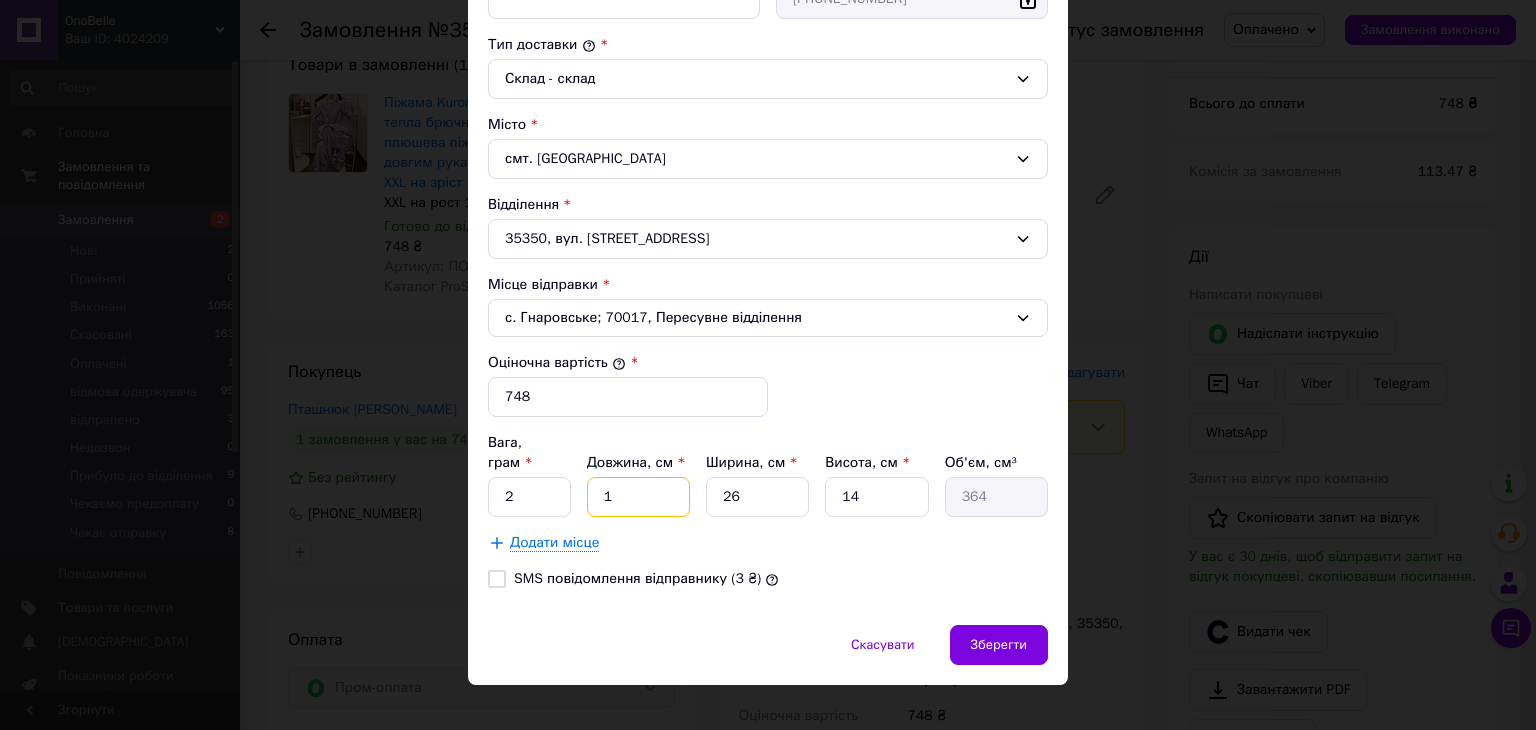 type on "10" 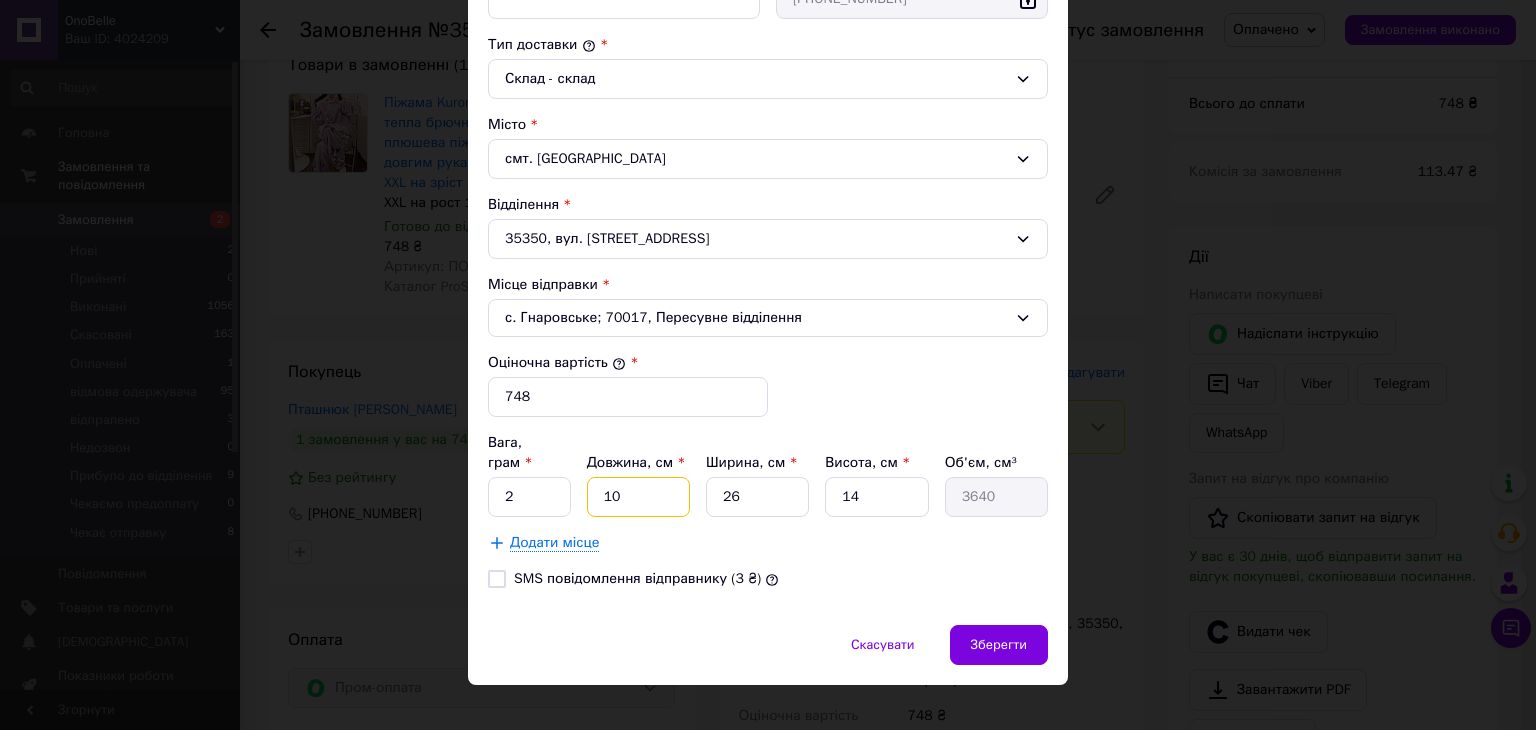 type on "10" 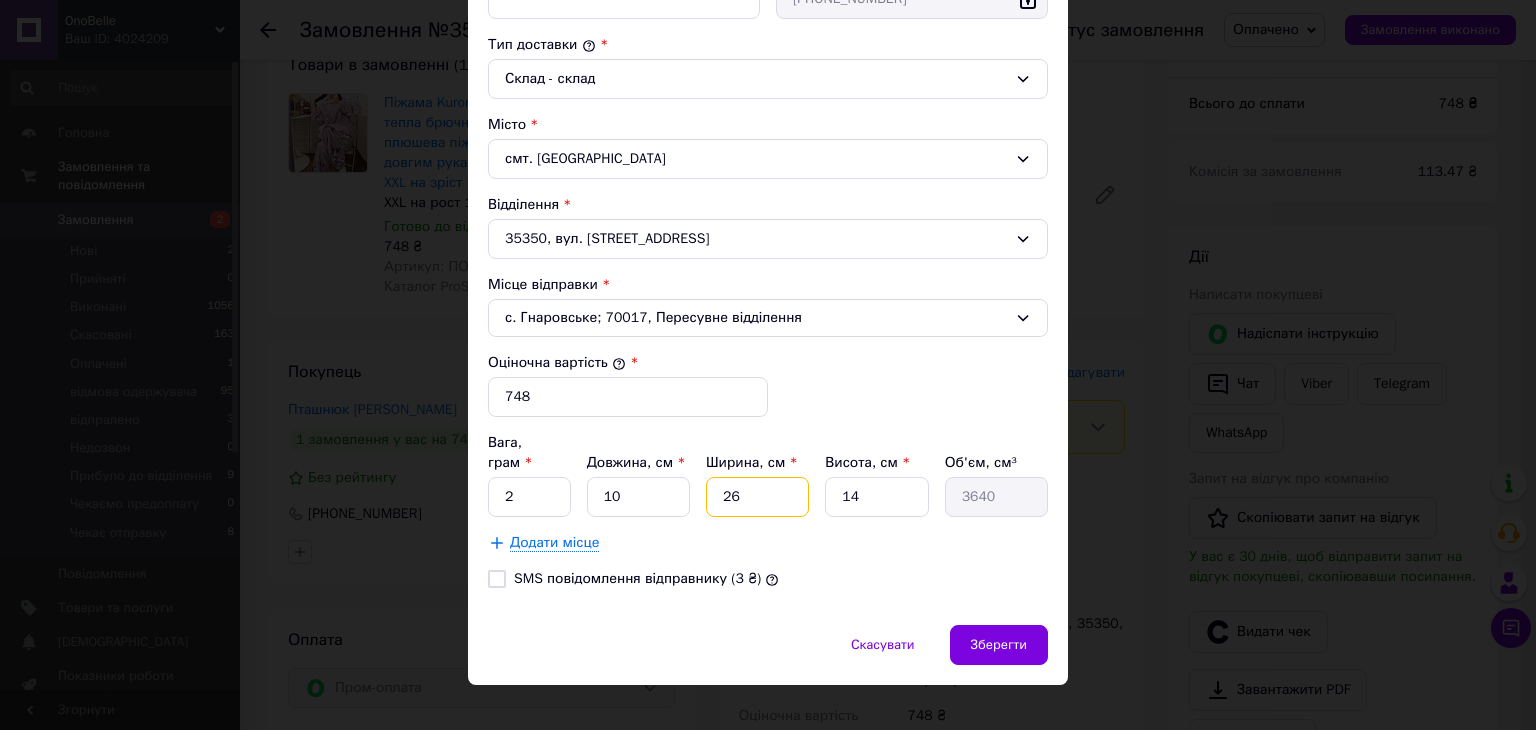drag, startPoint x: 712, startPoint y: 477, endPoint x: 697, endPoint y: 477, distance: 15 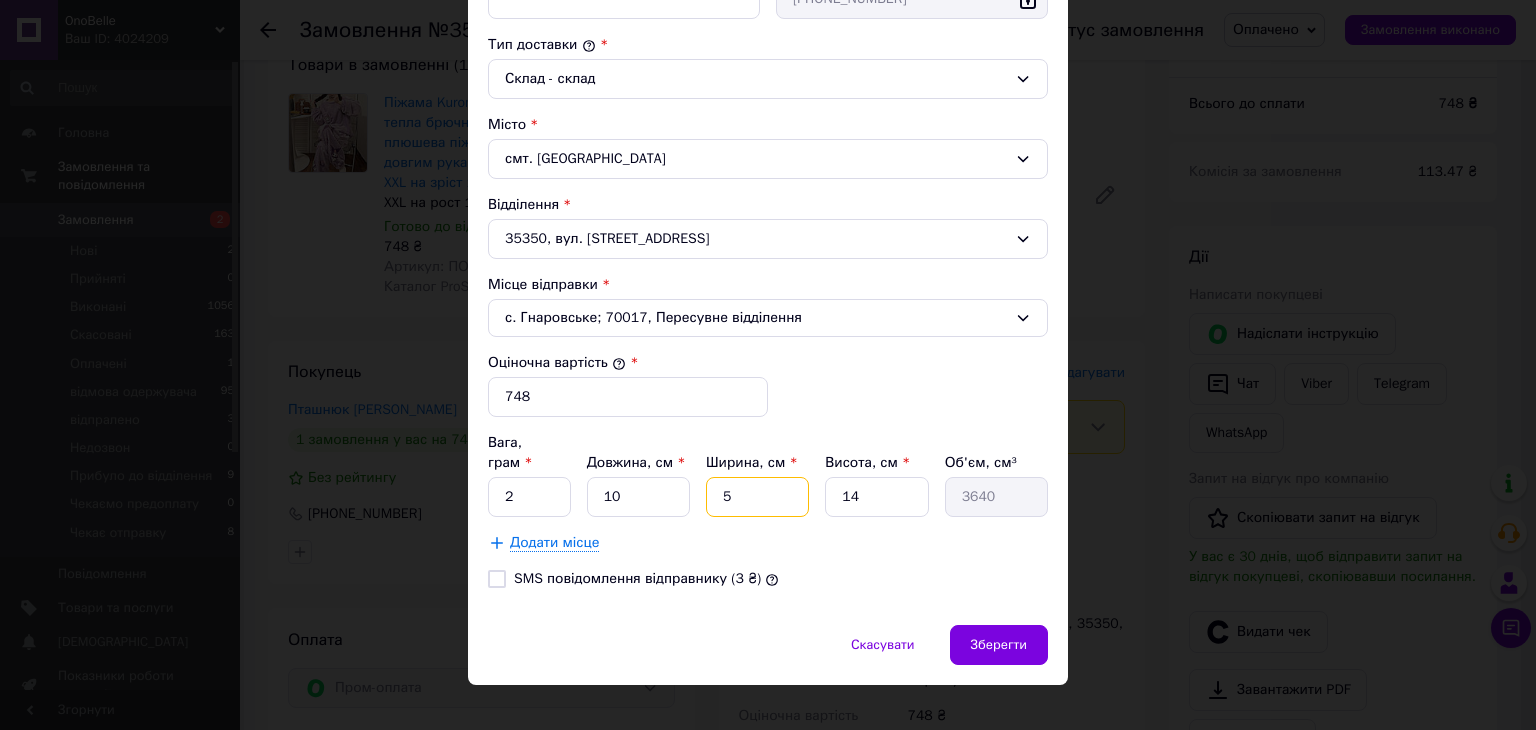 type on "700" 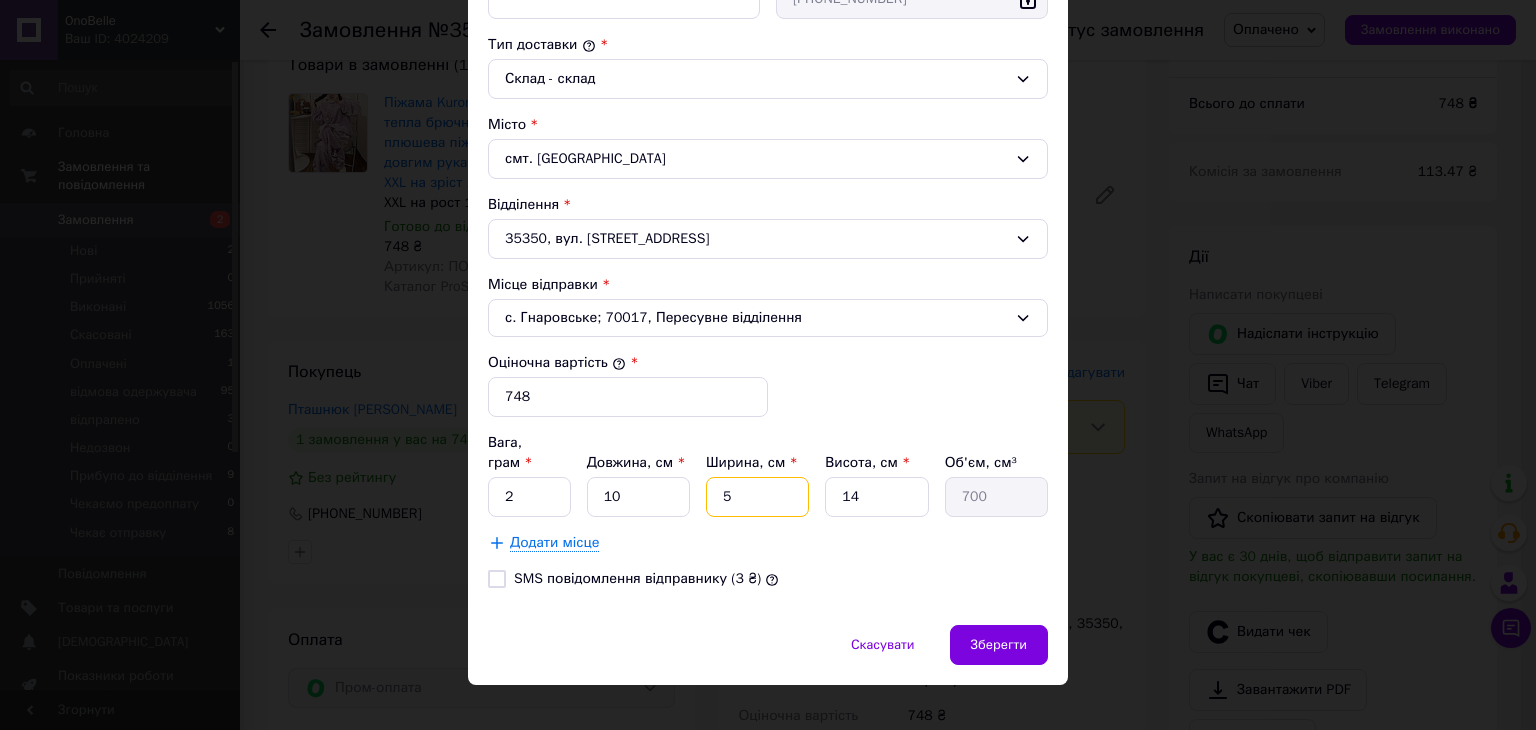 type on "5" 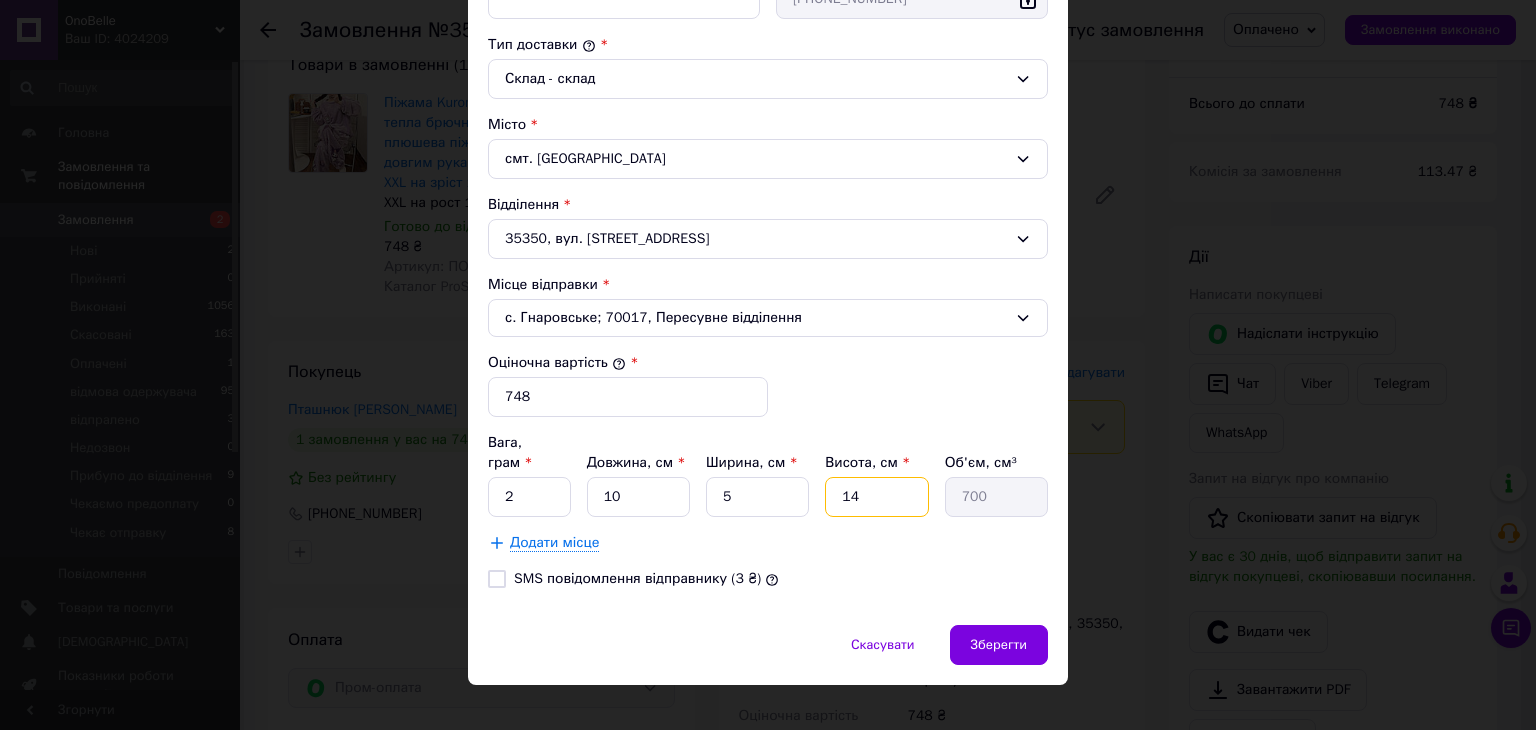 drag, startPoint x: 871, startPoint y: 469, endPoint x: 827, endPoint y: 467, distance: 44.04543 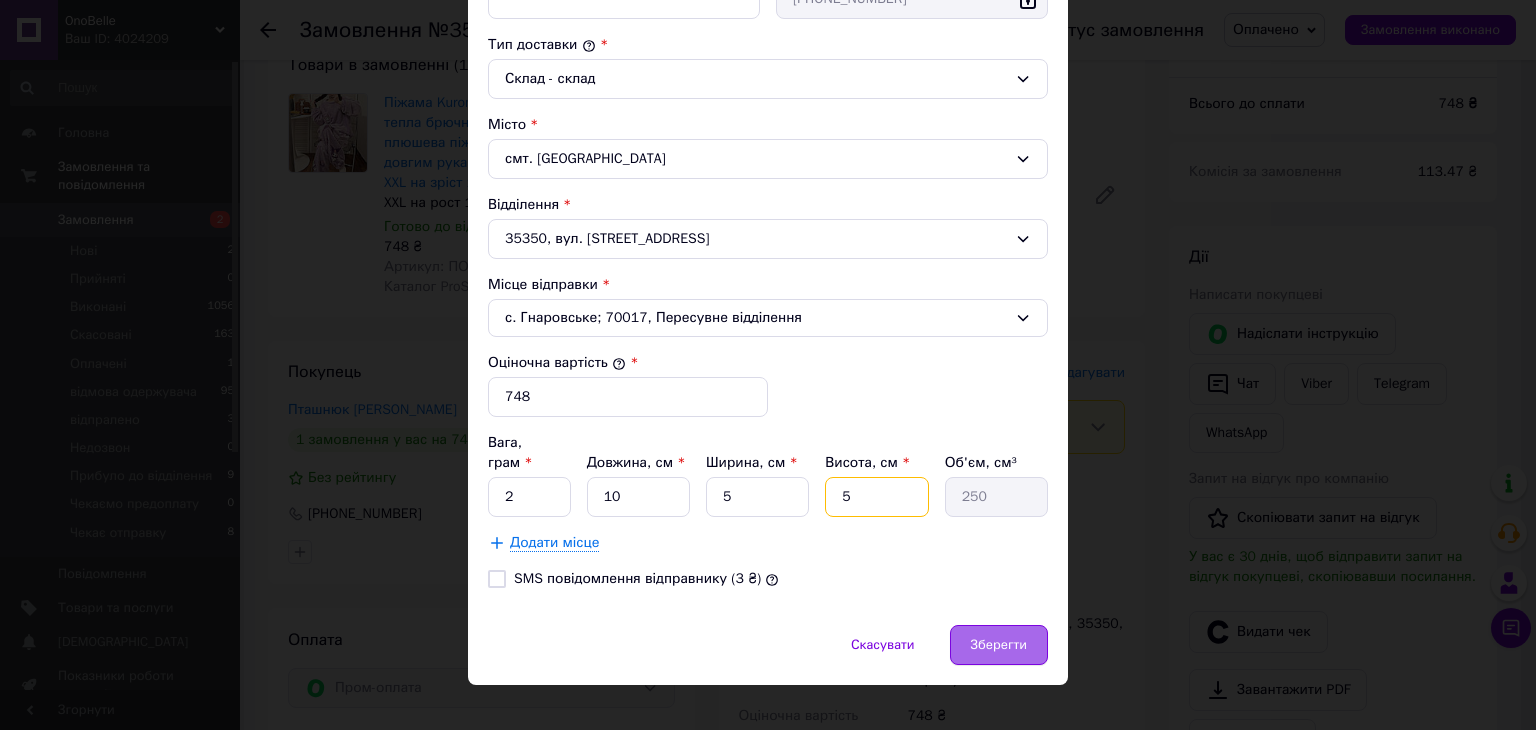 type on "5" 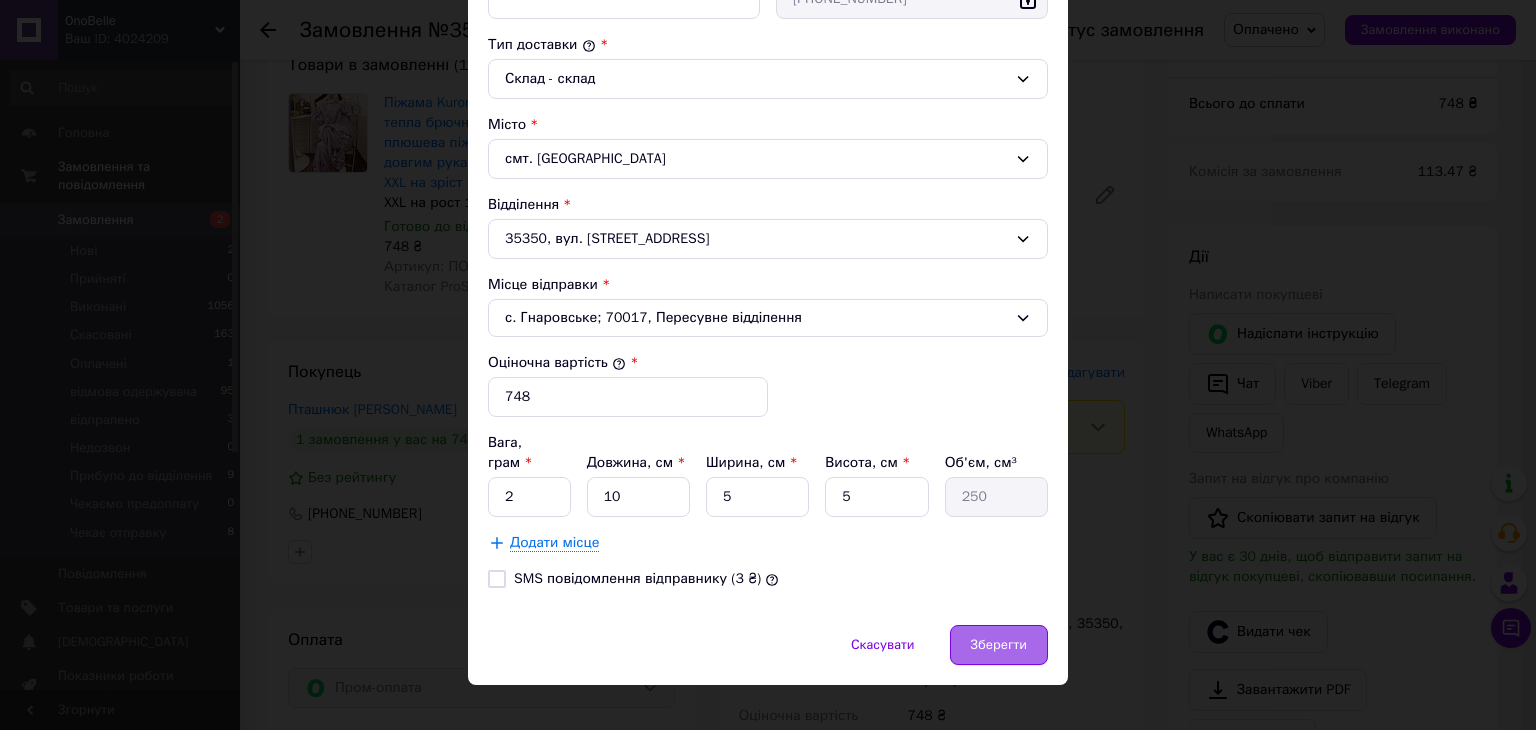 click on "Зберегти" at bounding box center [999, 645] 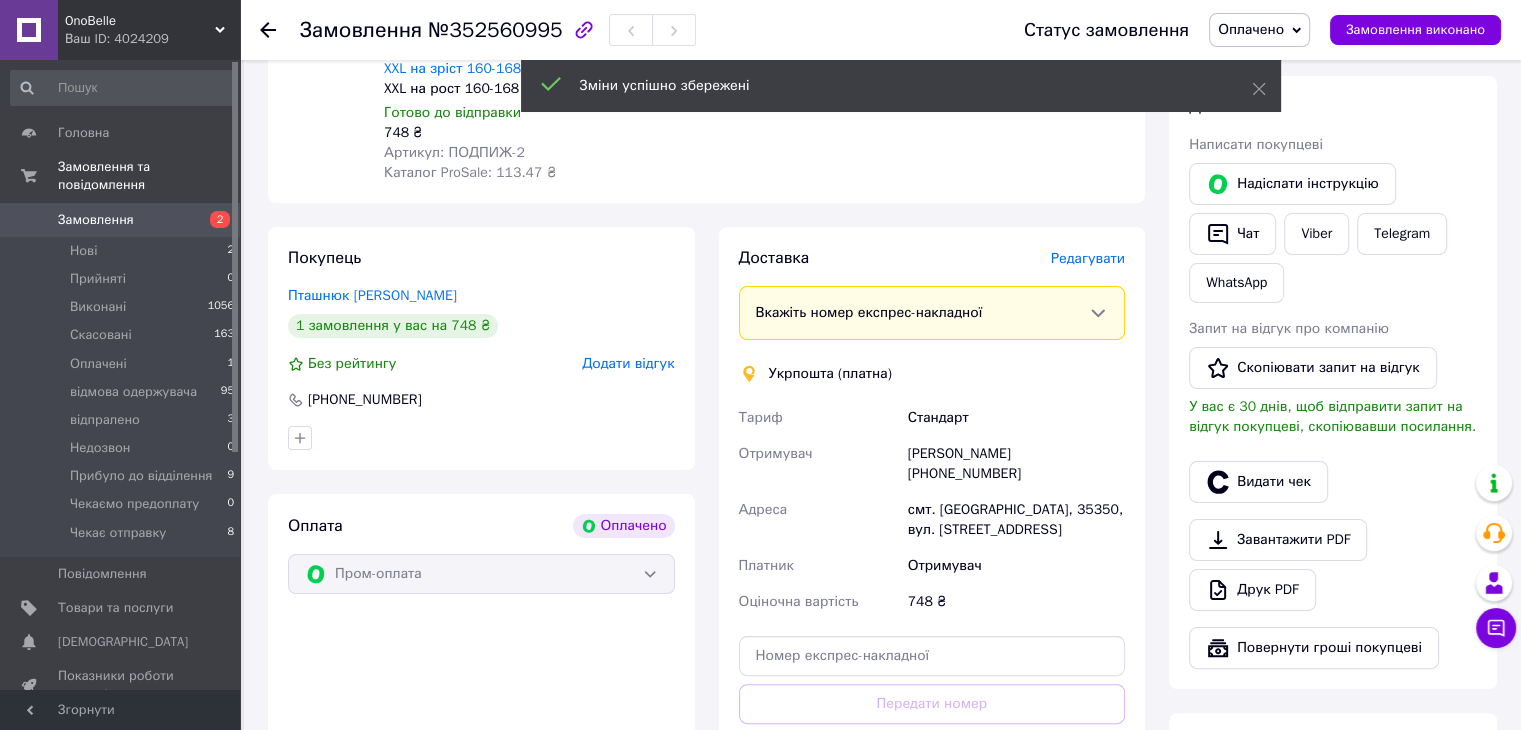 scroll, scrollTop: 600, scrollLeft: 0, axis: vertical 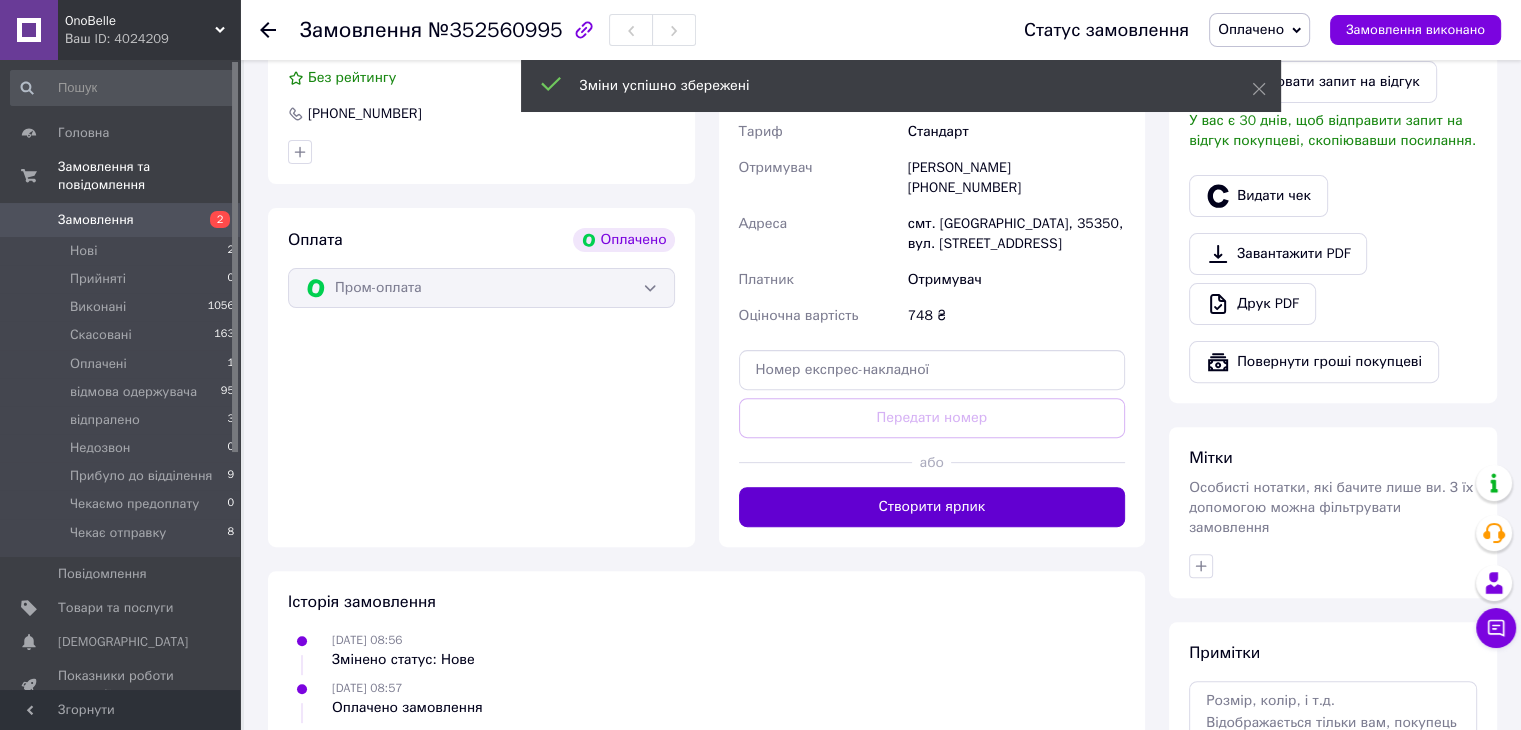 click on "Створити ярлик" at bounding box center (932, 507) 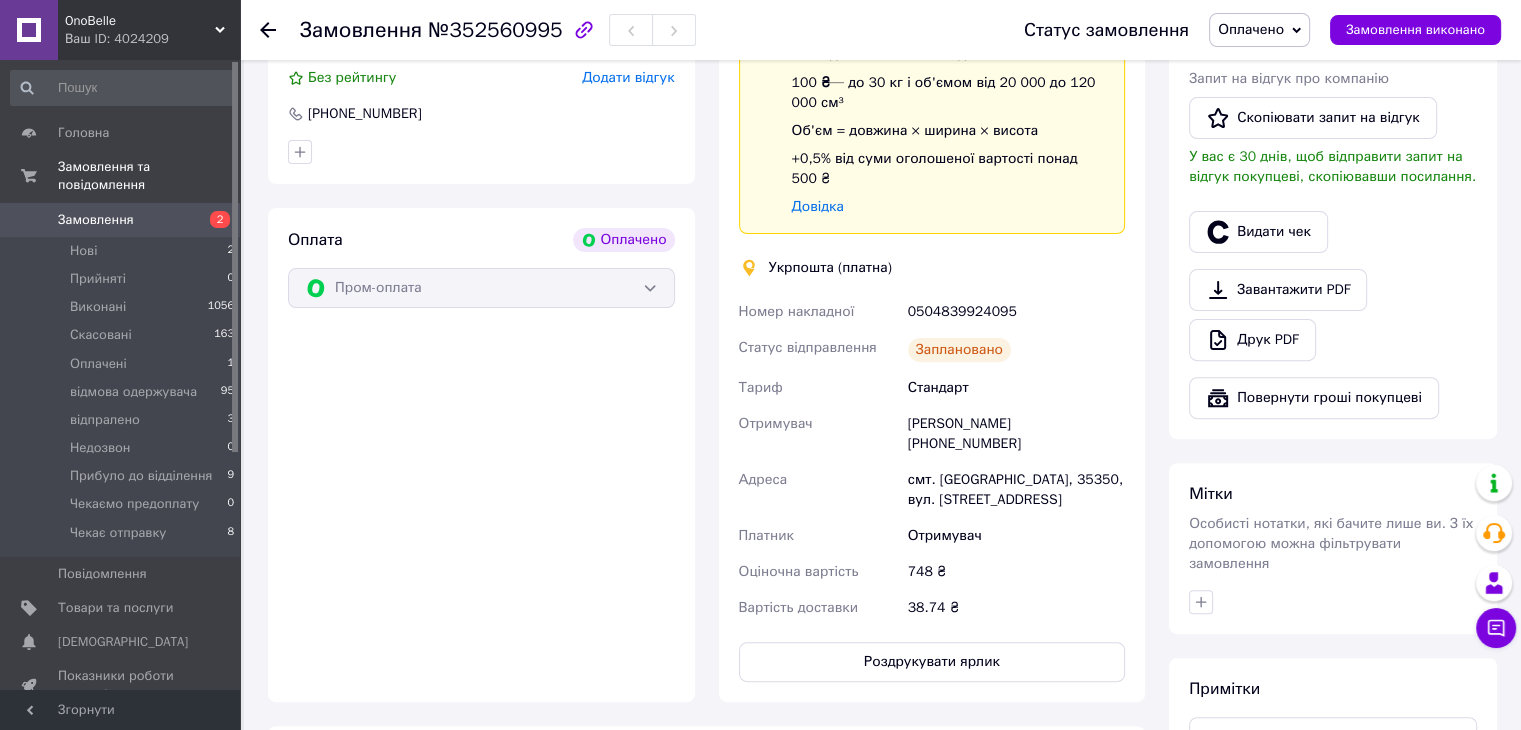 click 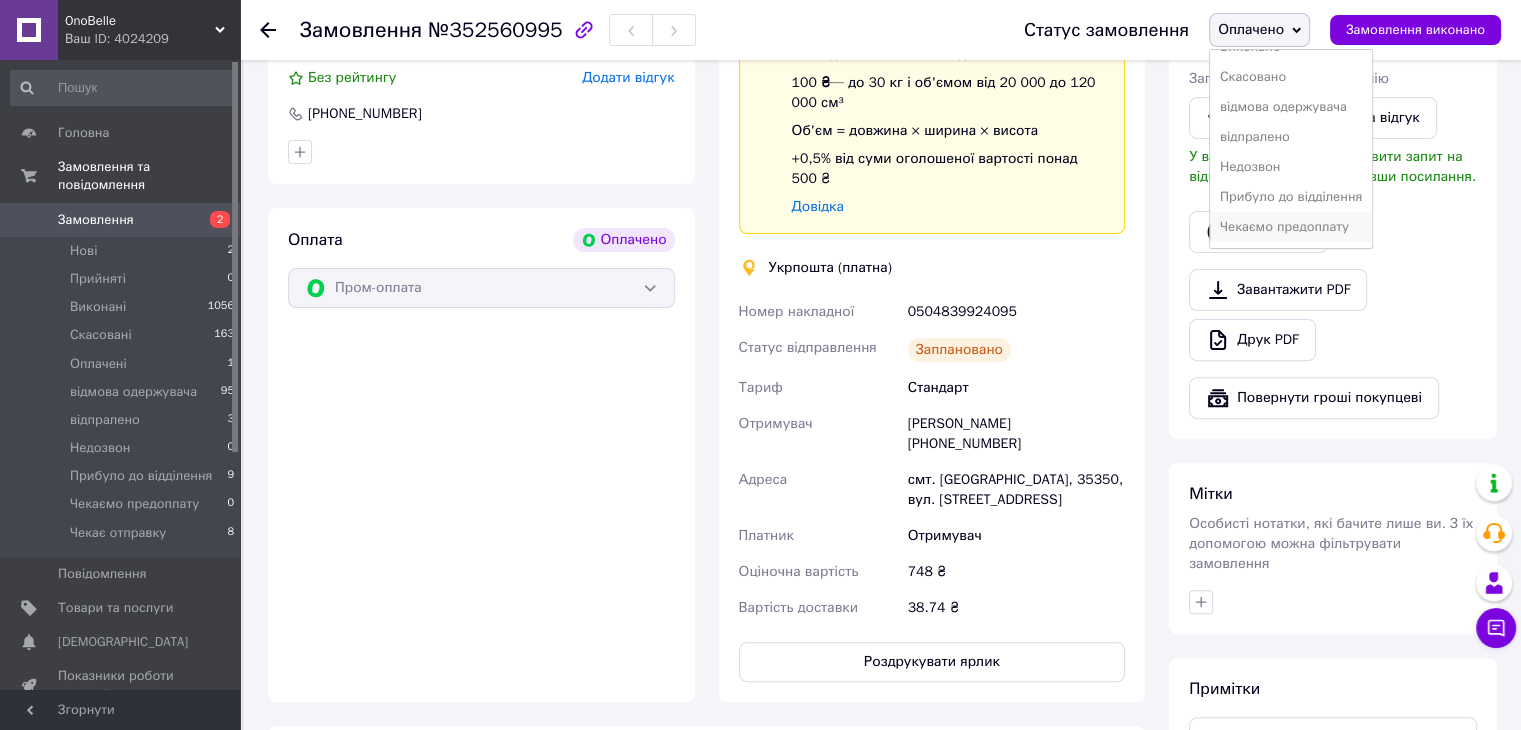 scroll, scrollTop: 81, scrollLeft: 0, axis: vertical 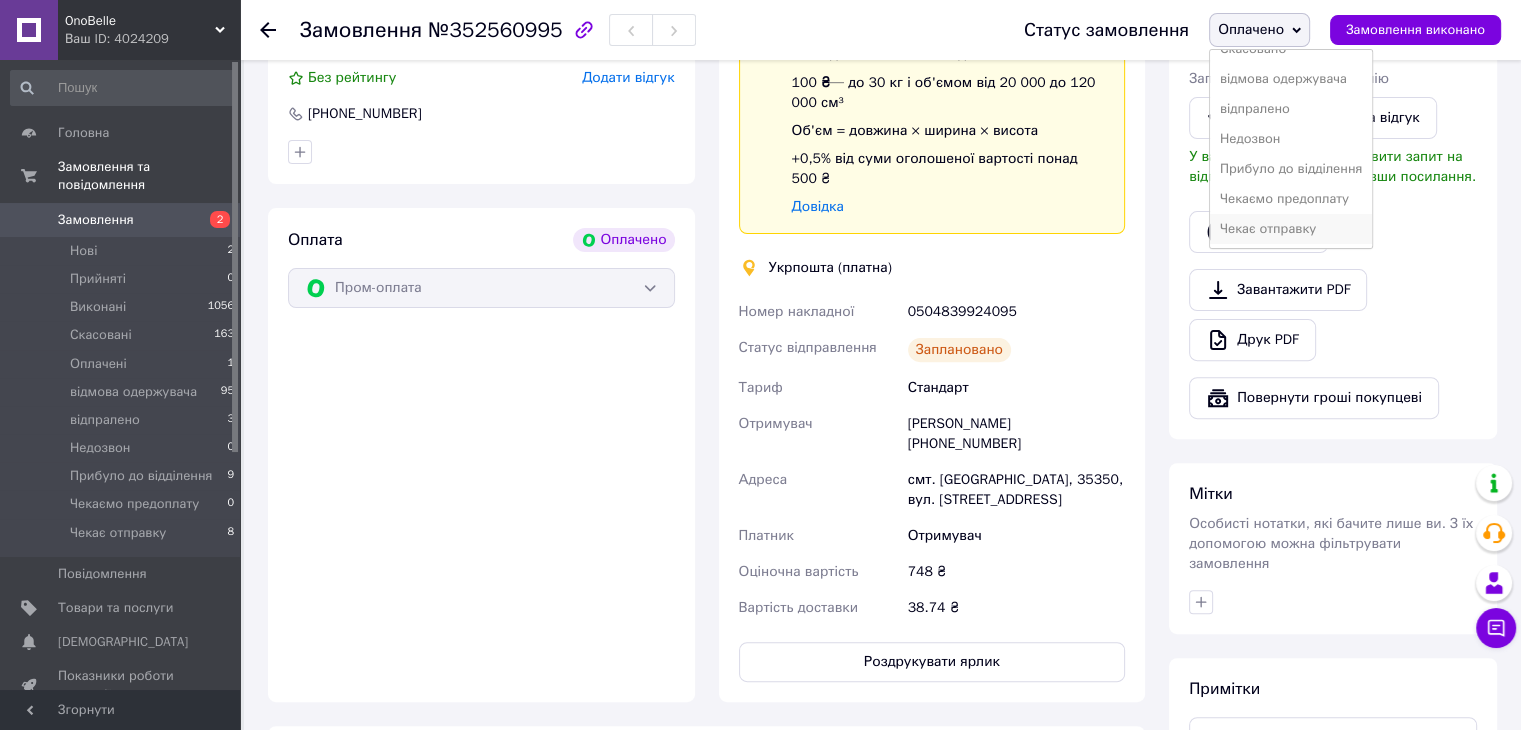 click on "Чекає отправку" at bounding box center [1291, 229] 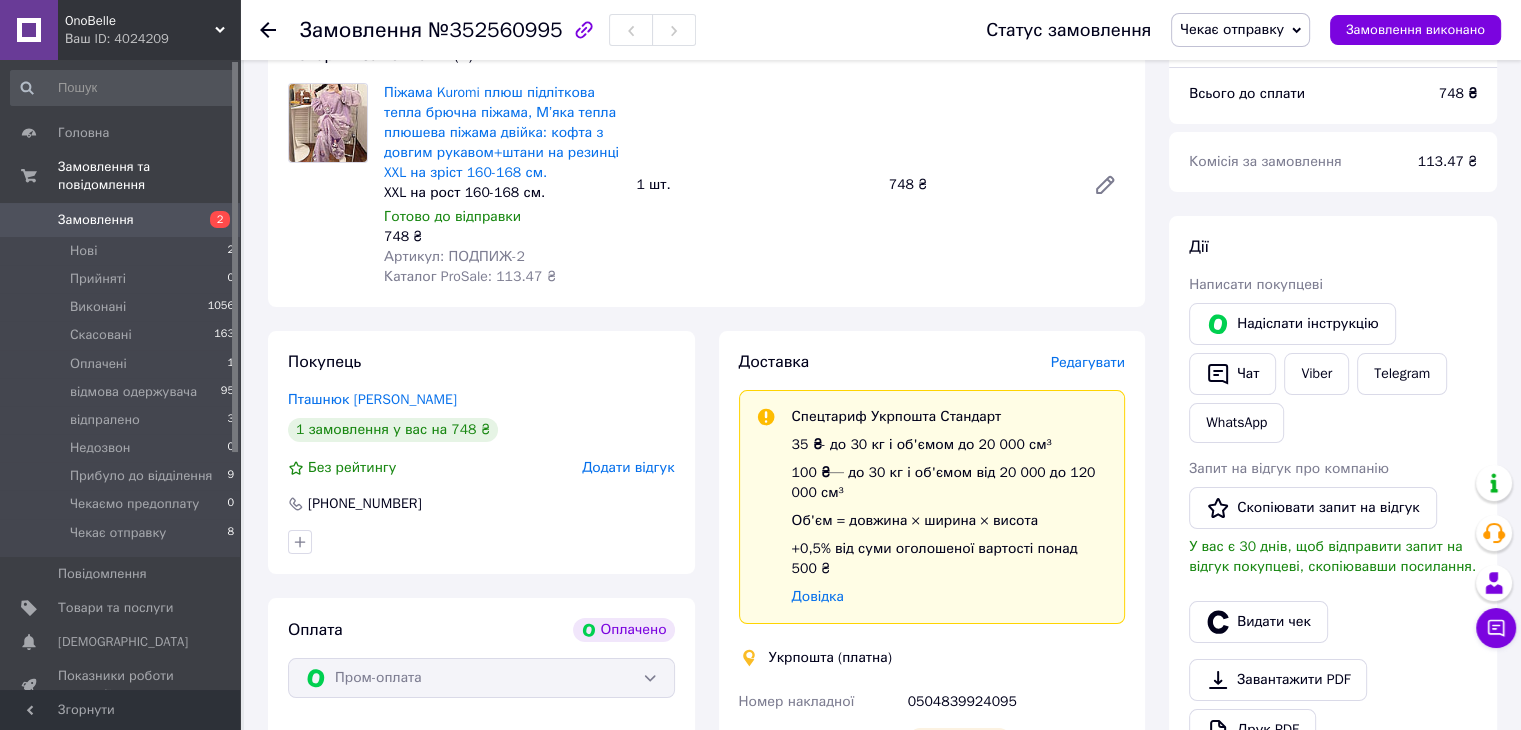 scroll, scrollTop: 200, scrollLeft: 0, axis: vertical 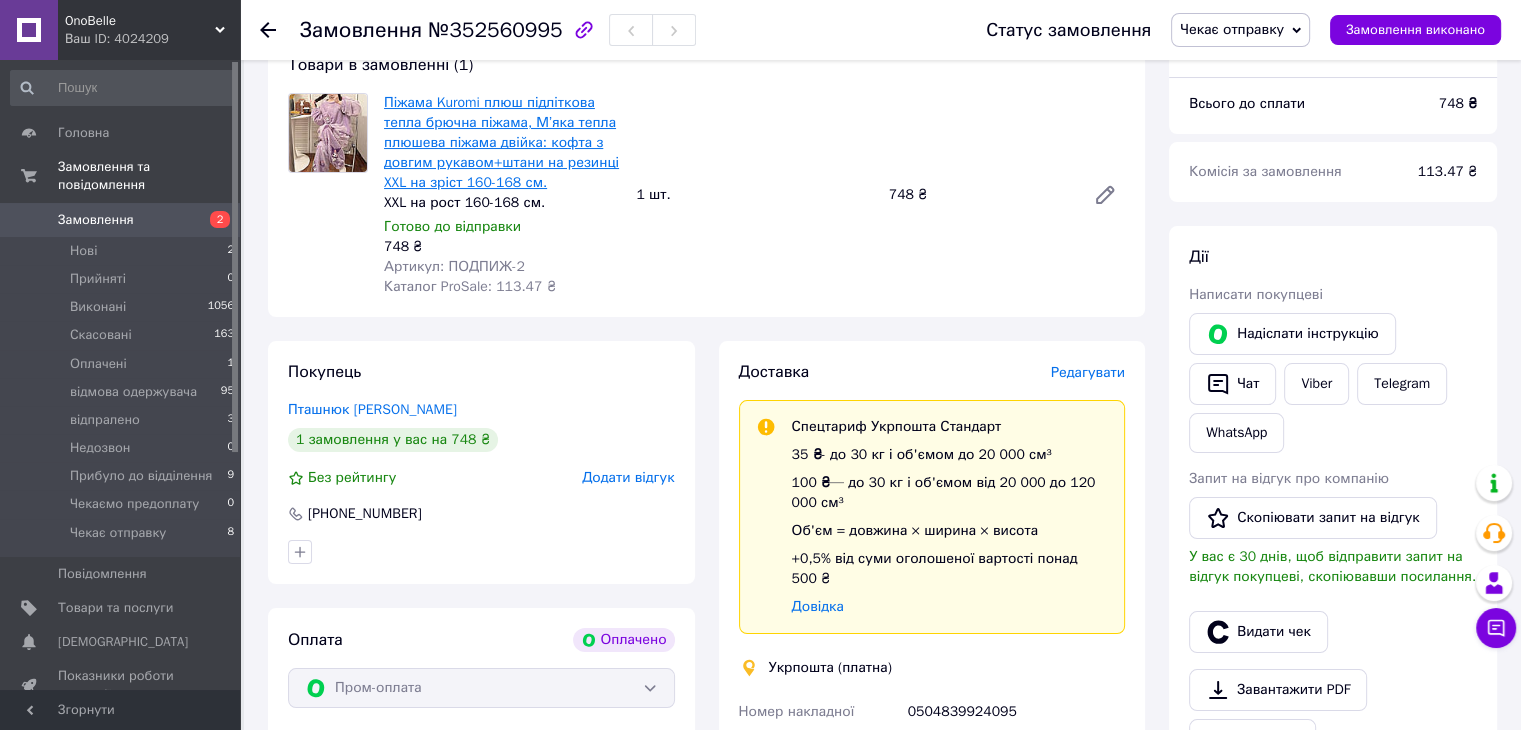 click on "Піжама Kuromi плюш підліткова тепла брючна піжама, М’яка тепла плюшева піжама двійка: кофта з довгим рукавом+штани на резинці XXL на зріст 160-168 см." at bounding box center [501, 142] 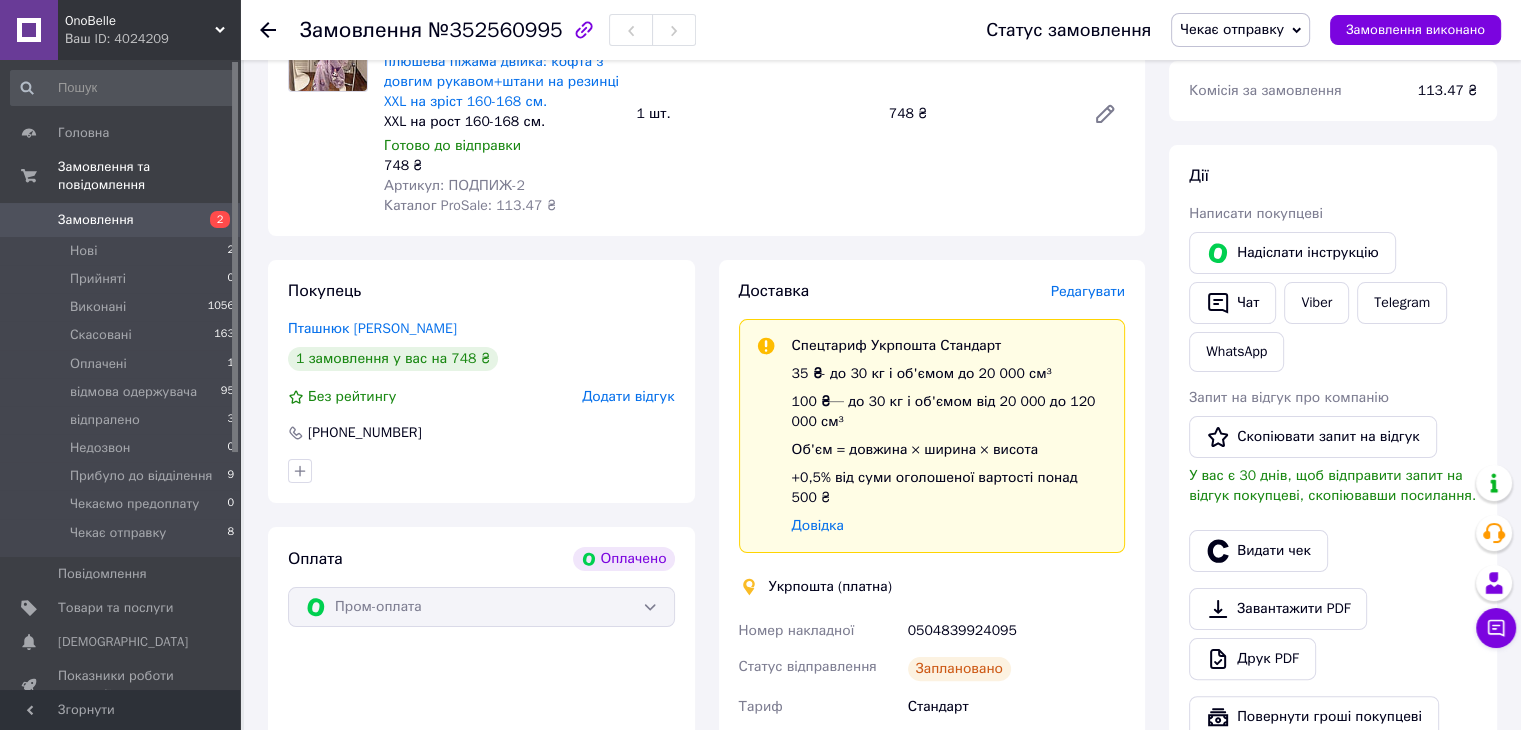 scroll, scrollTop: 300, scrollLeft: 0, axis: vertical 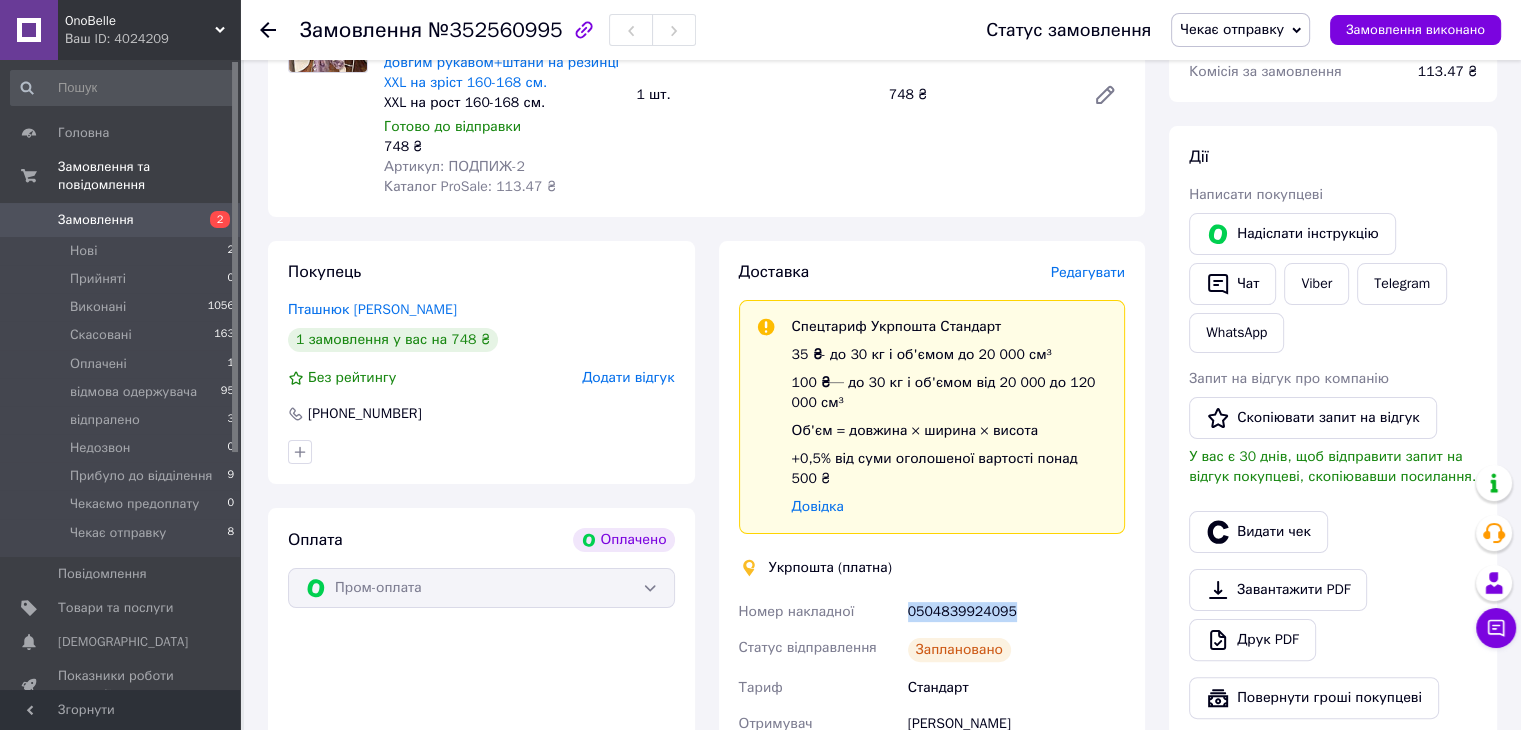 drag, startPoint x: 905, startPoint y: 597, endPoint x: 1013, endPoint y: 605, distance: 108.29589 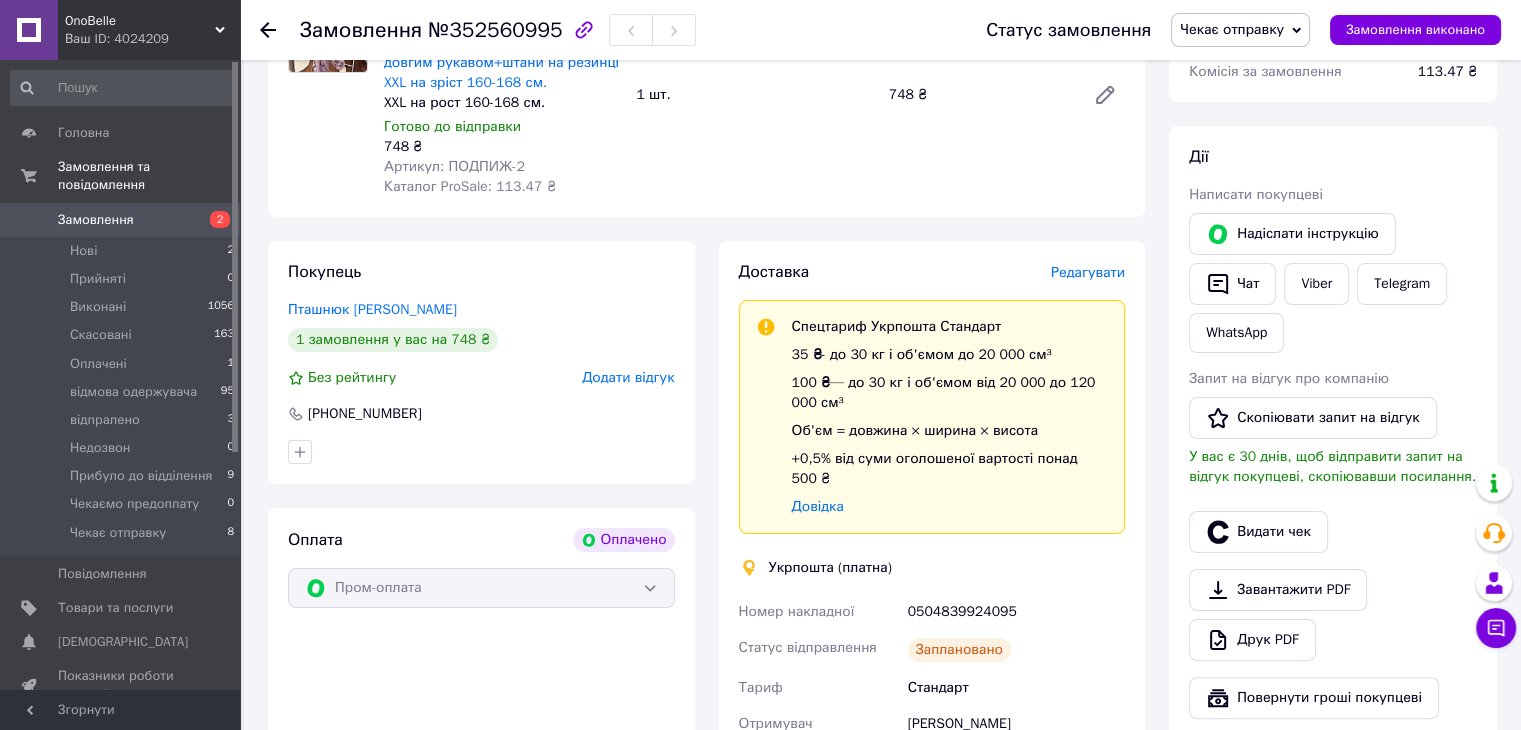 click 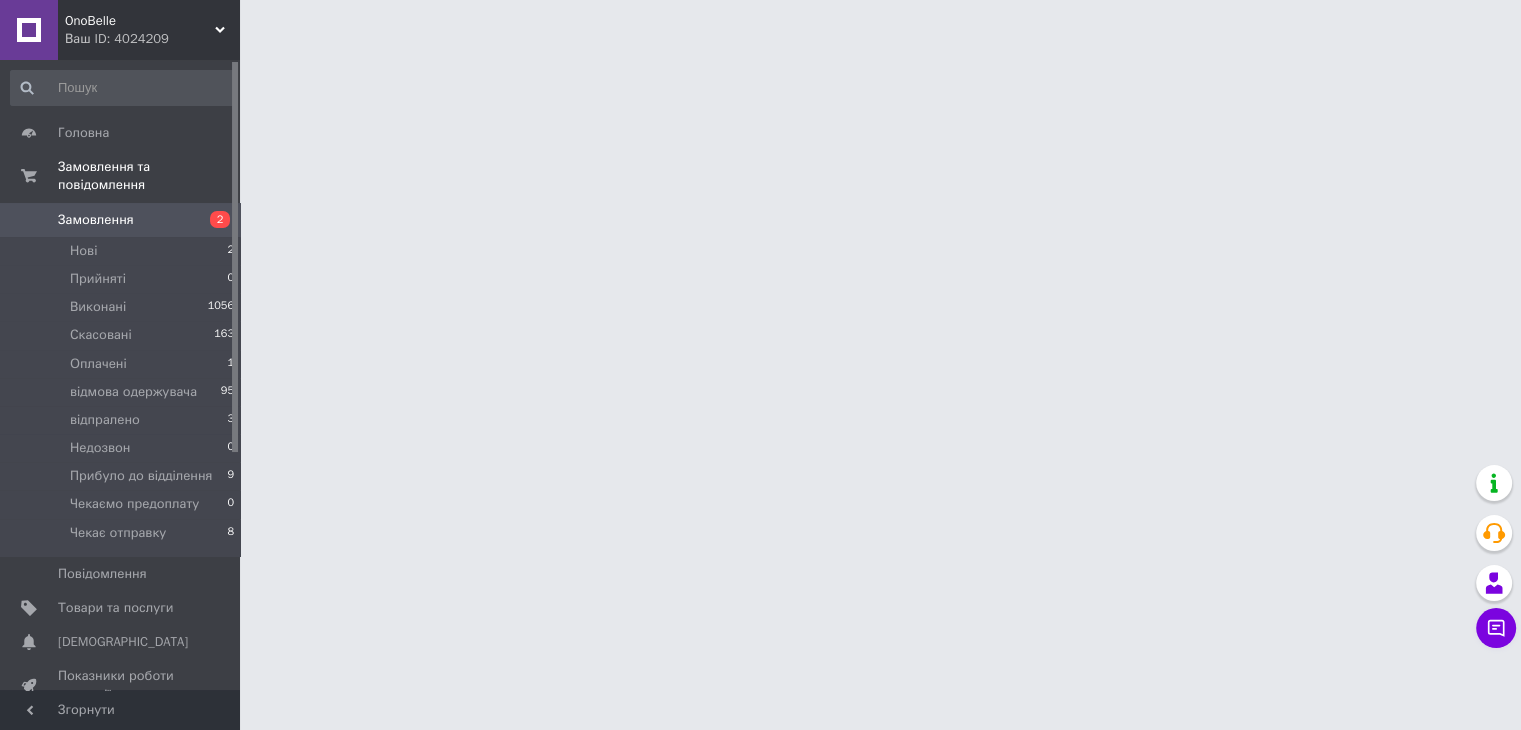 scroll, scrollTop: 0, scrollLeft: 0, axis: both 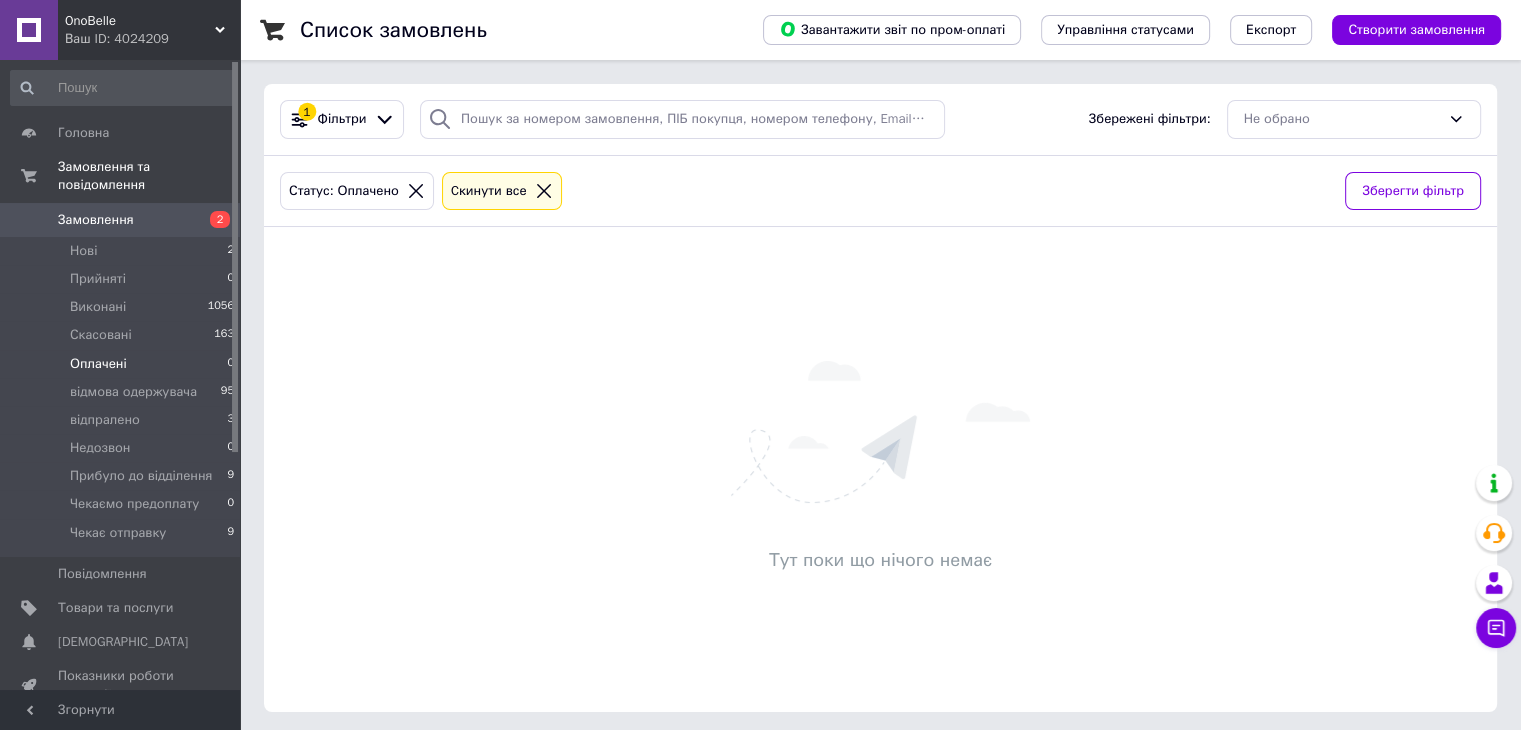 click 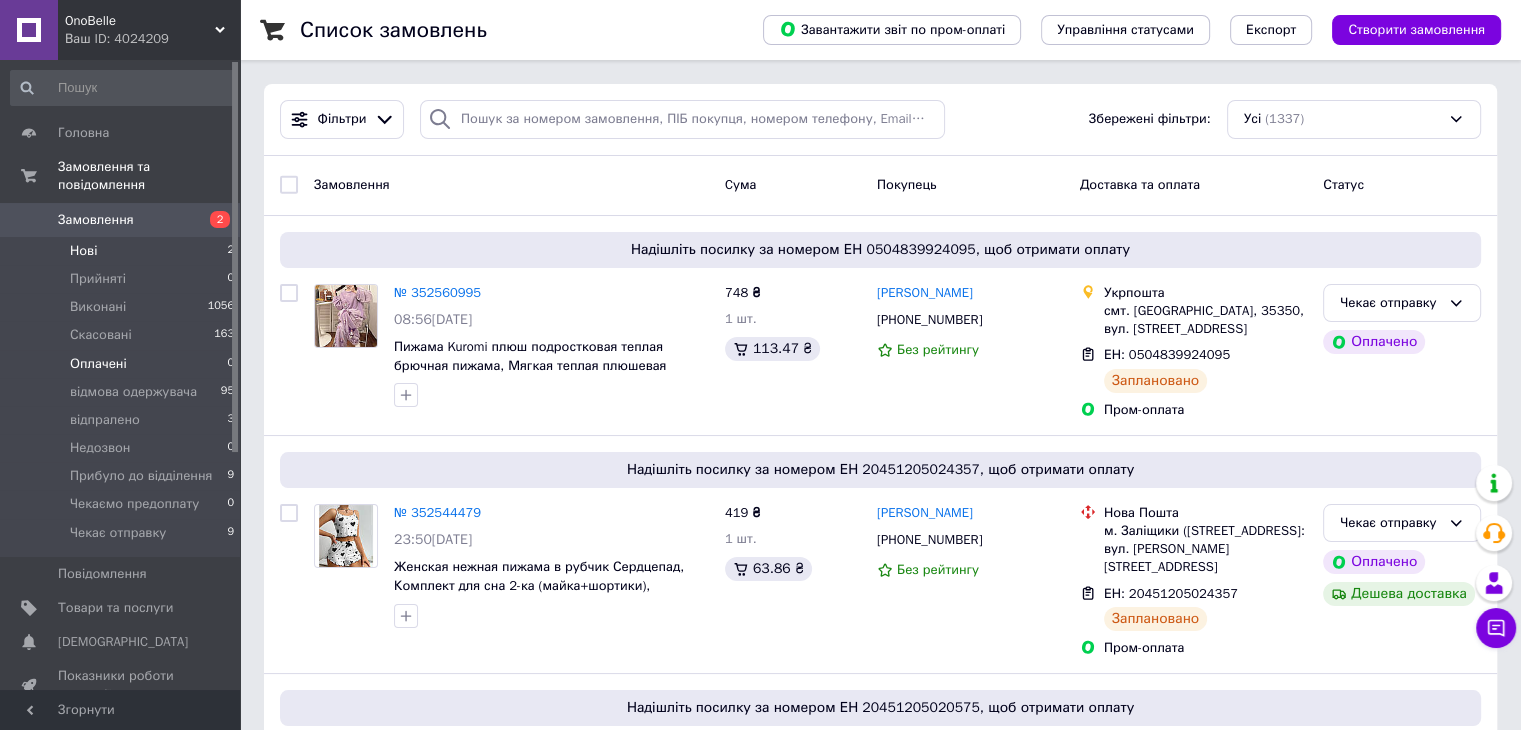 click on "Нові" at bounding box center (83, 251) 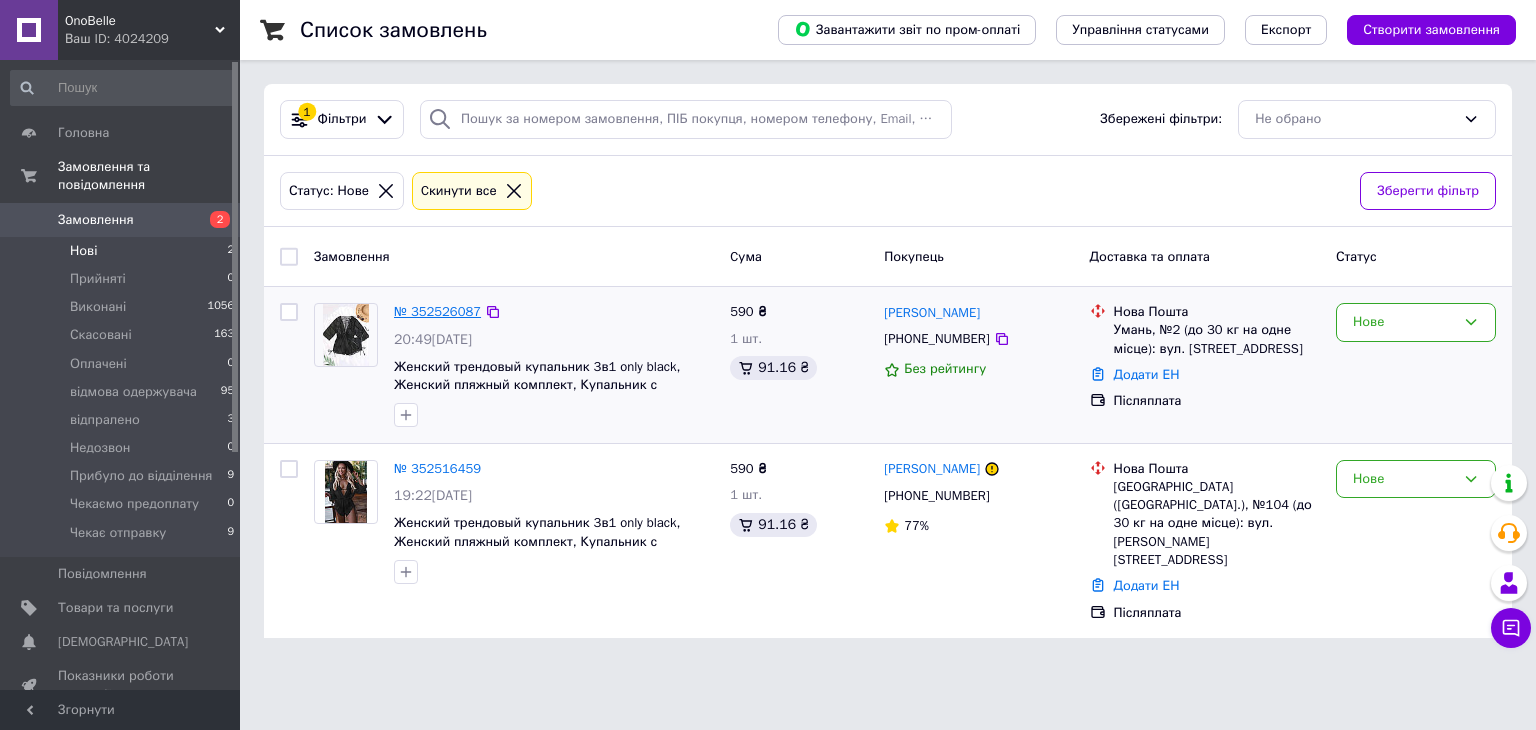 click on "№ 352526087" at bounding box center (437, 311) 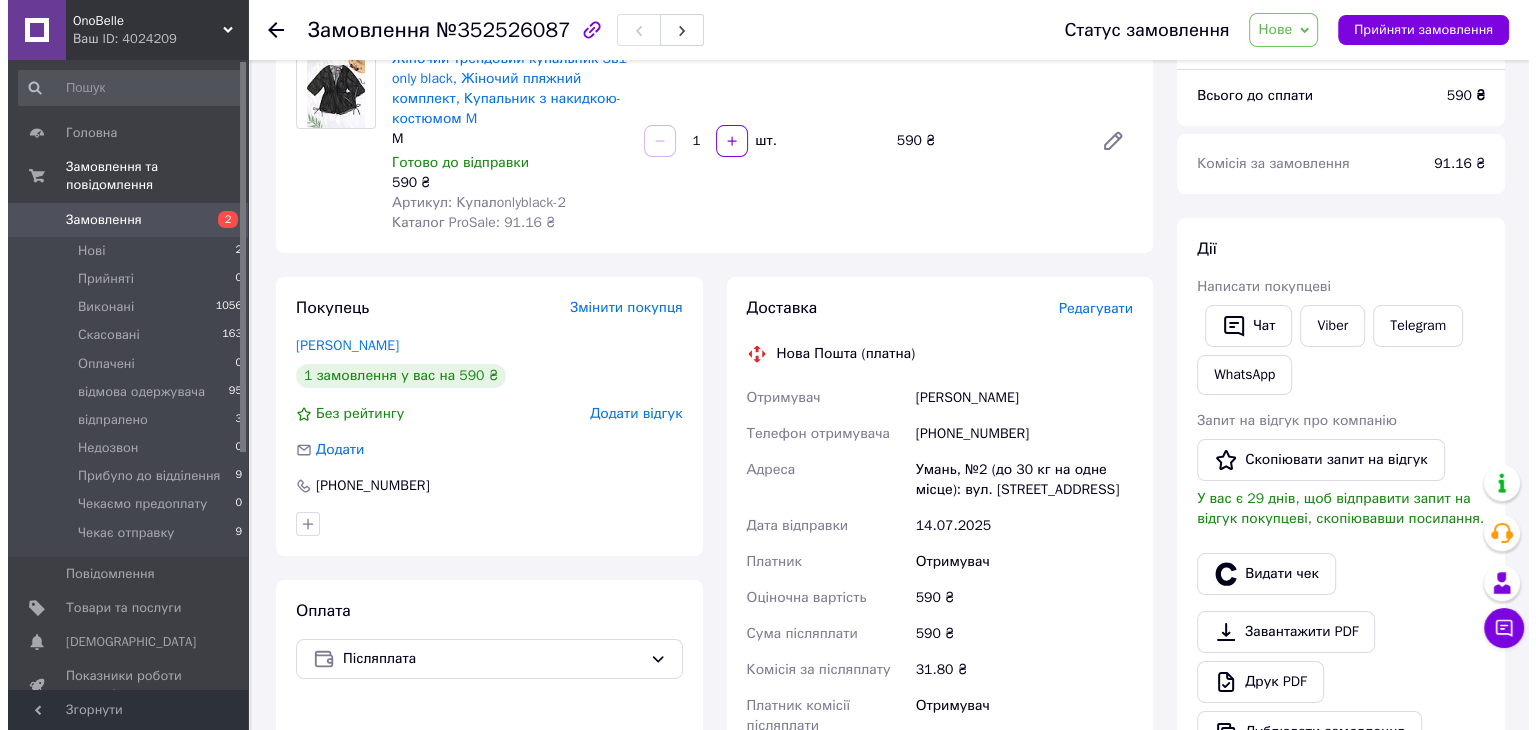 scroll, scrollTop: 300, scrollLeft: 0, axis: vertical 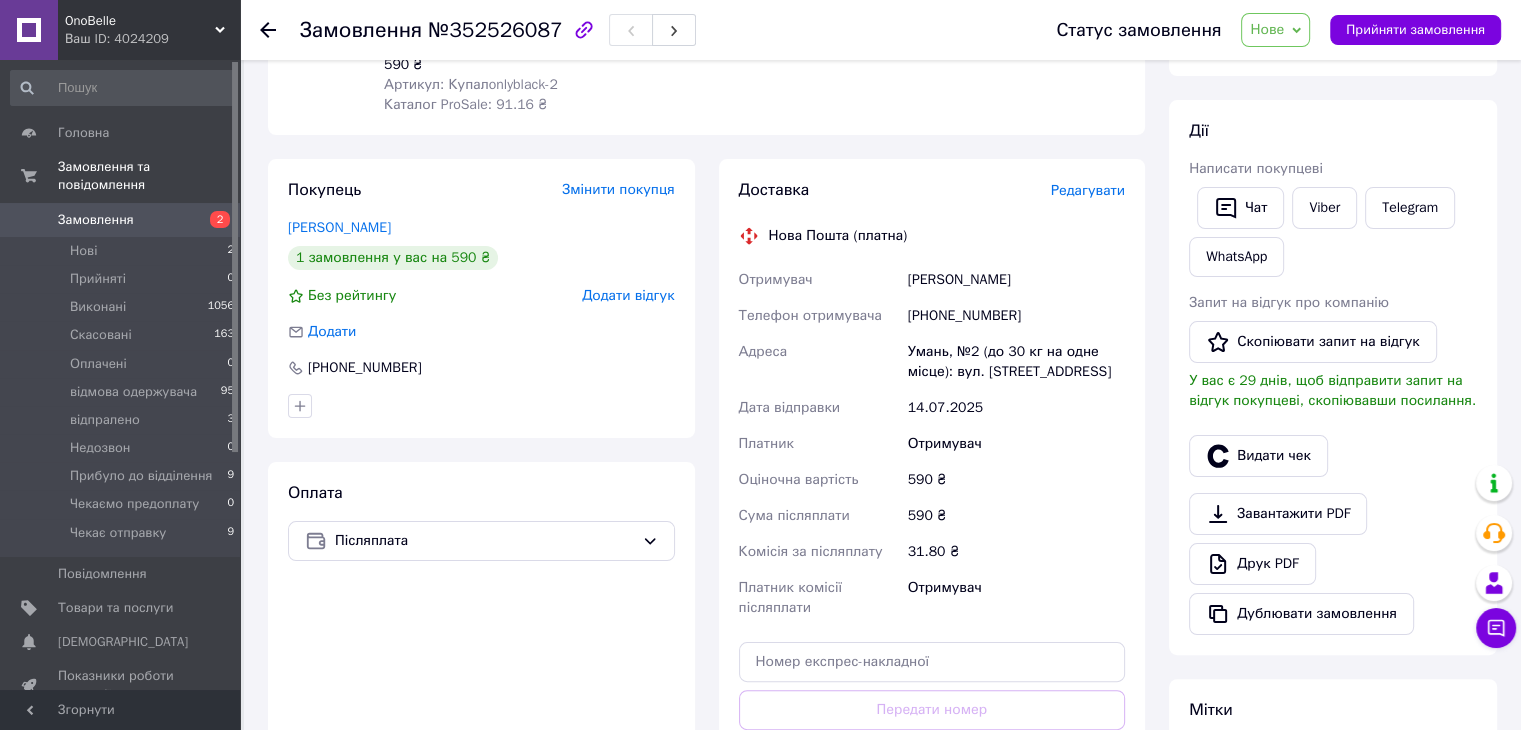 click on "Редагувати" at bounding box center (1088, 190) 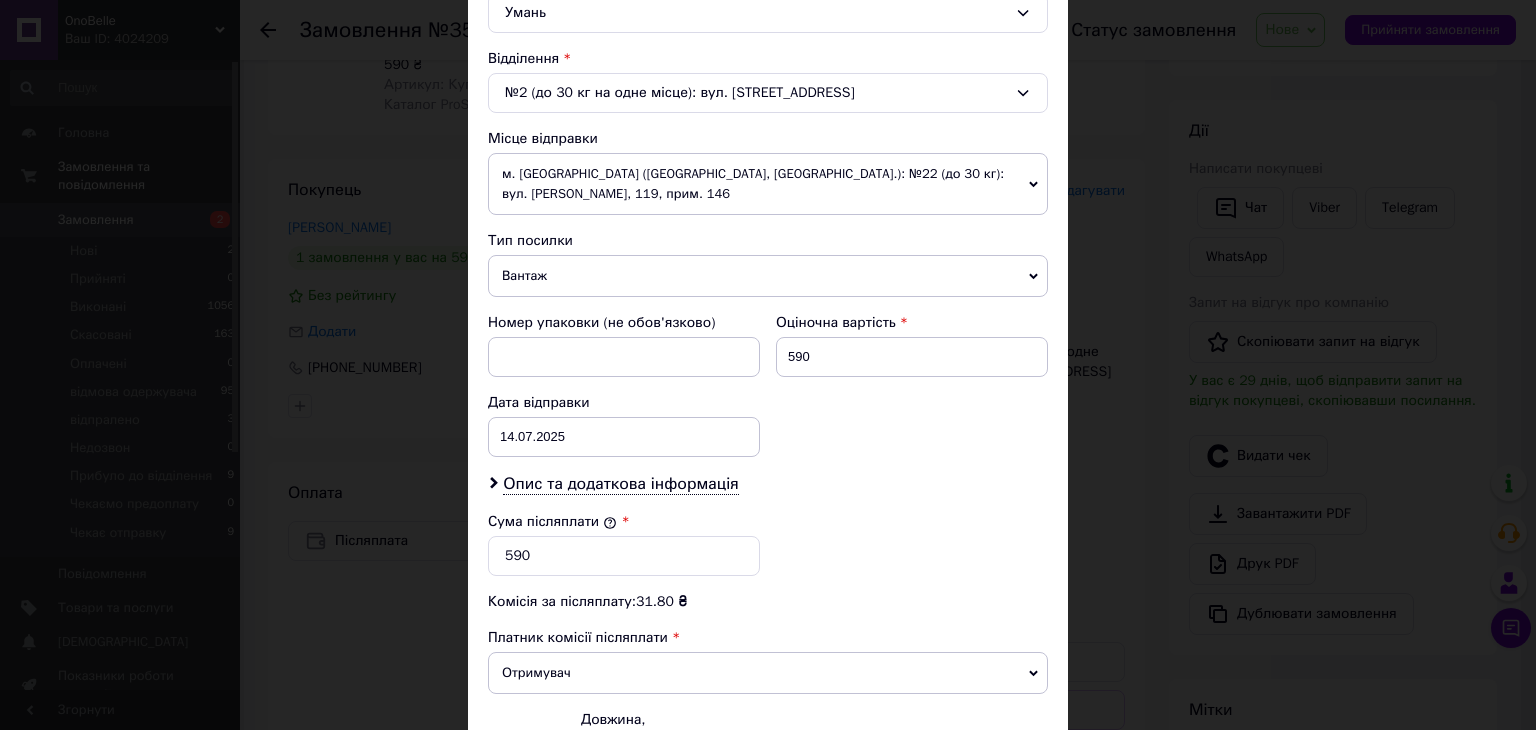 scroll, scrollTop: 600, scrollLeft: 0, axis: vertical 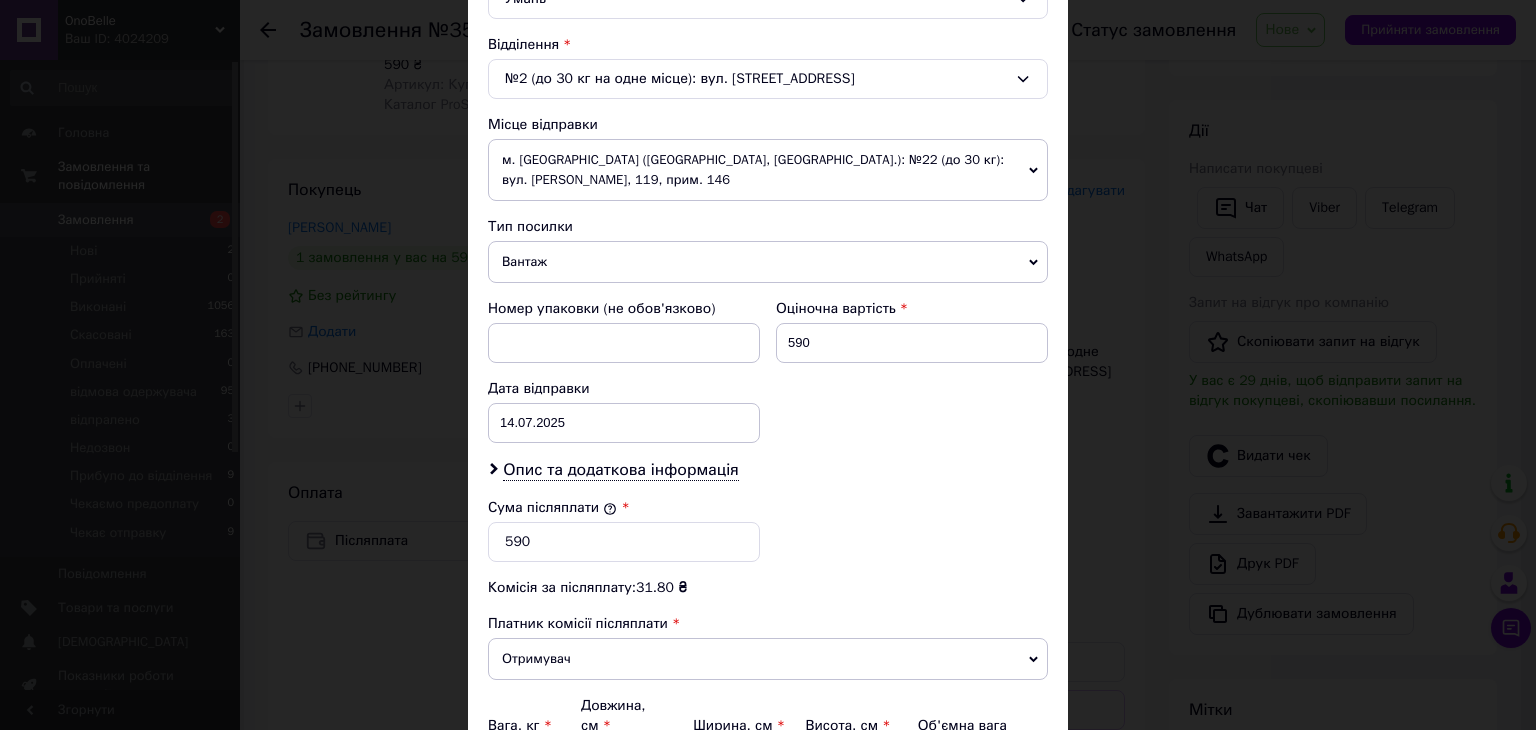click 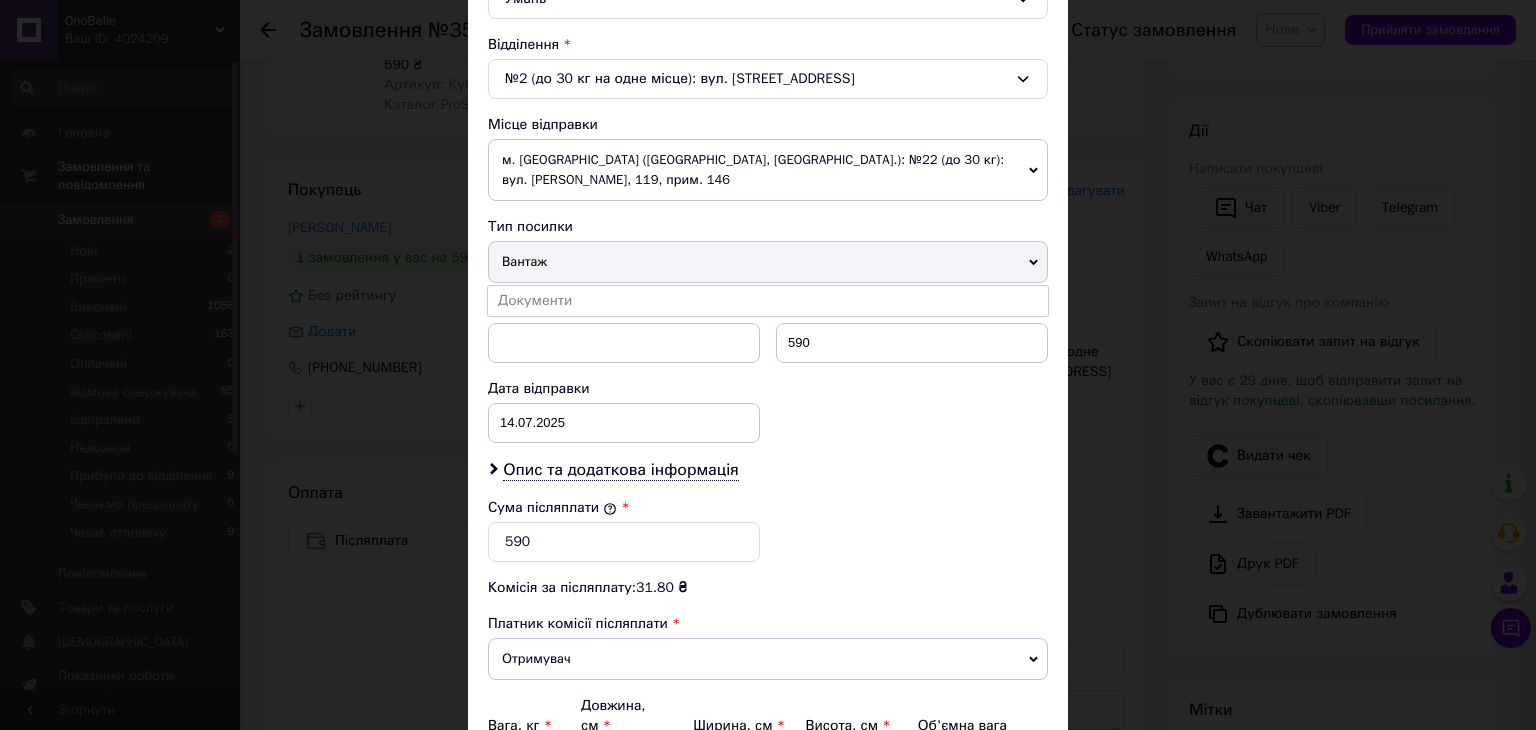 click on "Номер упаковки (не обов'язково) Оціночна вартість 590 Дата відправки [DATE] < 2025 > < Июль > Пн Вт Ср Чт Пт Сб Вс 30 1 2 3 4 5 6 7 8 9 10 11 12 13 14 15 16 17 18 19 20 21 22 23 24 25 26 27 28 29 30 31 1 2 3 4 5 6 7 8 9 10" at bounding box center [768, 371] 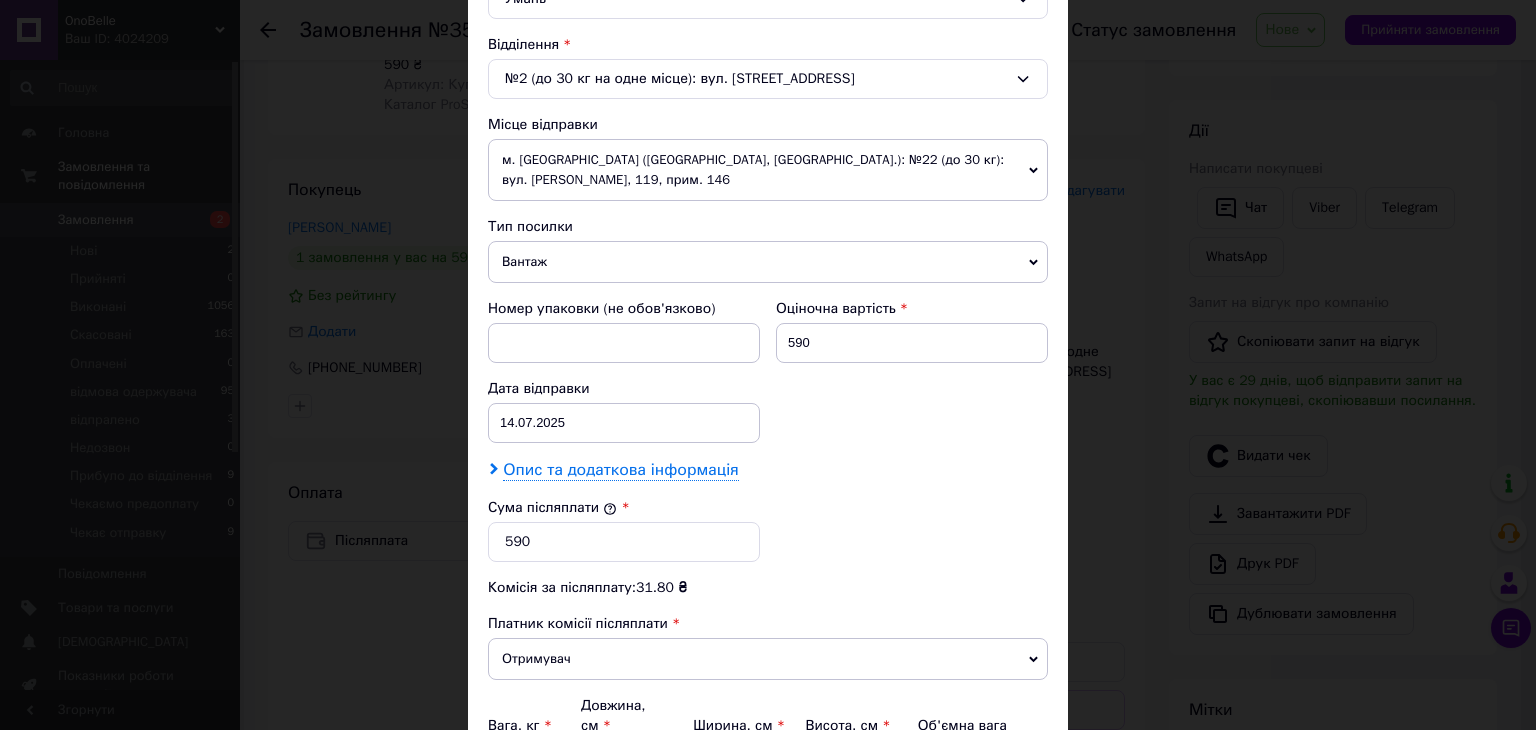 click on "Опис та додаткова інформація" at bounding box center [620, 470] 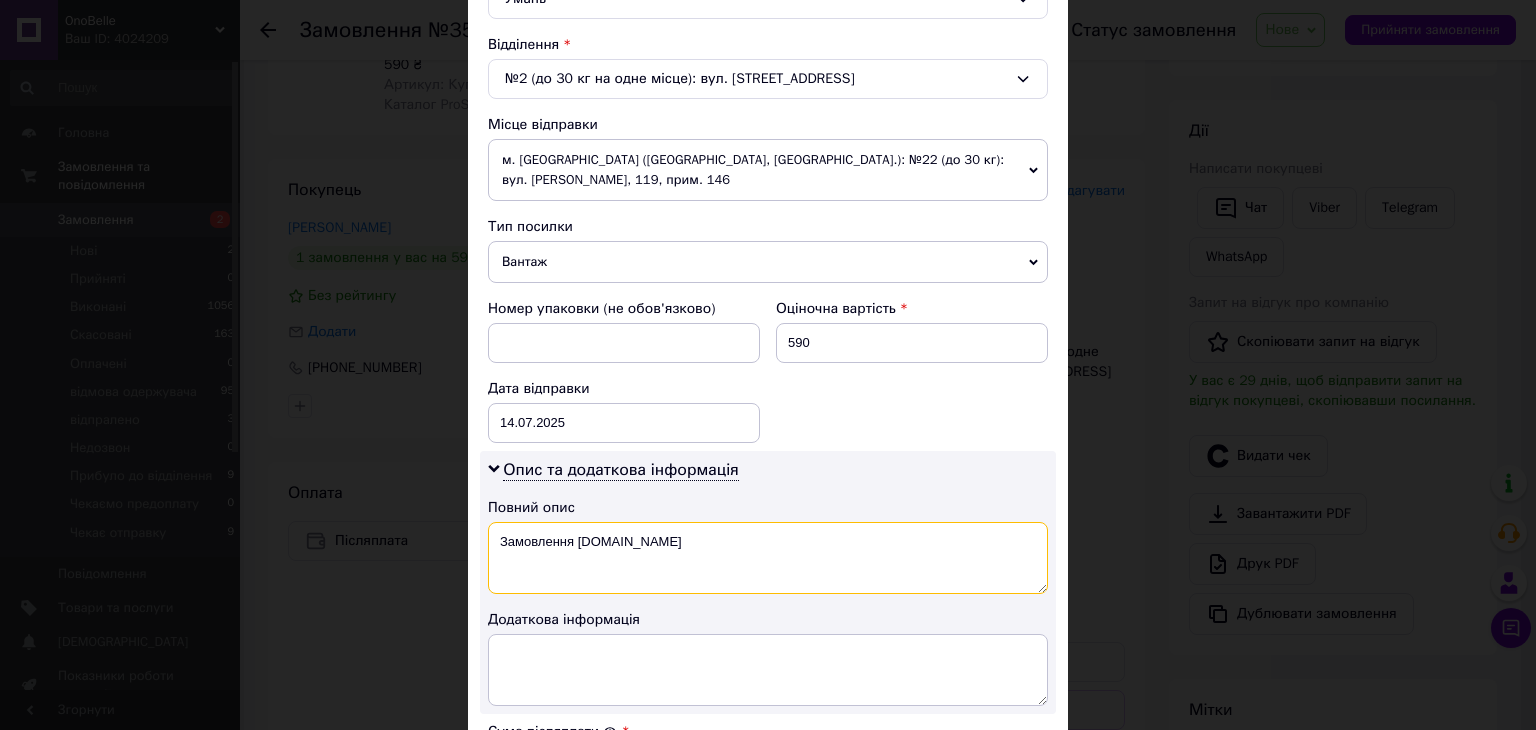 drag, startPoint x: 487, startPoint y: 536, endPoint x: 637, endPoint y: 557, distance: 151.46286 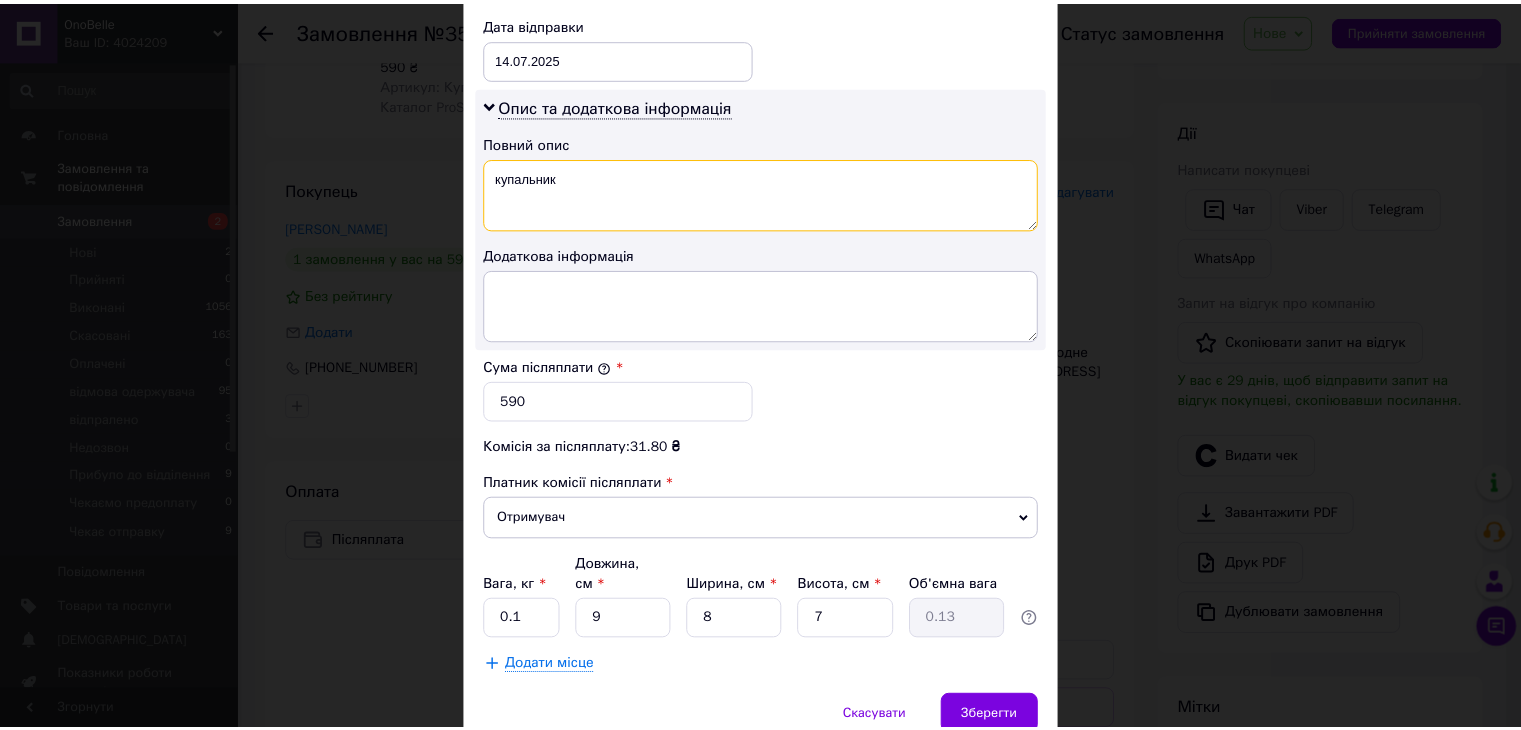 scroll, scrollTop: 1033, scrollLeft: 0, axis: vertical 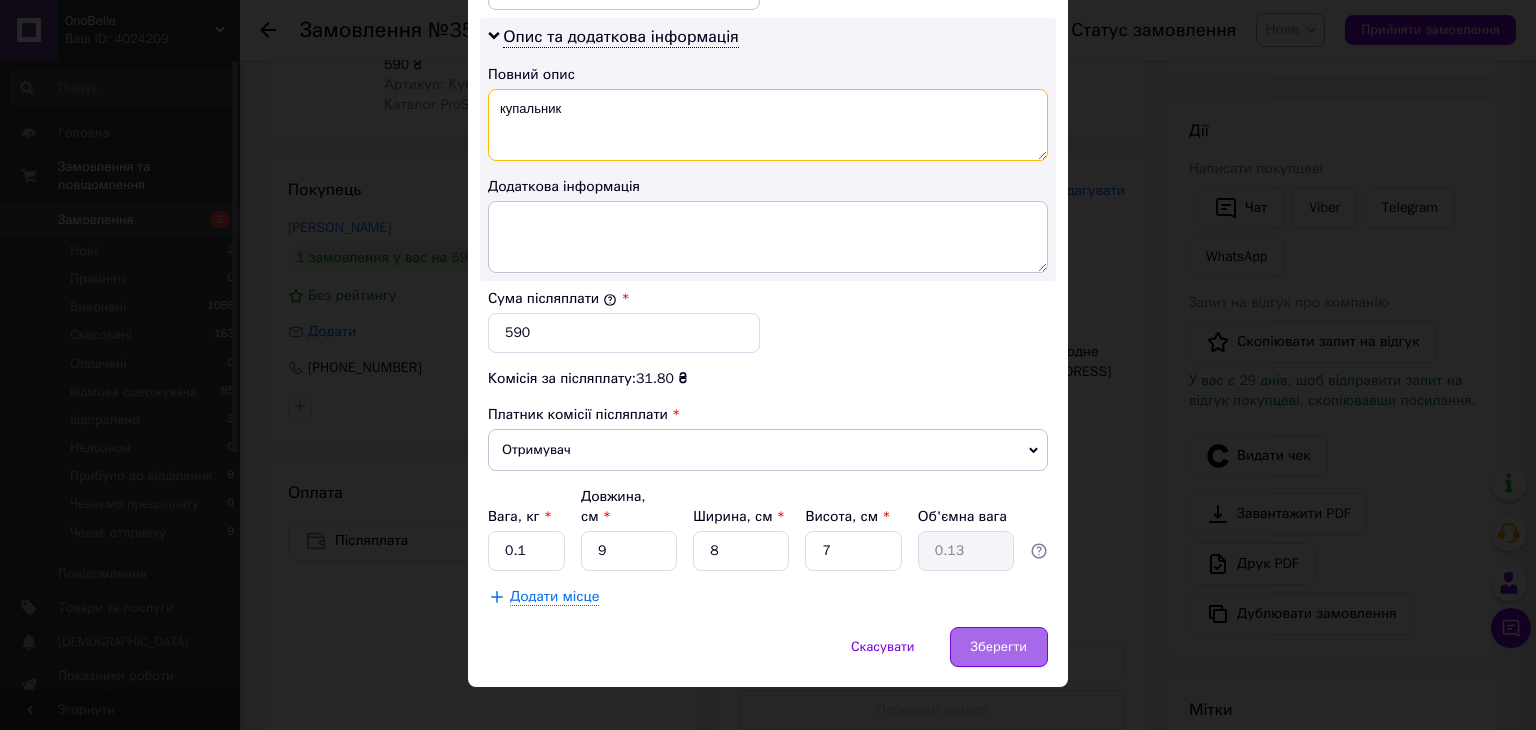 type on "купальник" 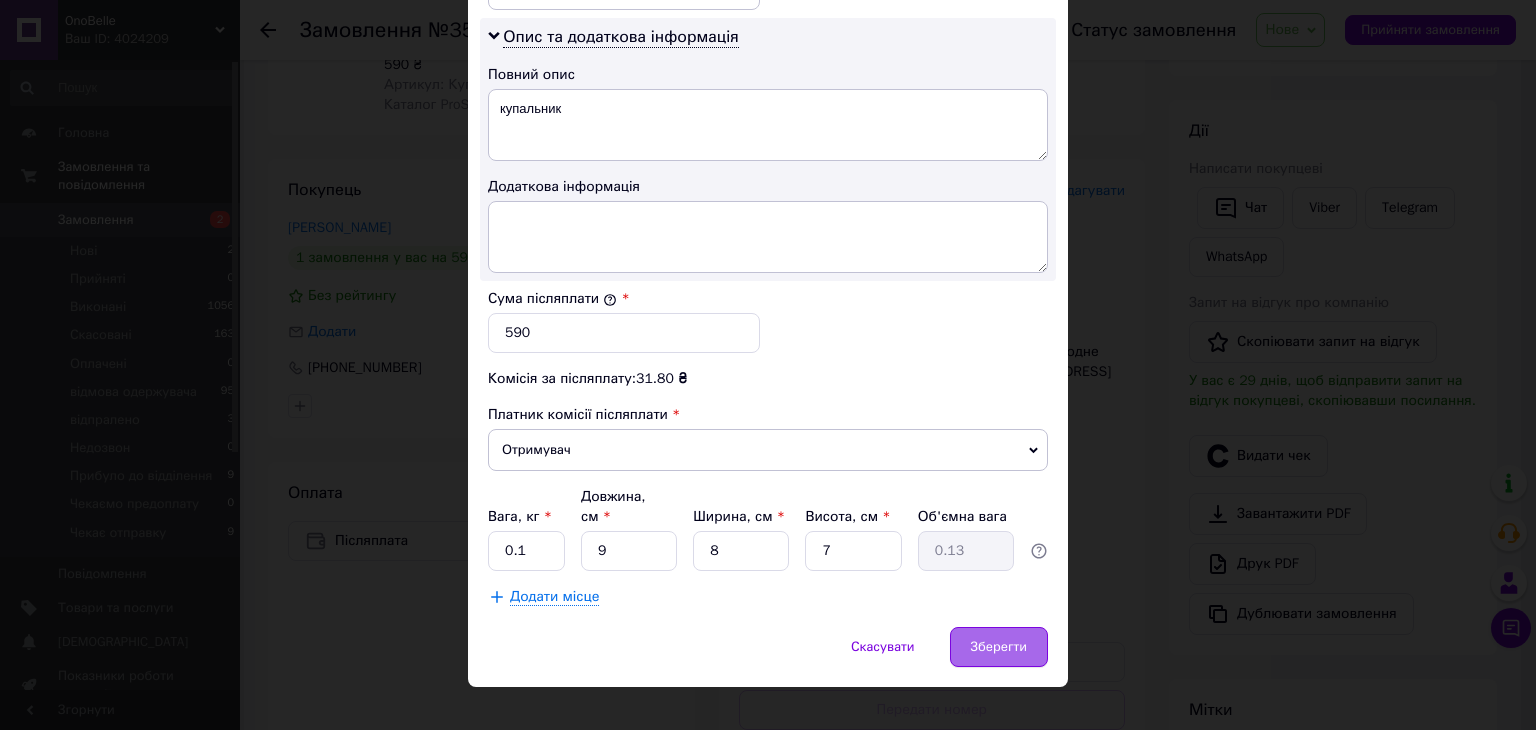 click on "Зберегти" at bounding box center [999, 647] 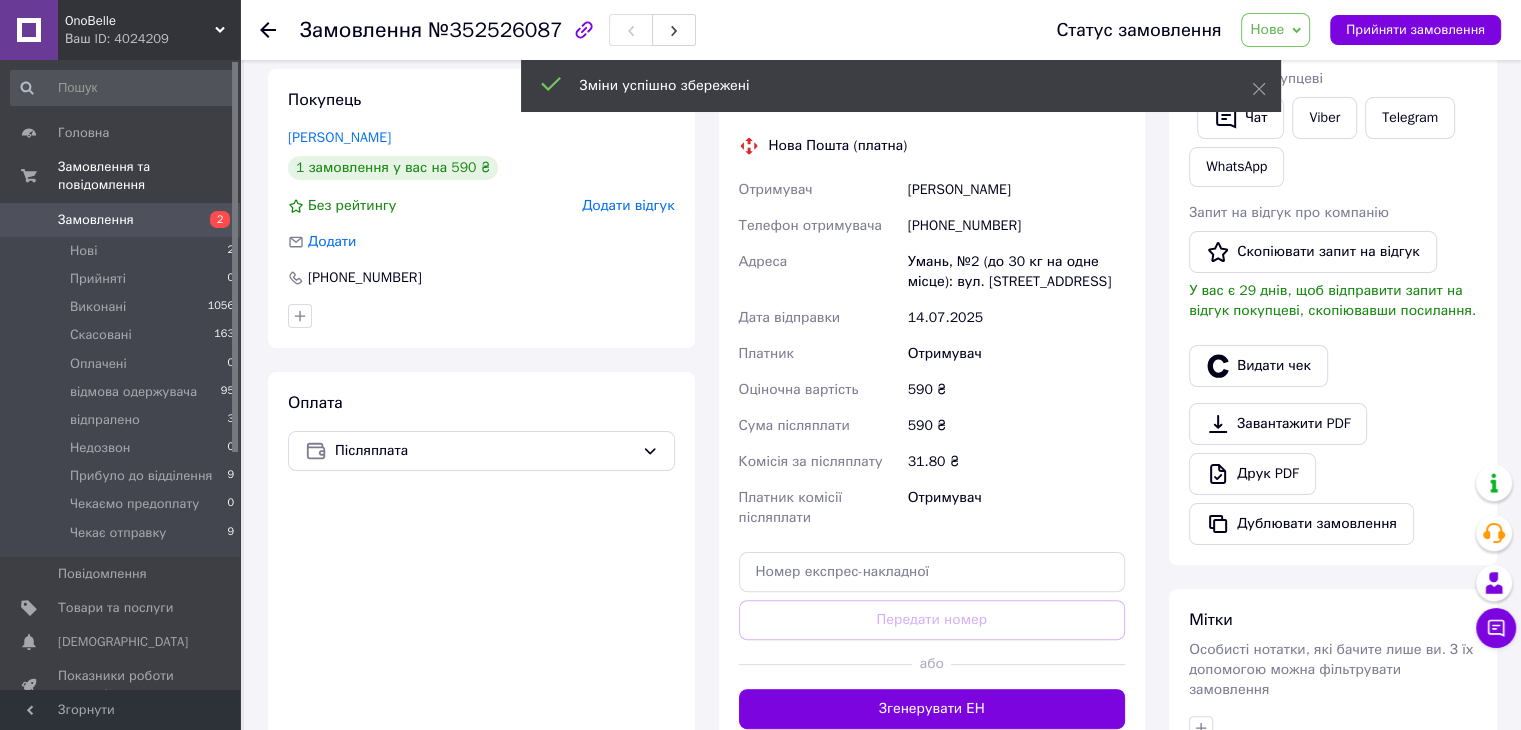 scroll, scrollTop: 600, scrollLeft: 0, axis: vertical 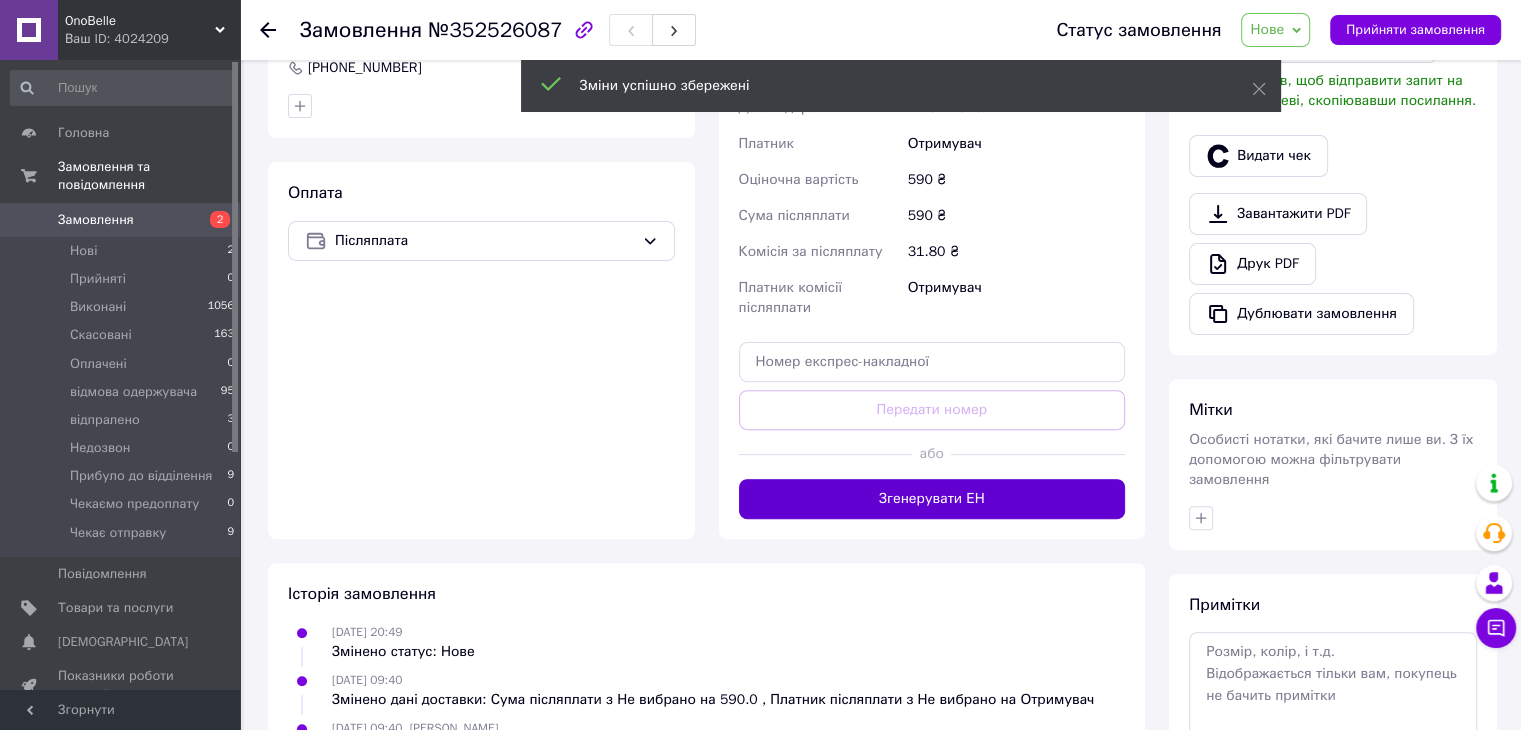 click on "Згенерувати ЕН" at bounding box center [932, 499] 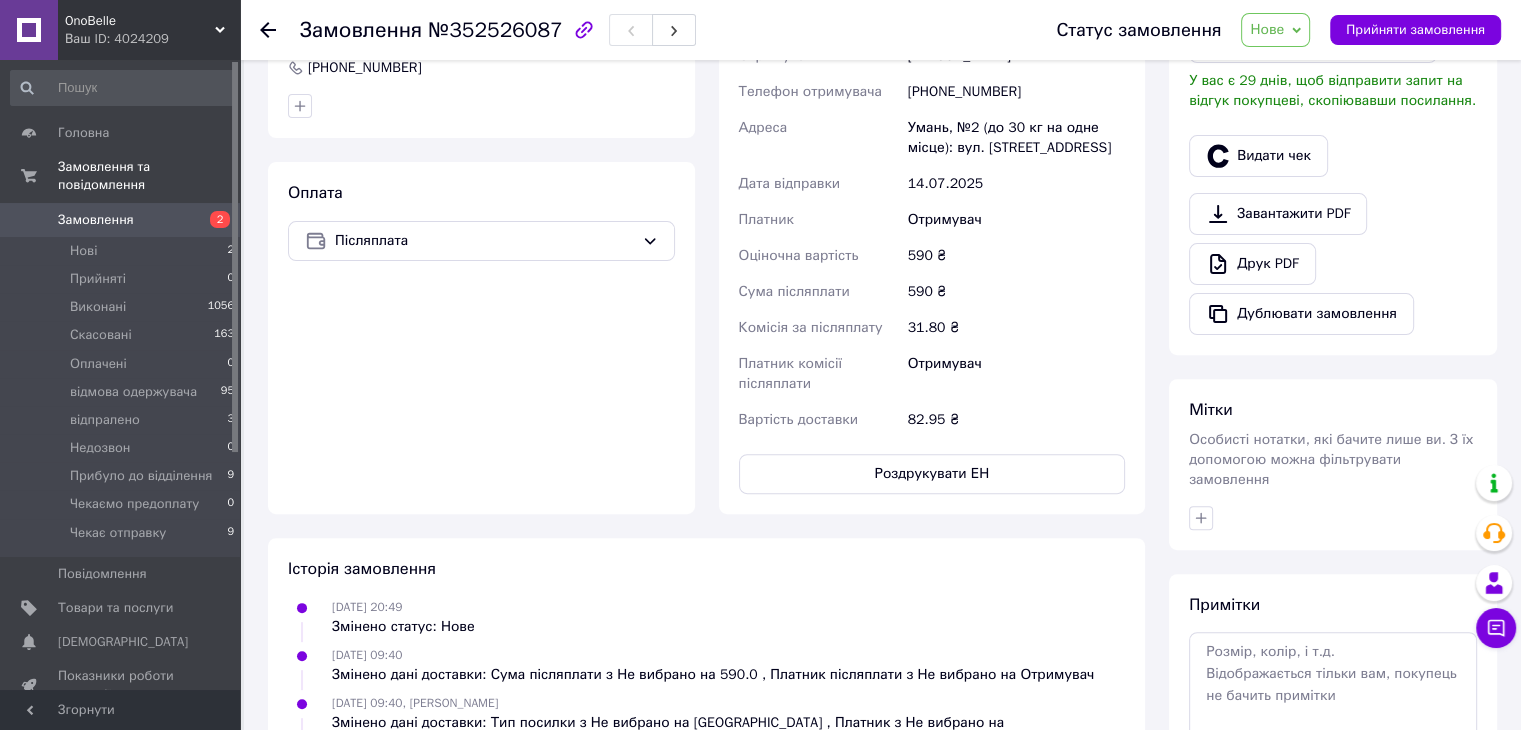 click 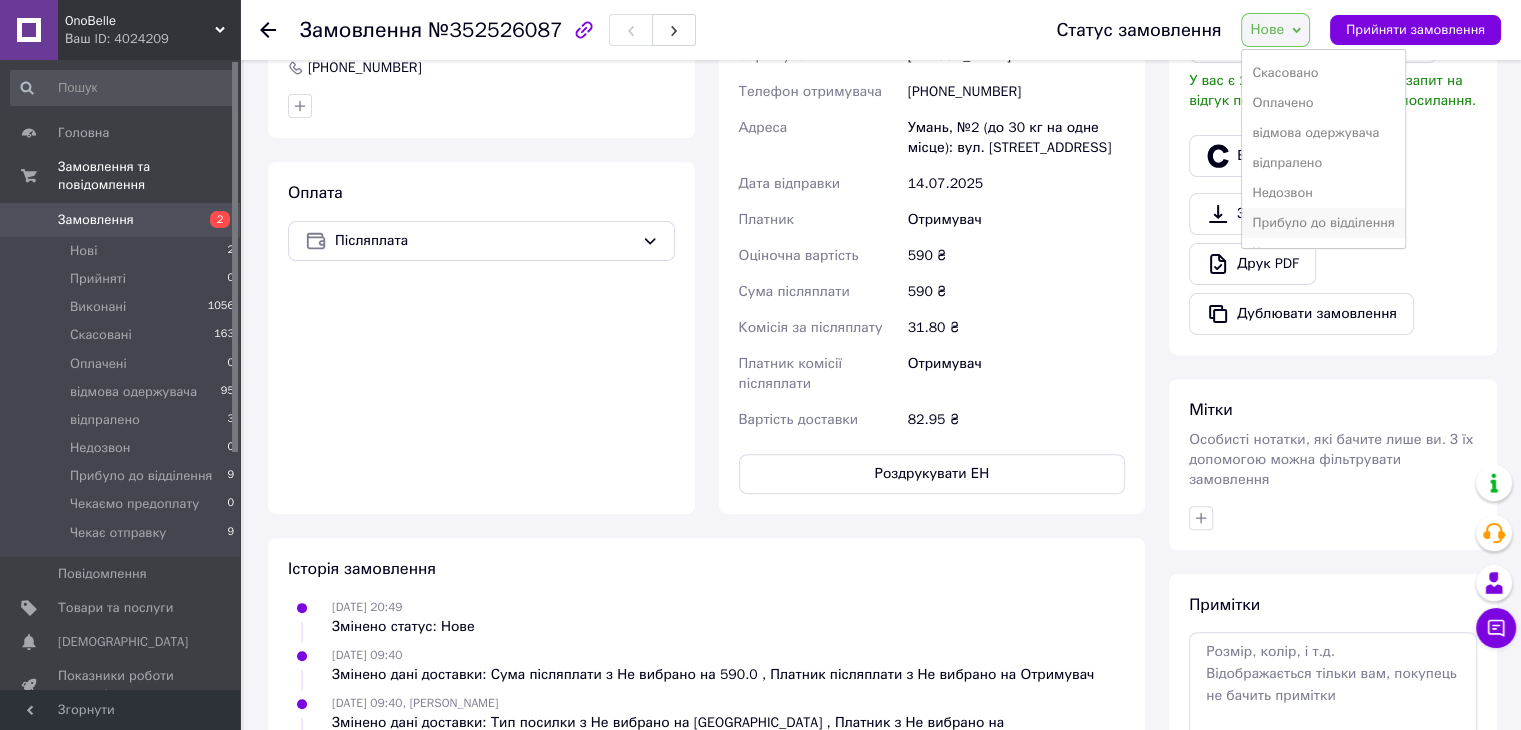 scroll, scrollTop: 112, scrollLeft: 0, axis: vertical 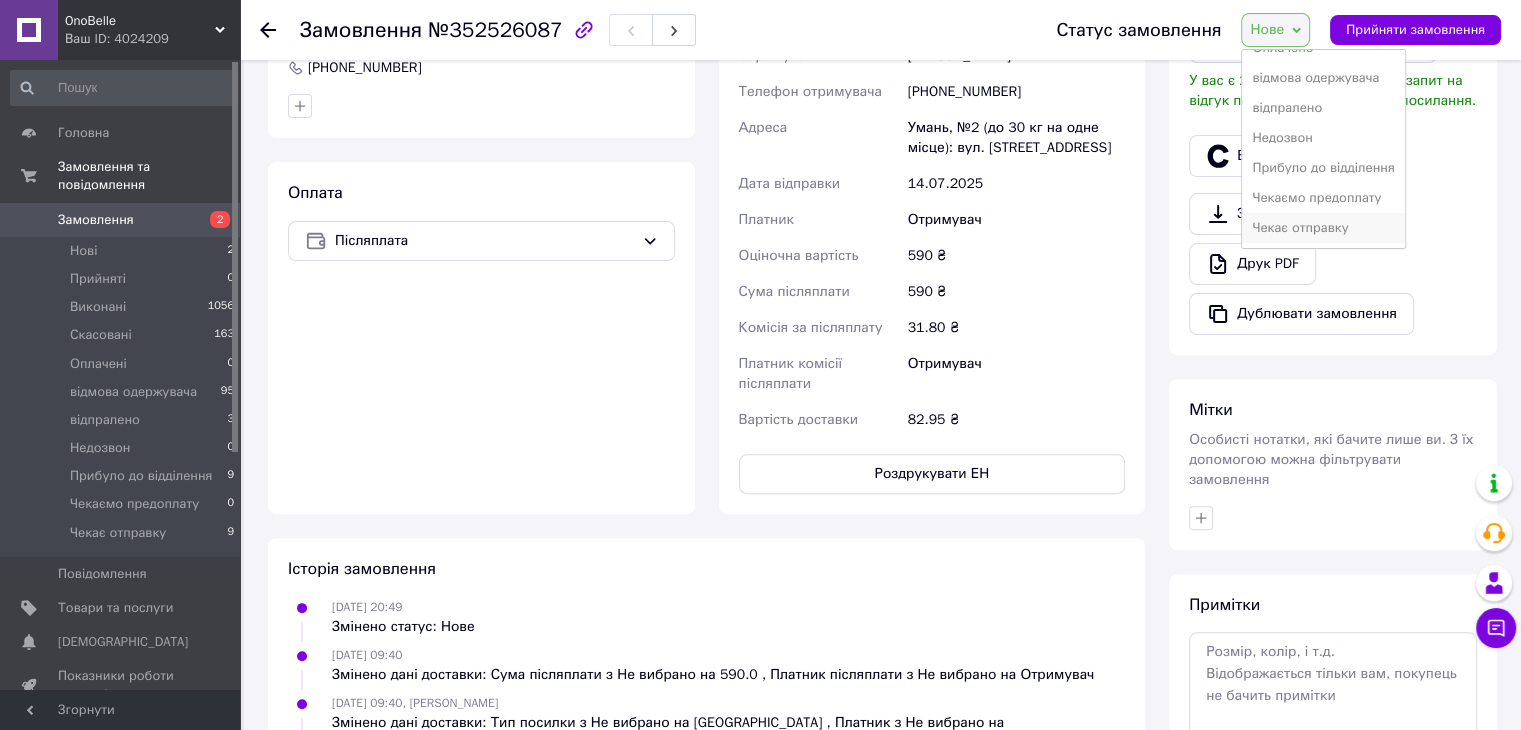 click on "Чекає отправку" at bounding box center (1323, 228) 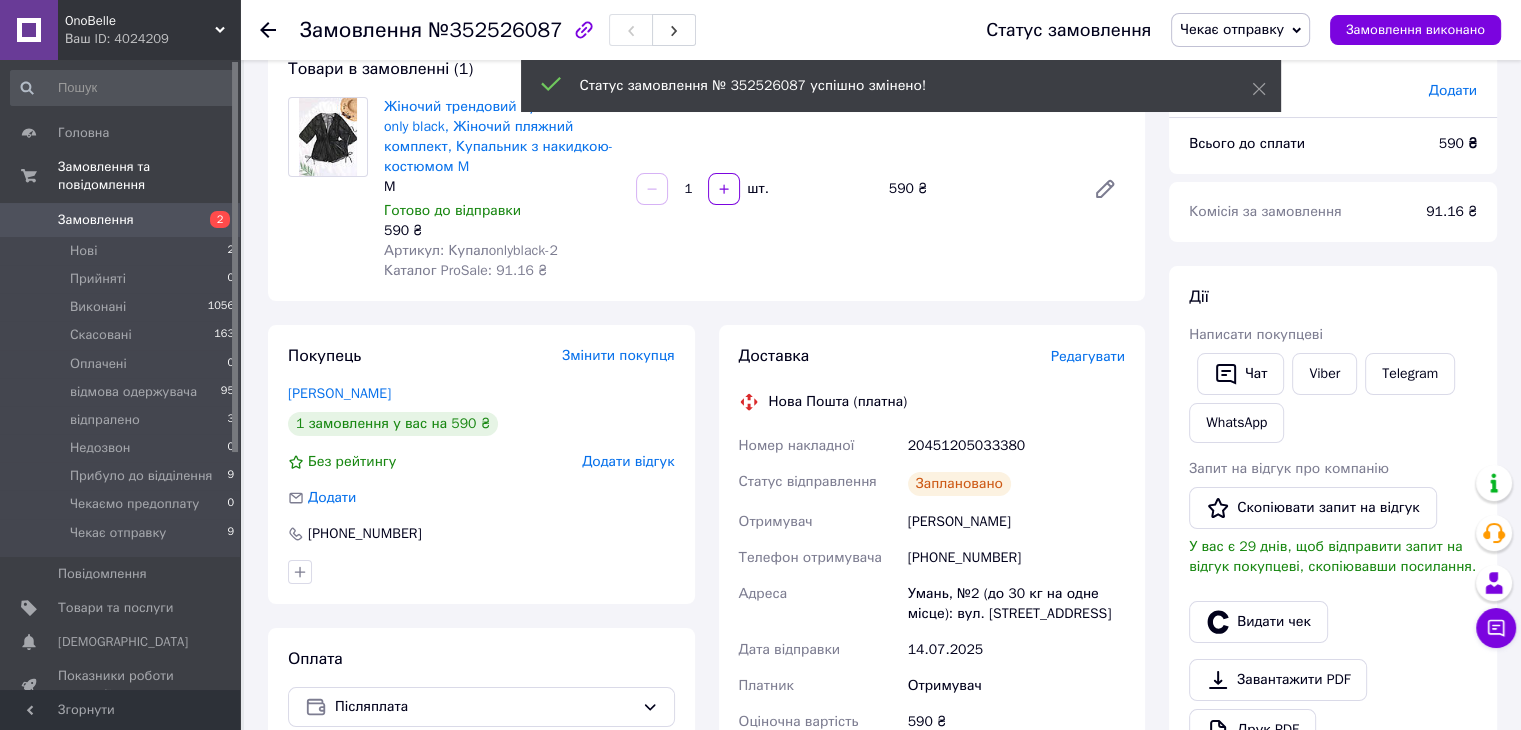 scroll, scrollTop: 100, scrollLeft: 0, axis: vertical 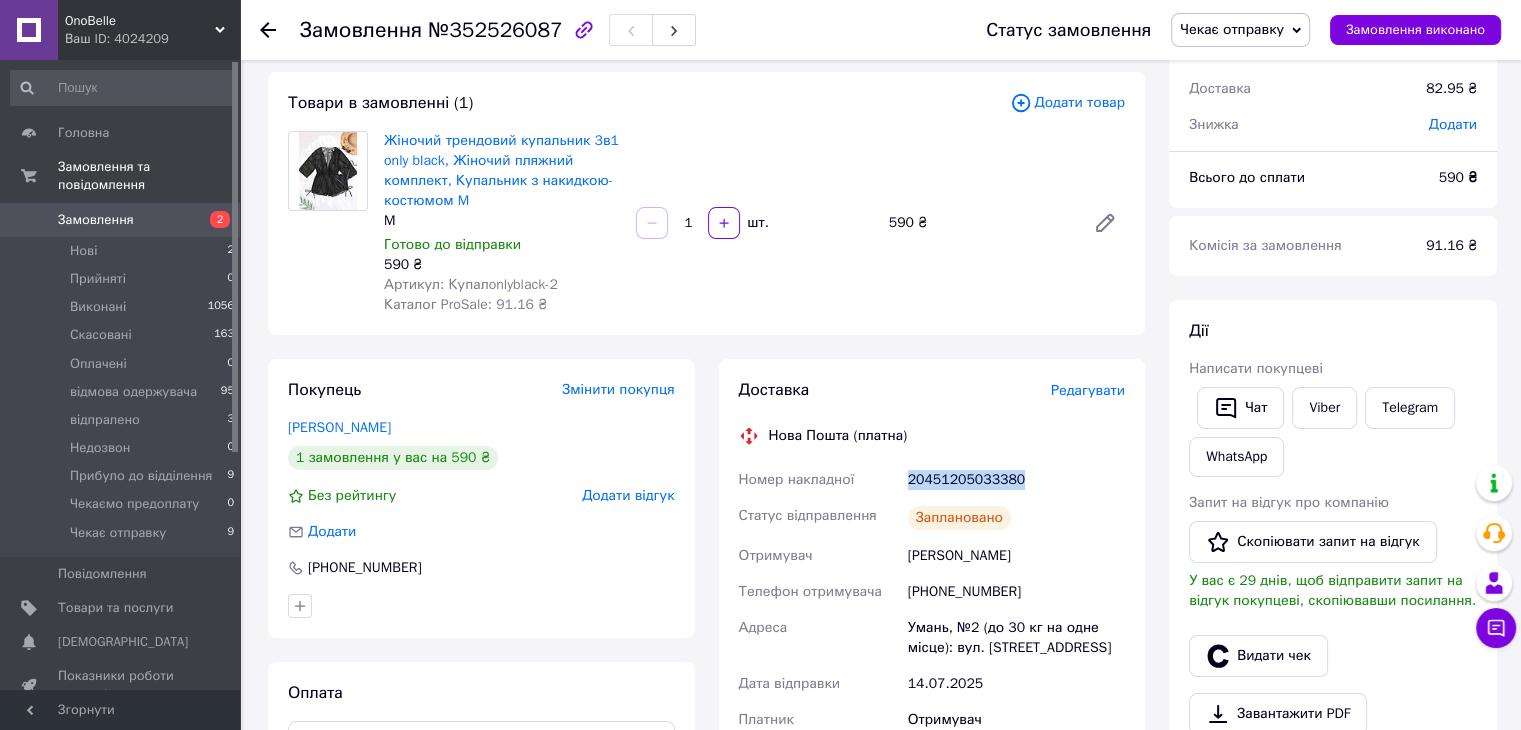 drag, startPoint x: 900, startPoint y: 482, endPoint x: 1000, endPoint y: 481, distance: 100.005 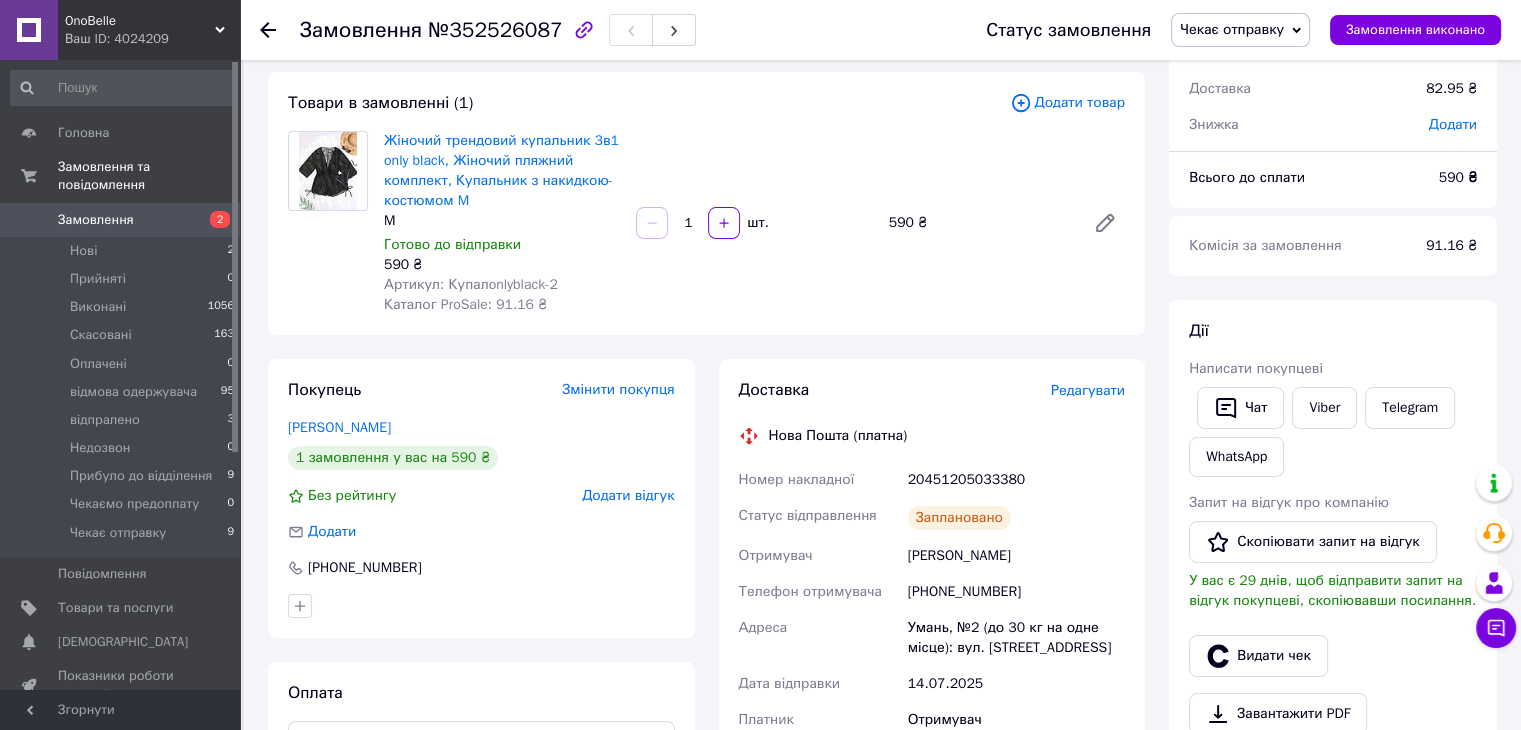 click 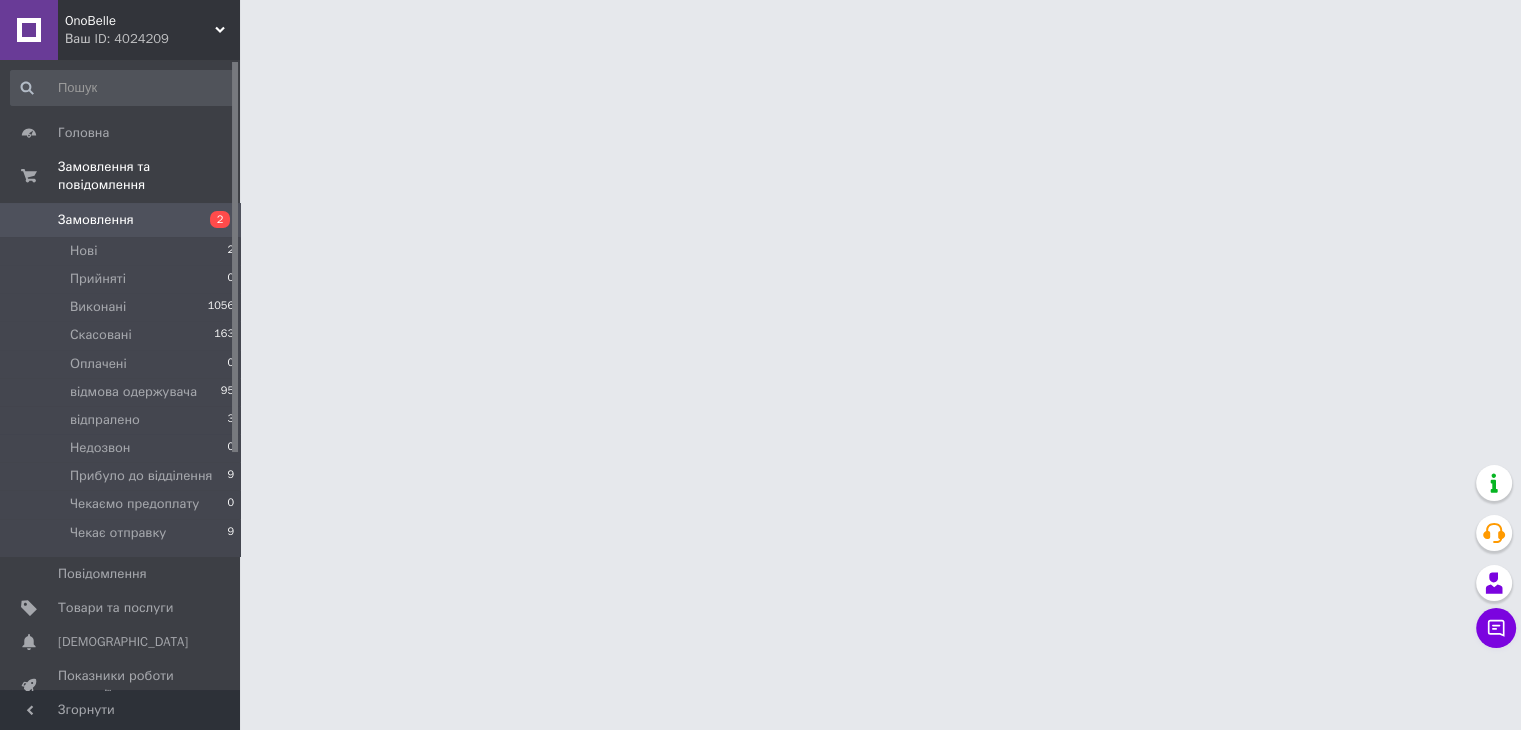 scroll, scrollTop: 0, scrollLeft: 0, axis: both 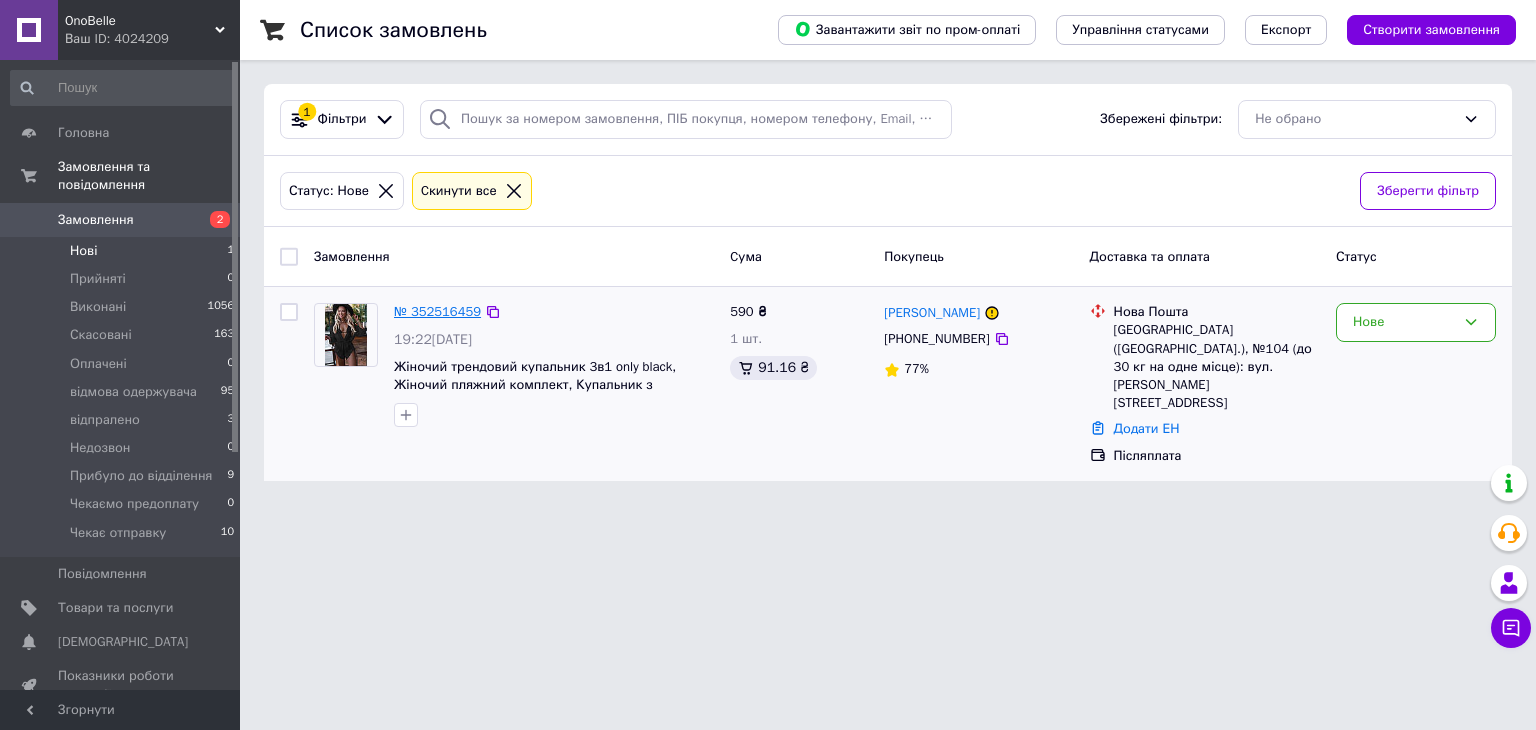 click on "№ 352516459" at bounding box center (437, 311) 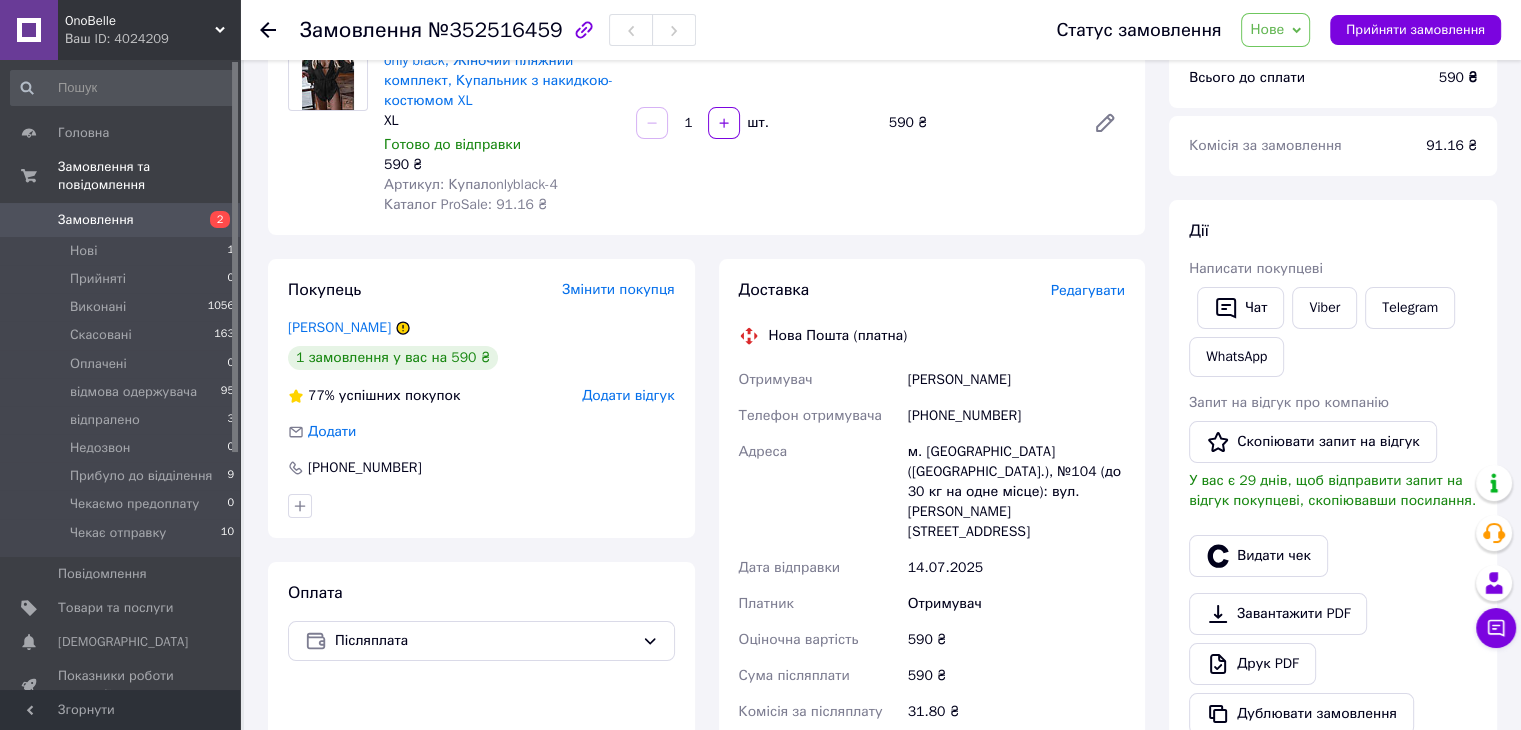 scroll, scrollTop: 100, scrollLeft: 0, axis: vertical 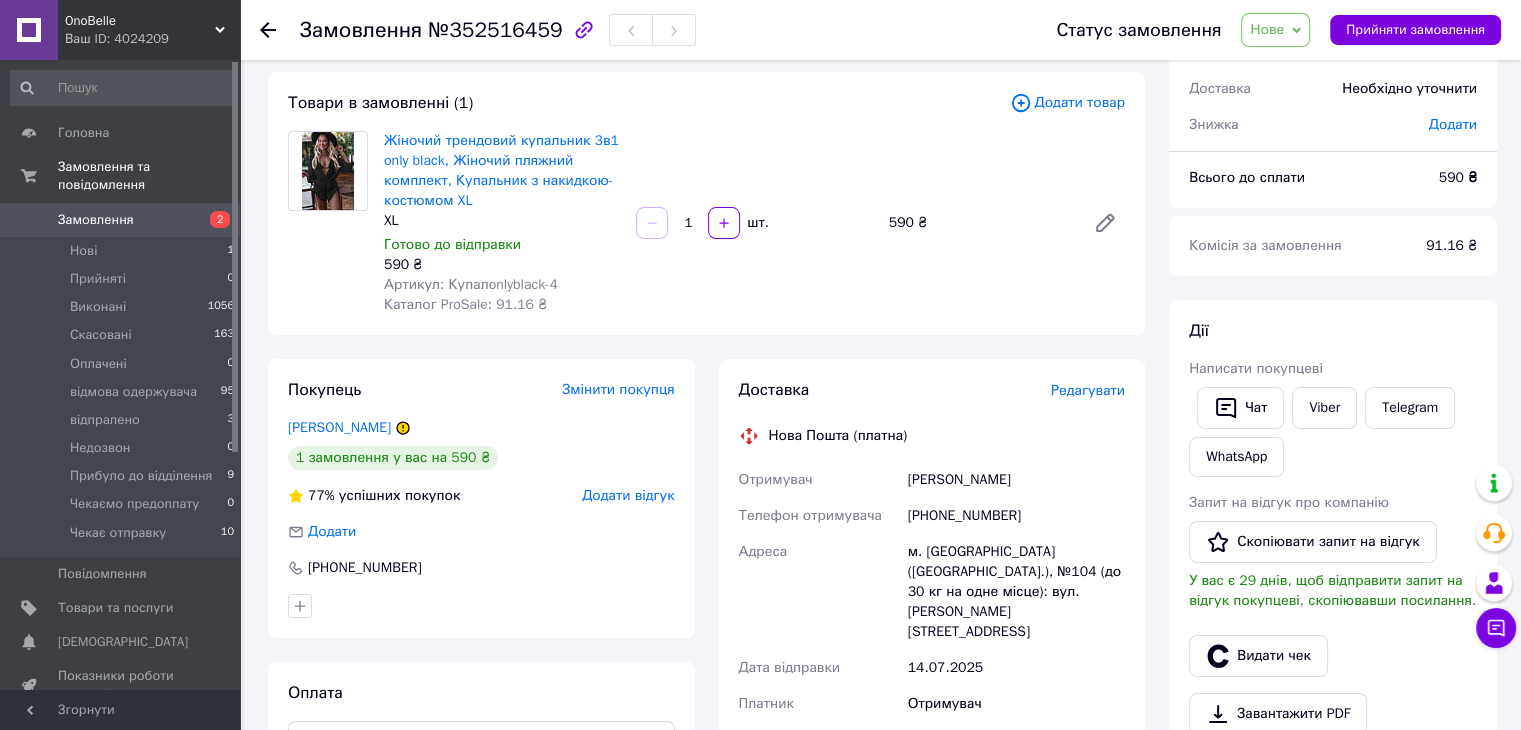 click 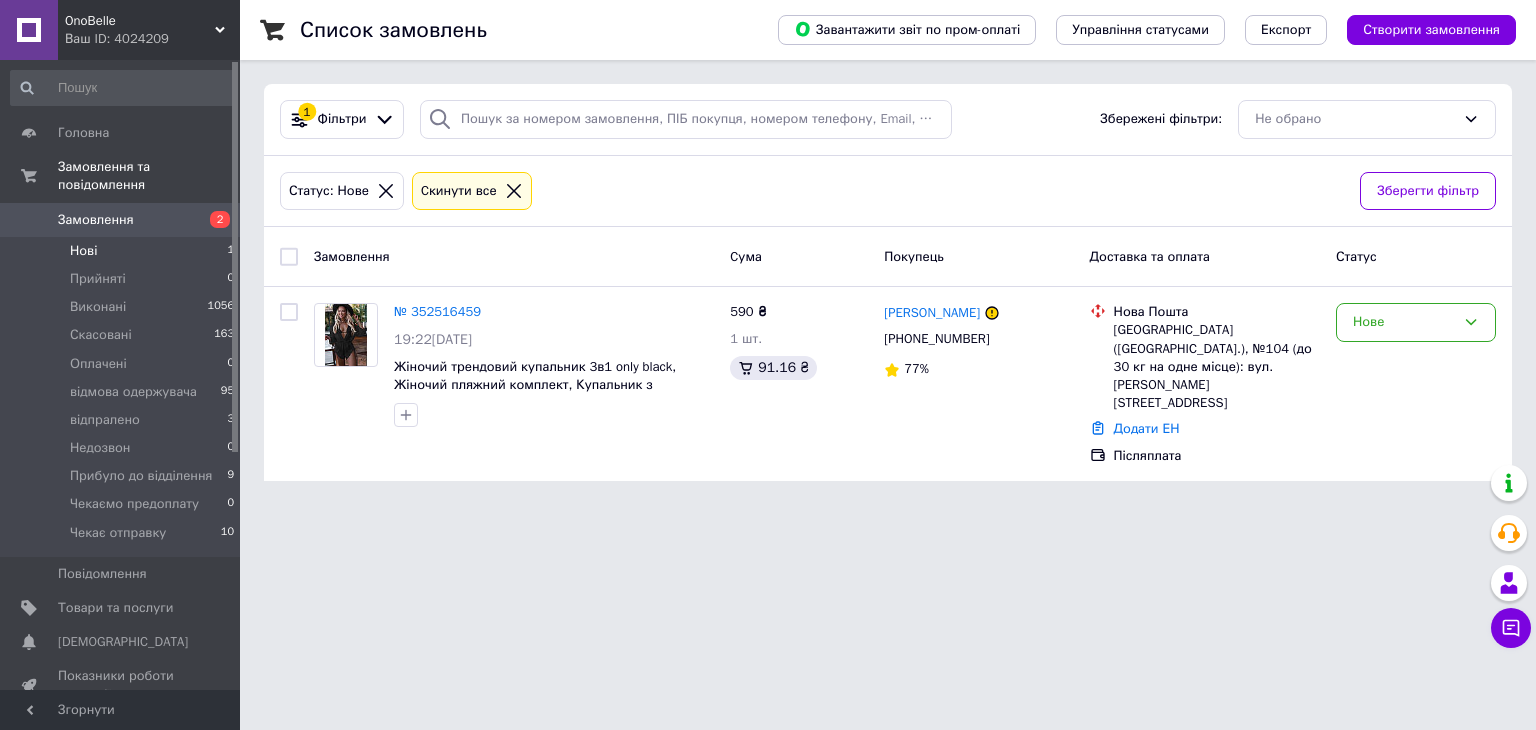 click 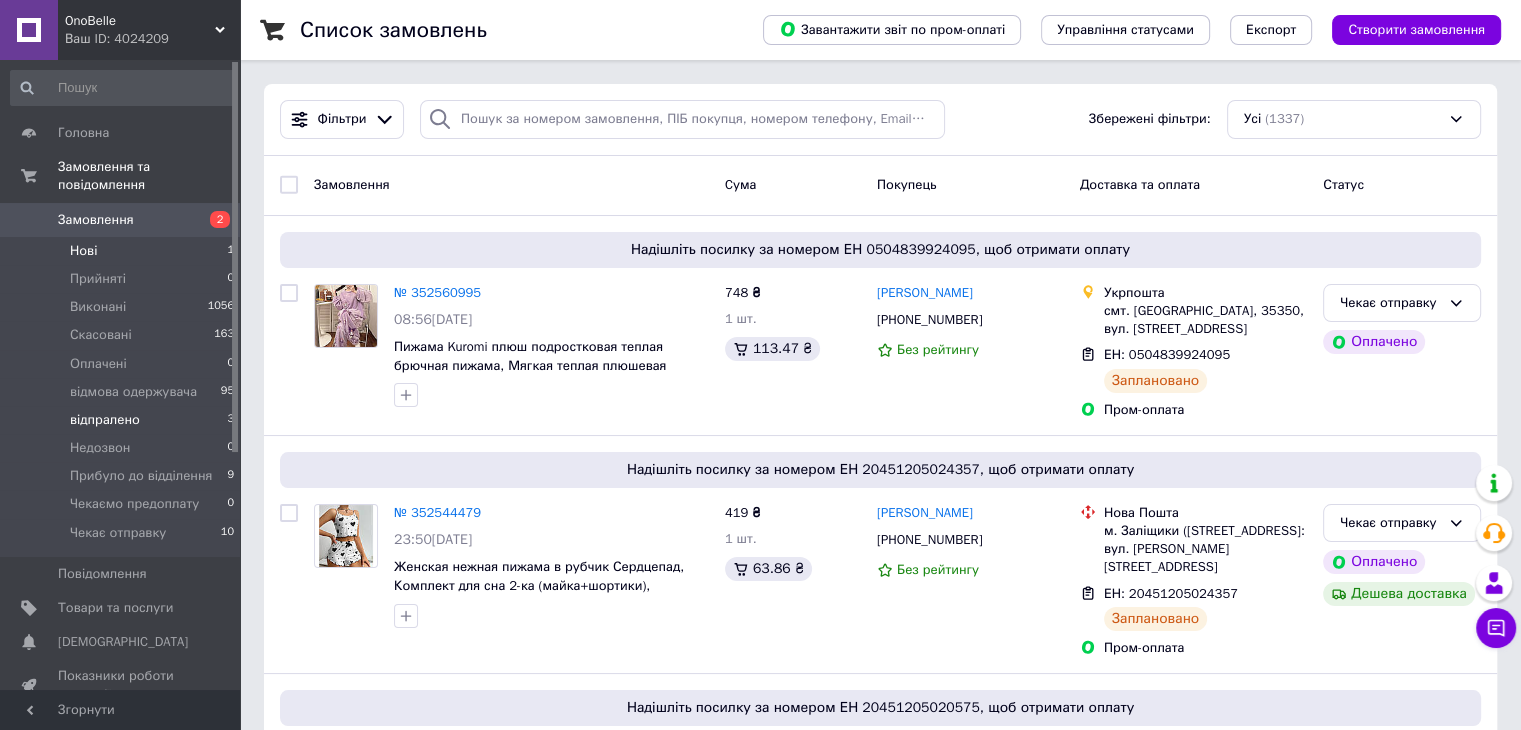 click on "відпралено" at bounding box center (105, 420) 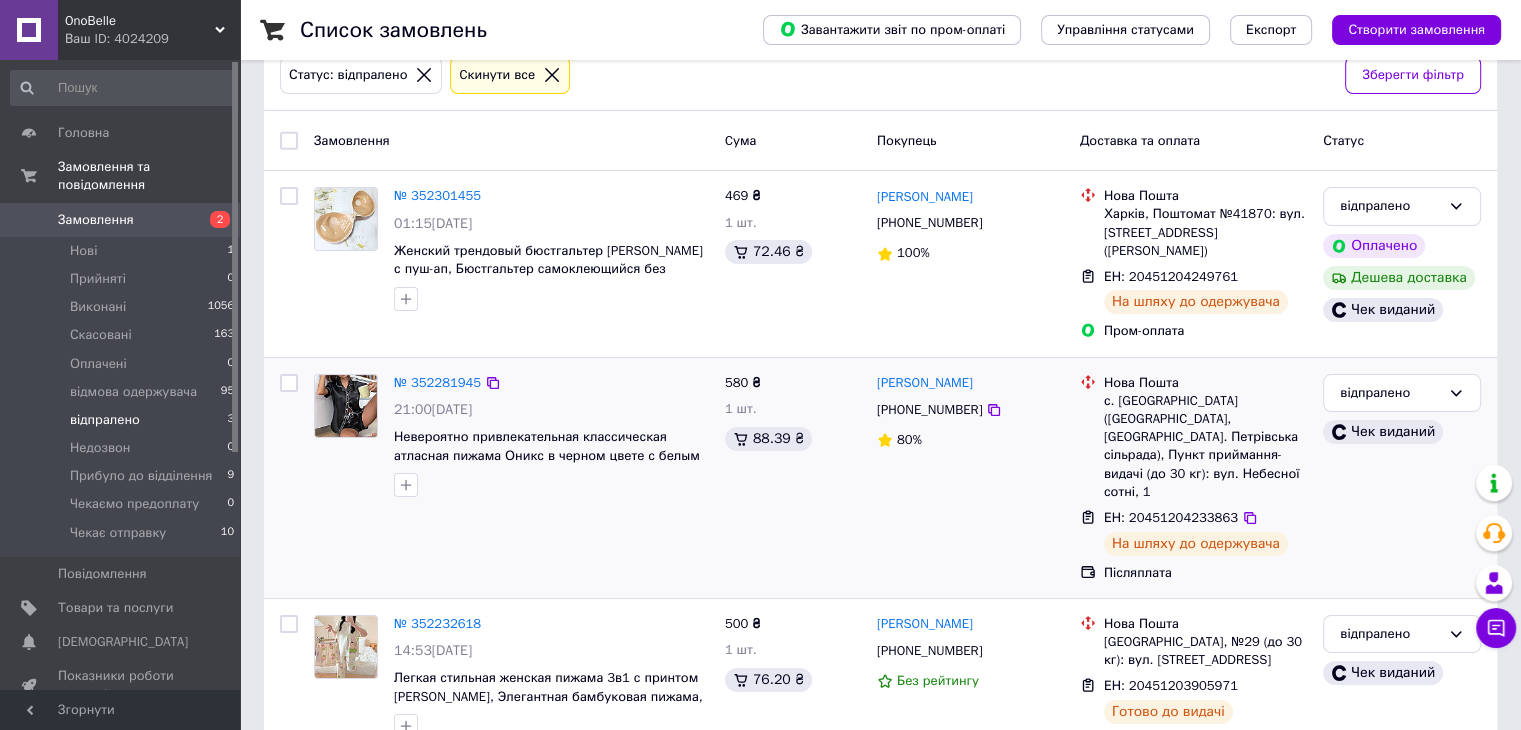 scroll, scrollTop: 138, scrollLeft: 0, axis: vertical 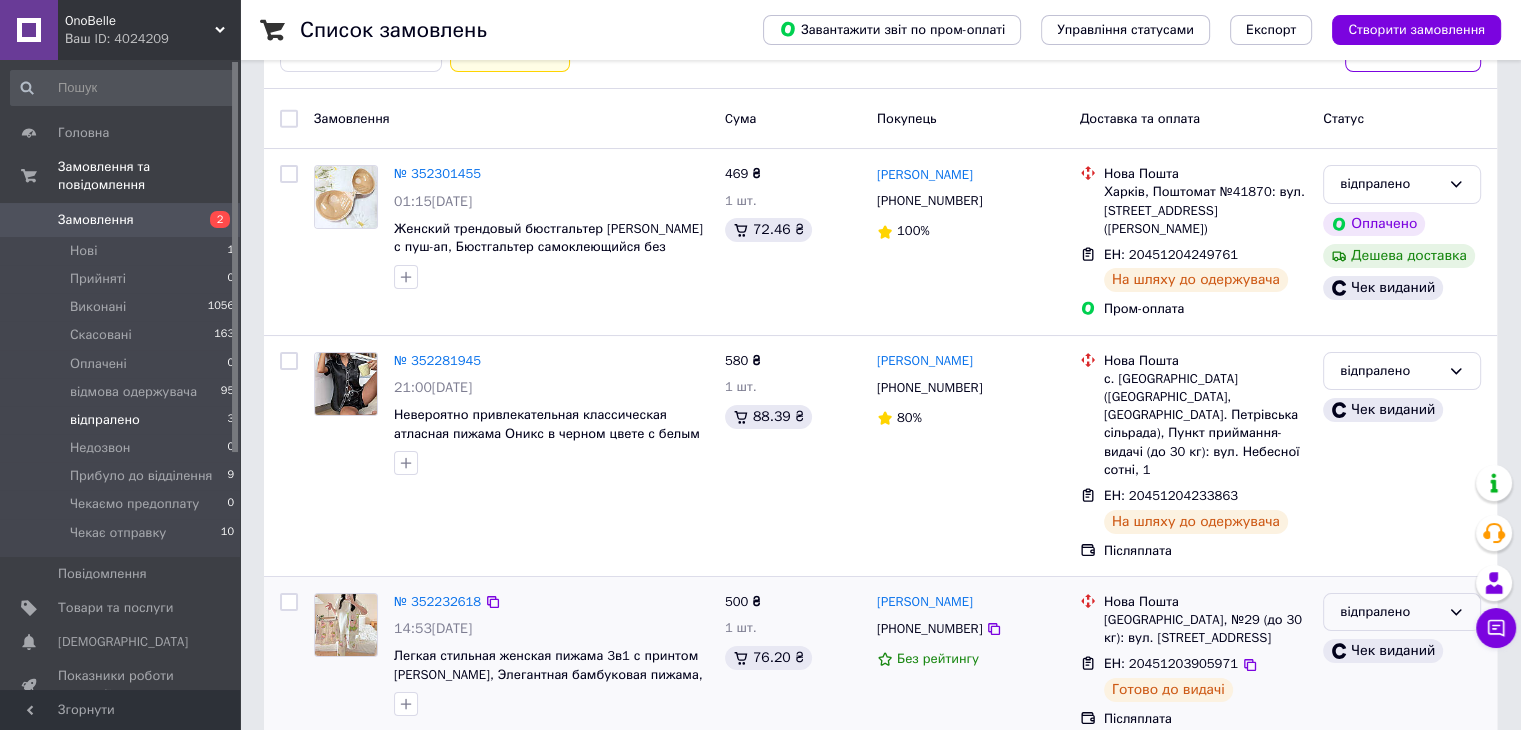 click 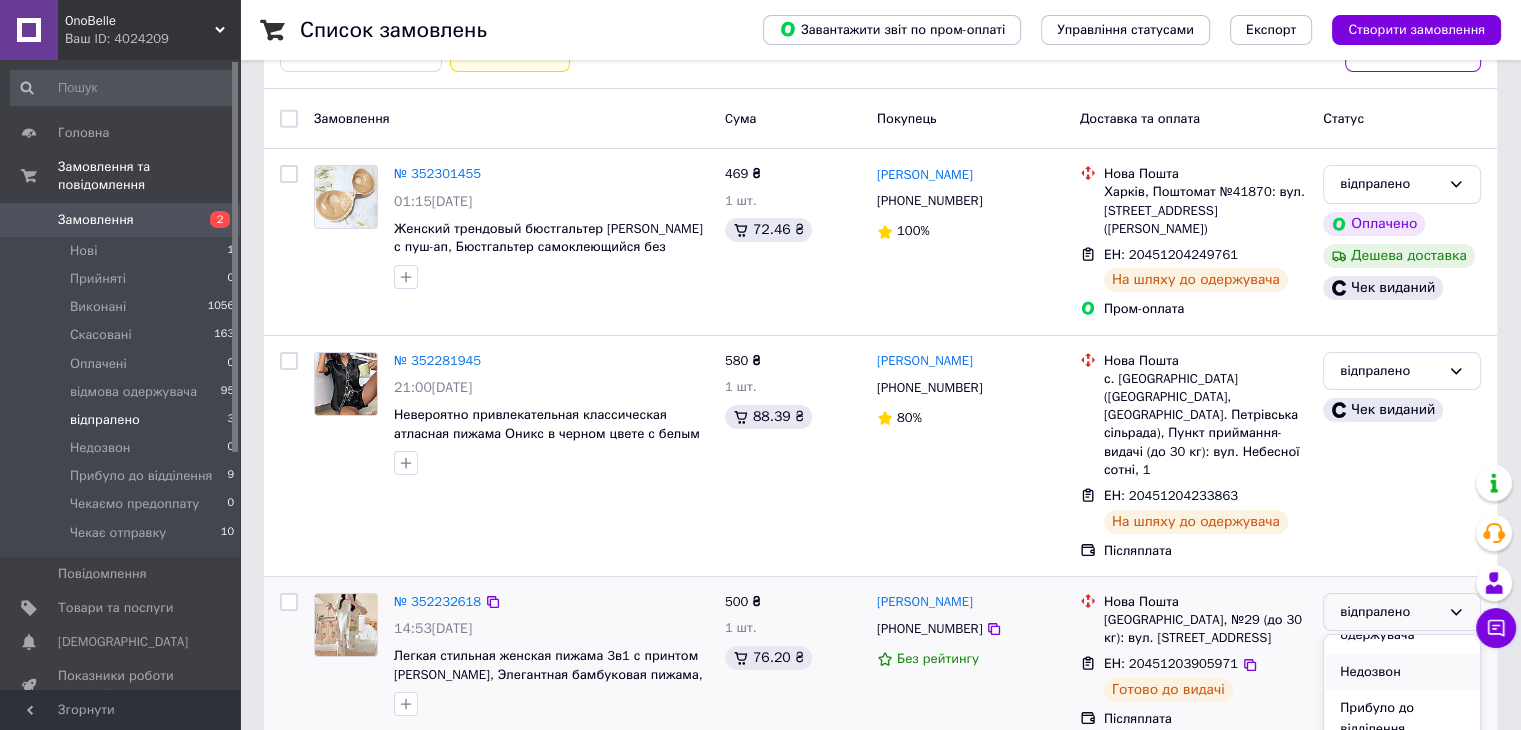 scroll, scrollTop: 224, scrollLeft: 0, axis: vertical 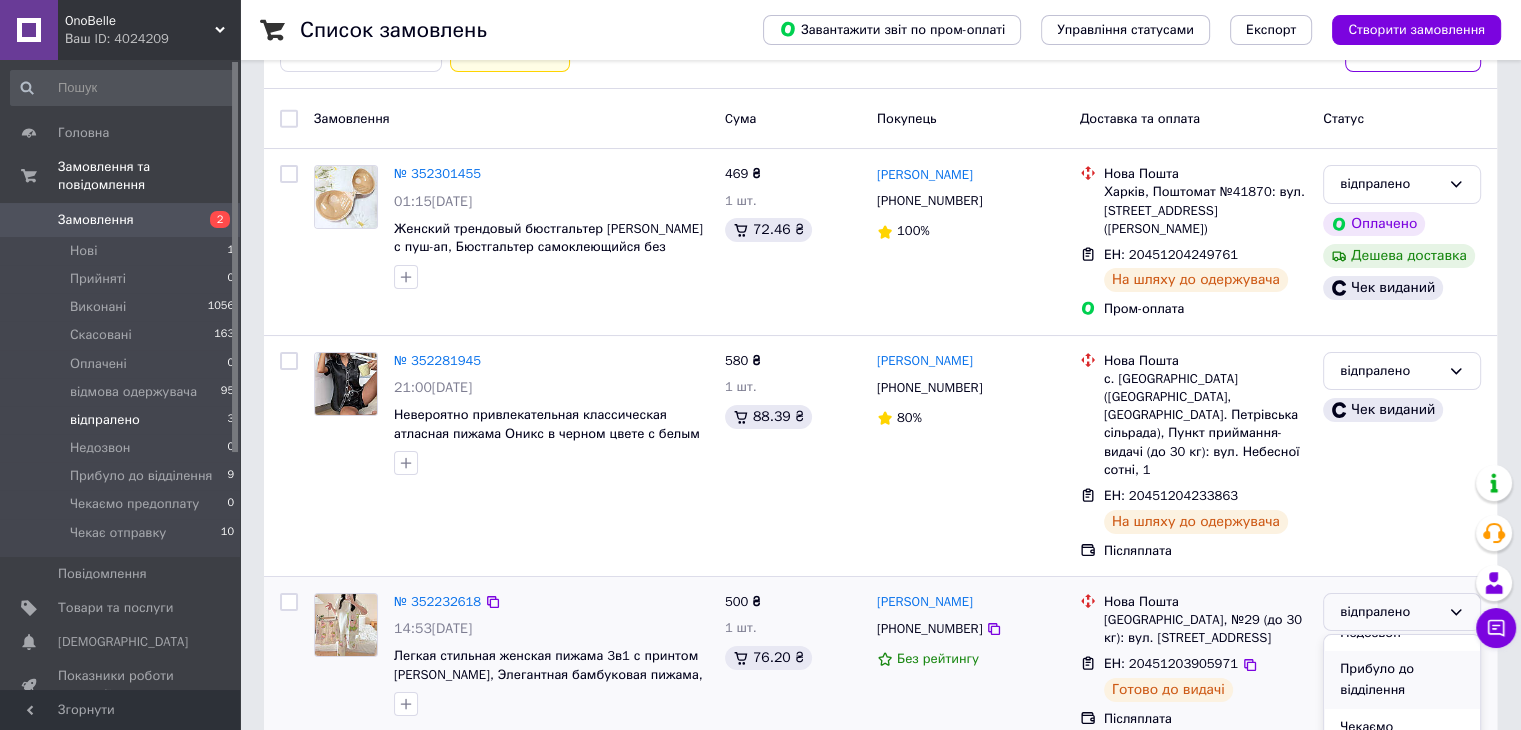 click on "Прибуло до відділення" at bounding box center [1402, 679] 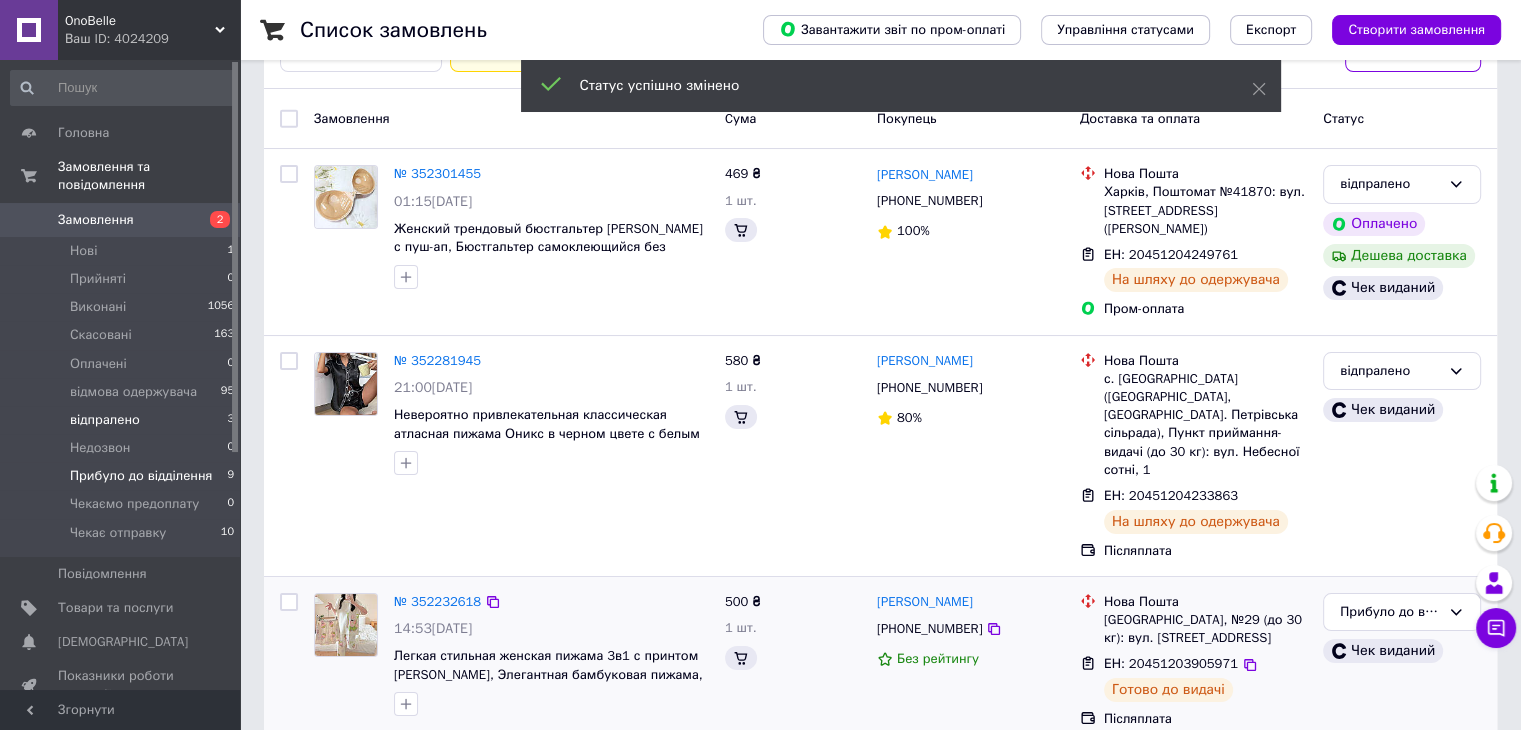 drag, startPoint x: 132, startPoint y: 454, endPoint x: 146, endPoint y: 466, distance: 18.439089 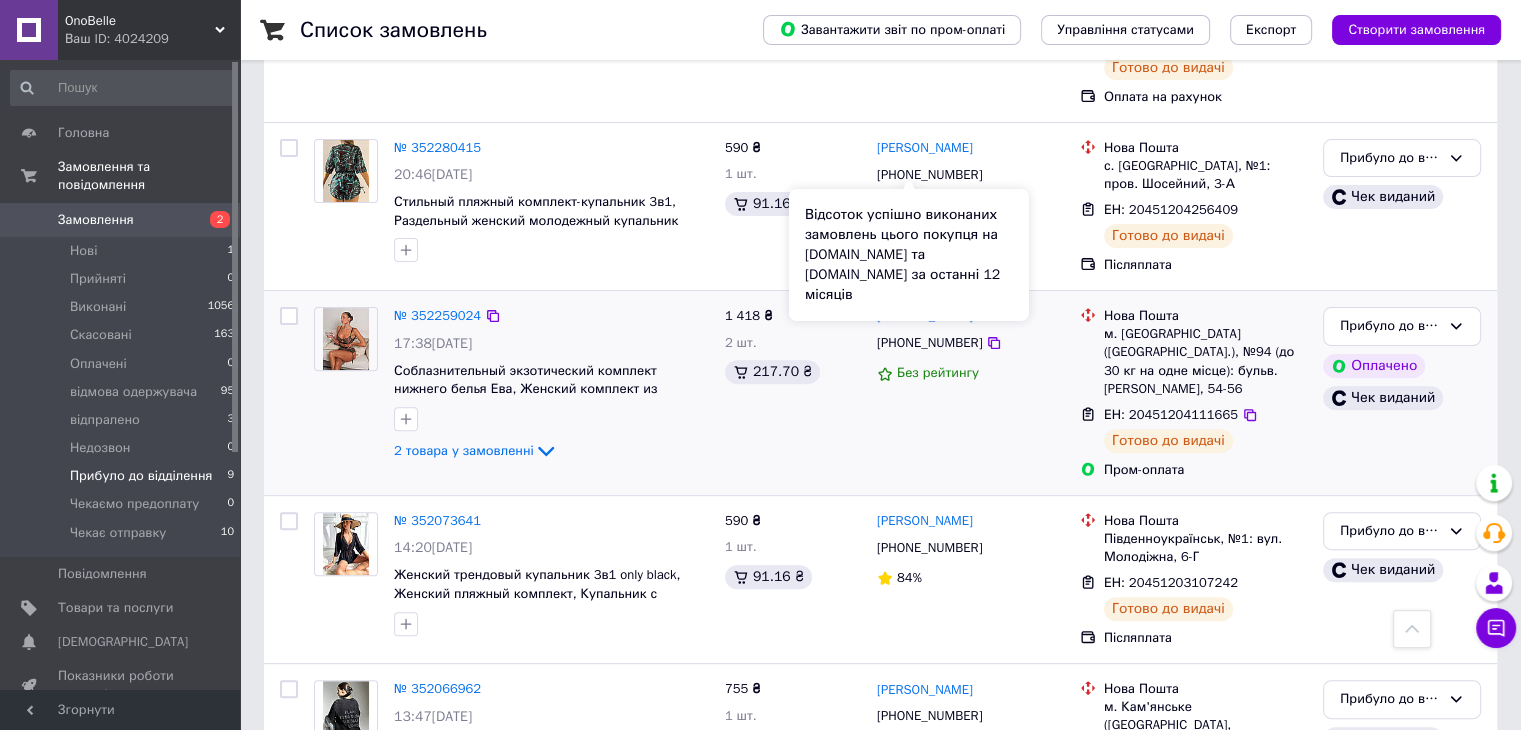 scroll, scrollTop: 600, scrollLeft: 0, axis: vertical 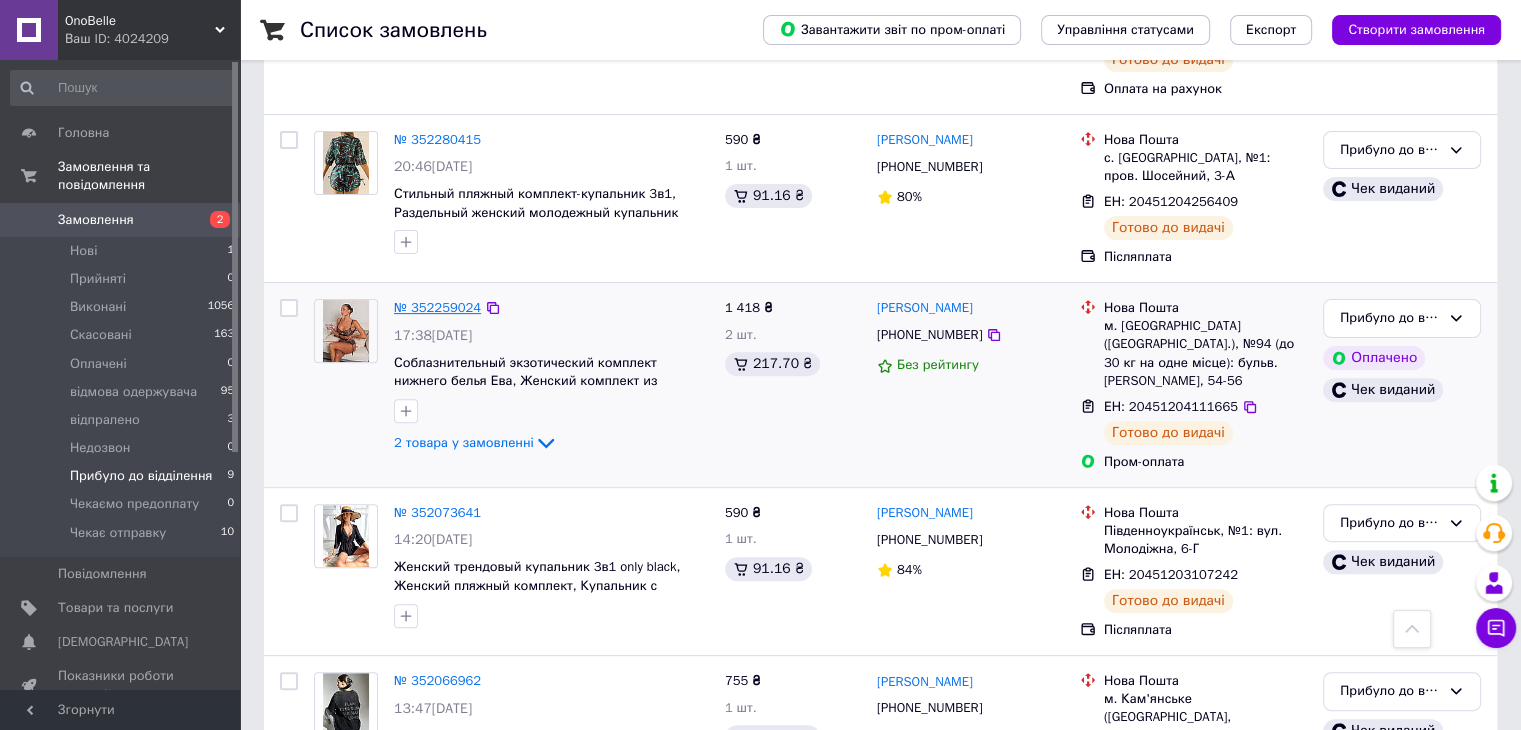 click on "№ 352259024" at bounding box center [437, 307] 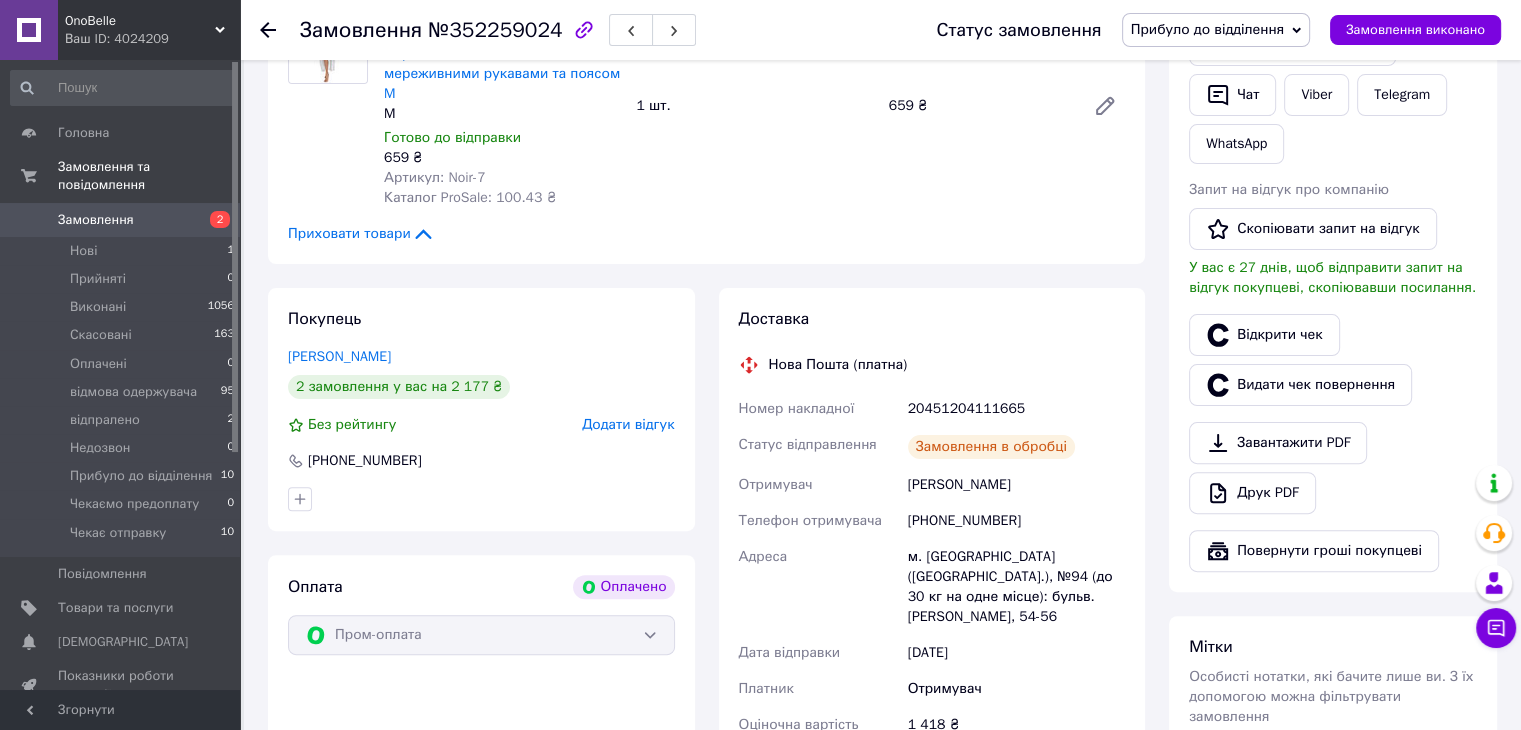 scroll, scrollTop: 600, scrollLeft: 0, axis: vertical 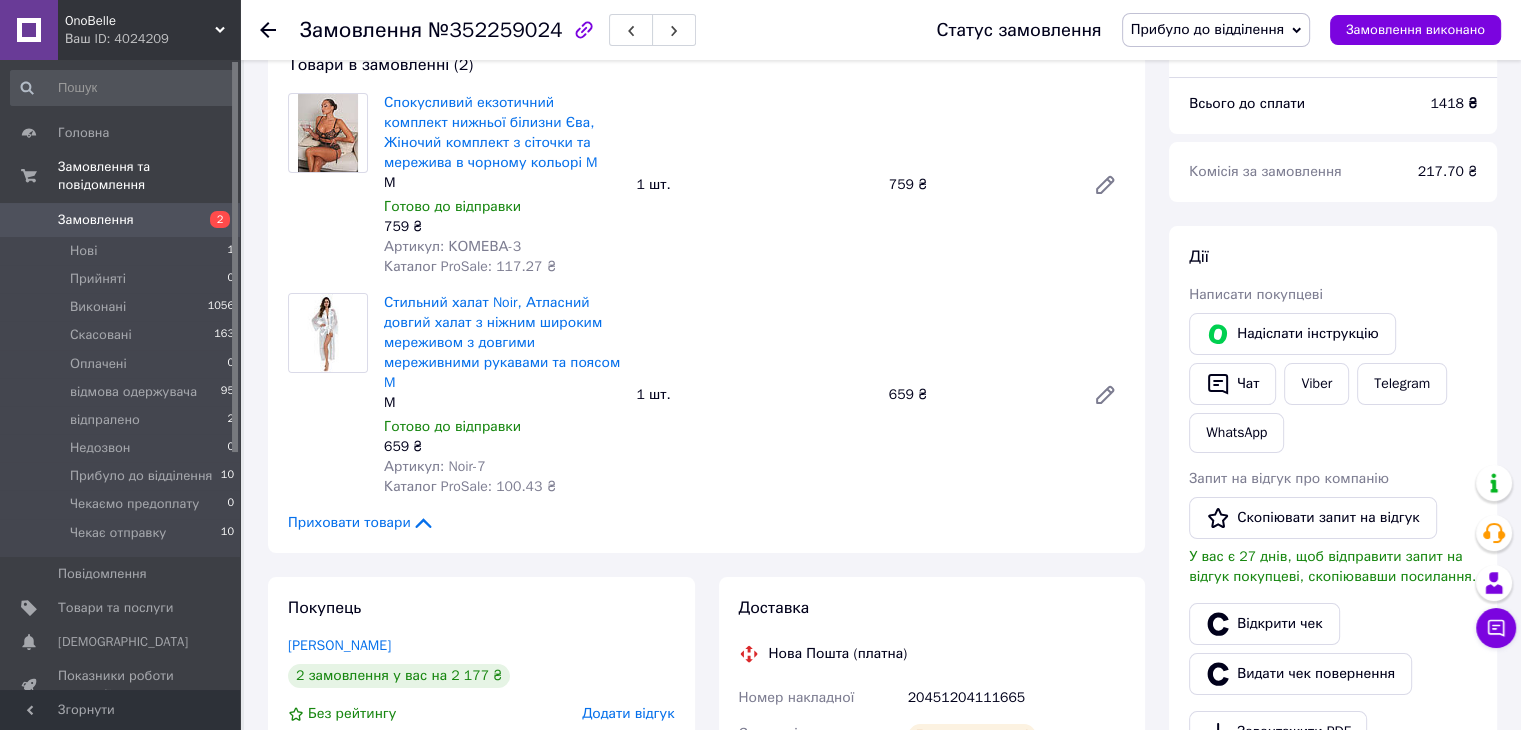 click 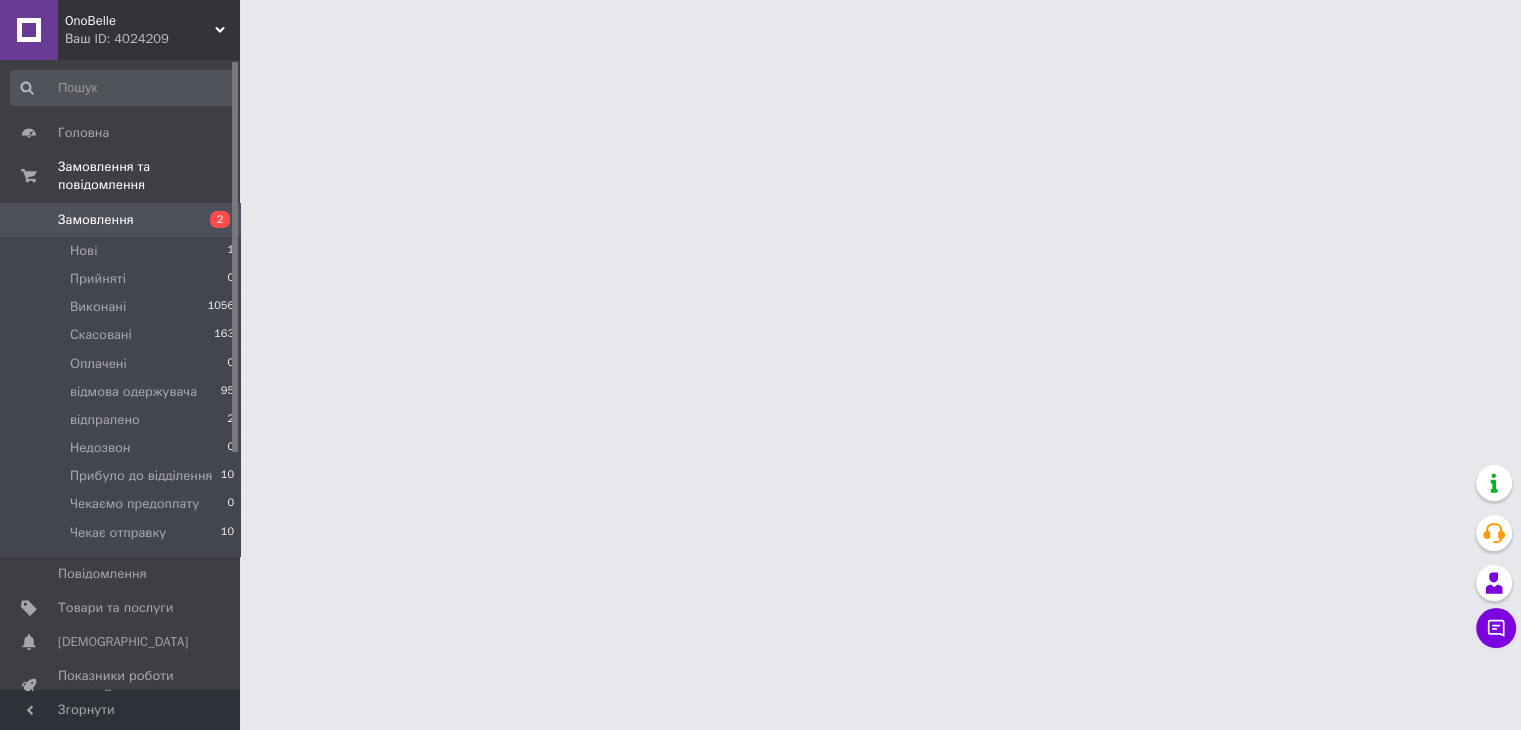 scroll, scrollTop: 0, scrollLeft: 0, axis: both 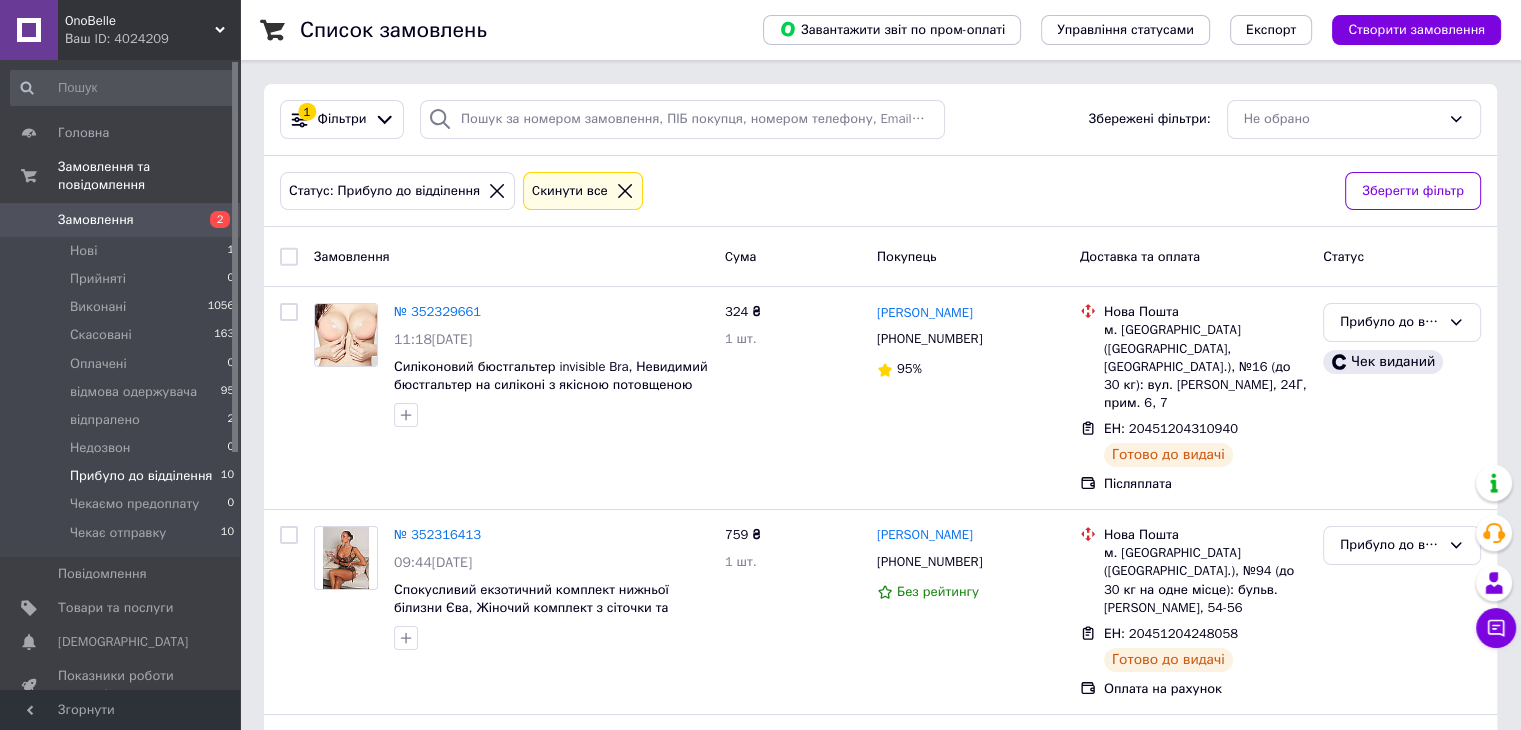 click 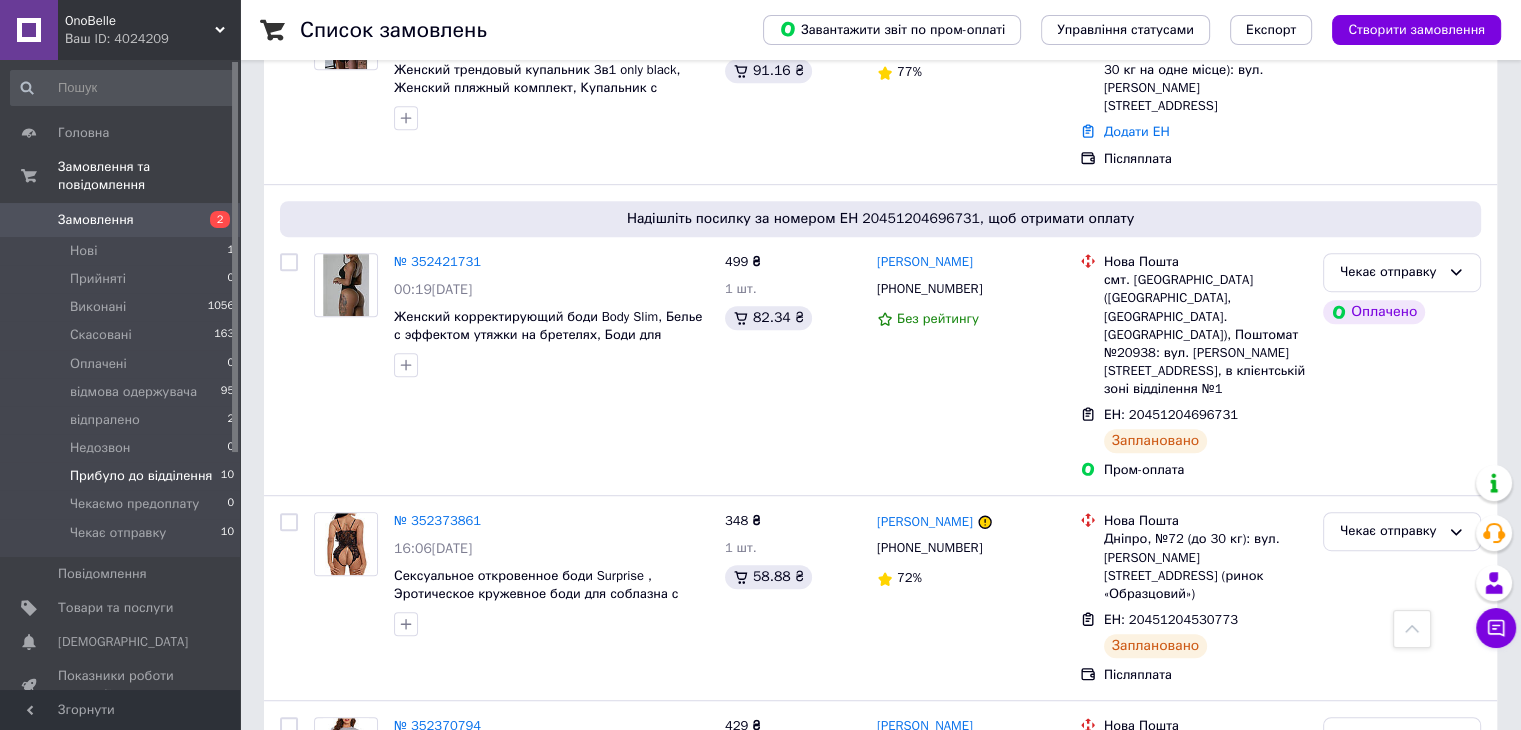 scroll, scrollTop: 1100, scrollLeft: 0, axis: vertical 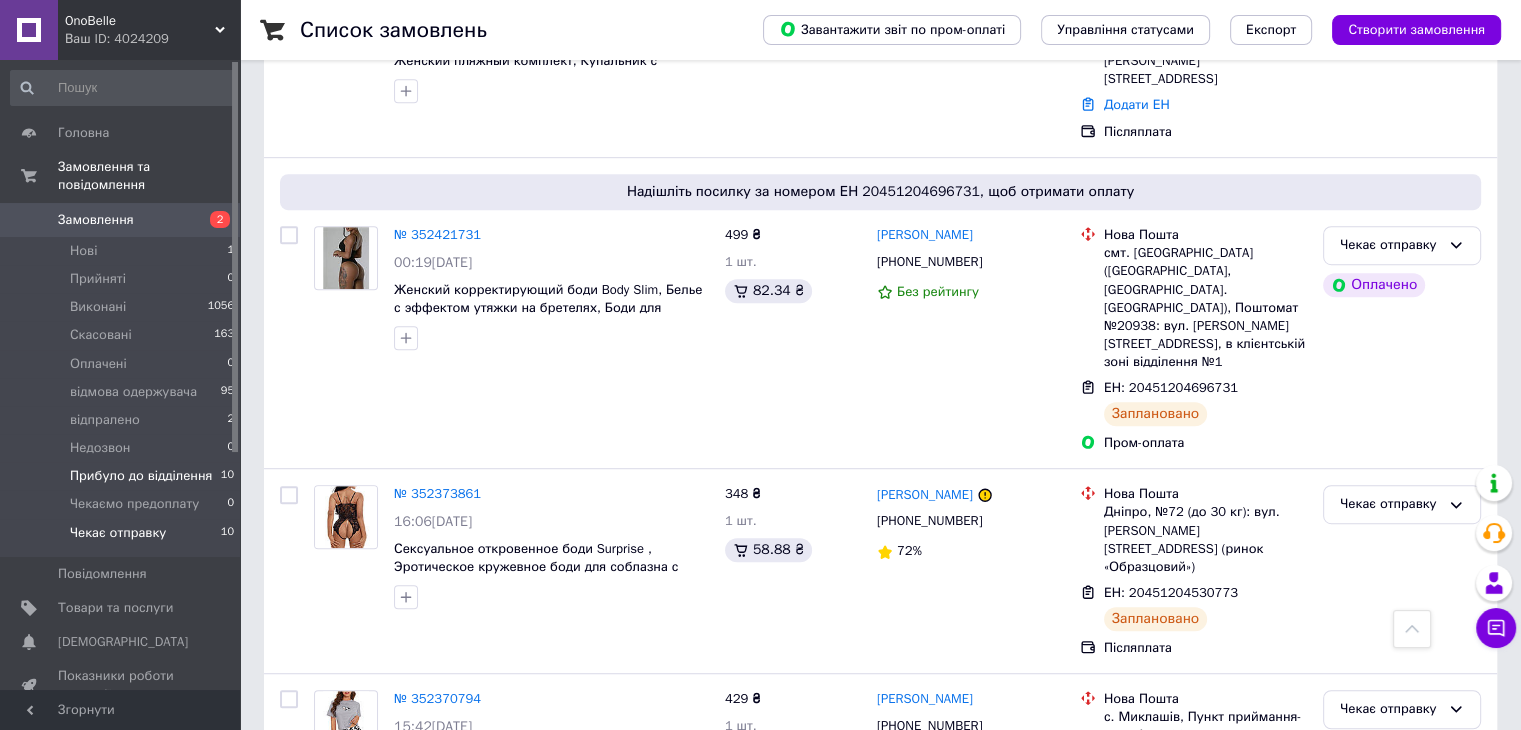 click on "Чекає отправку" at bounding box center [118, 533] 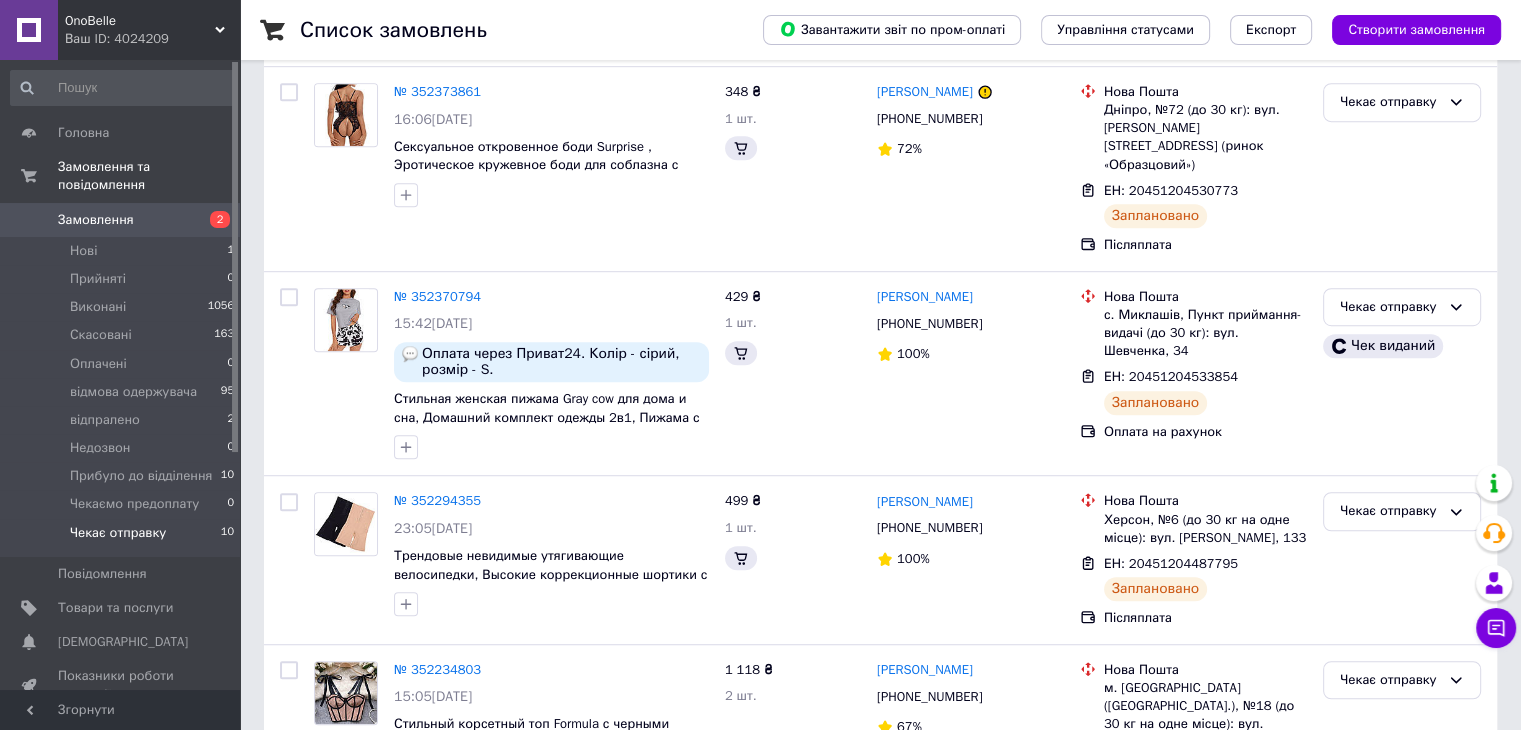 scroll, scrollTop: 0, scrollLeft: 0, axis: both 